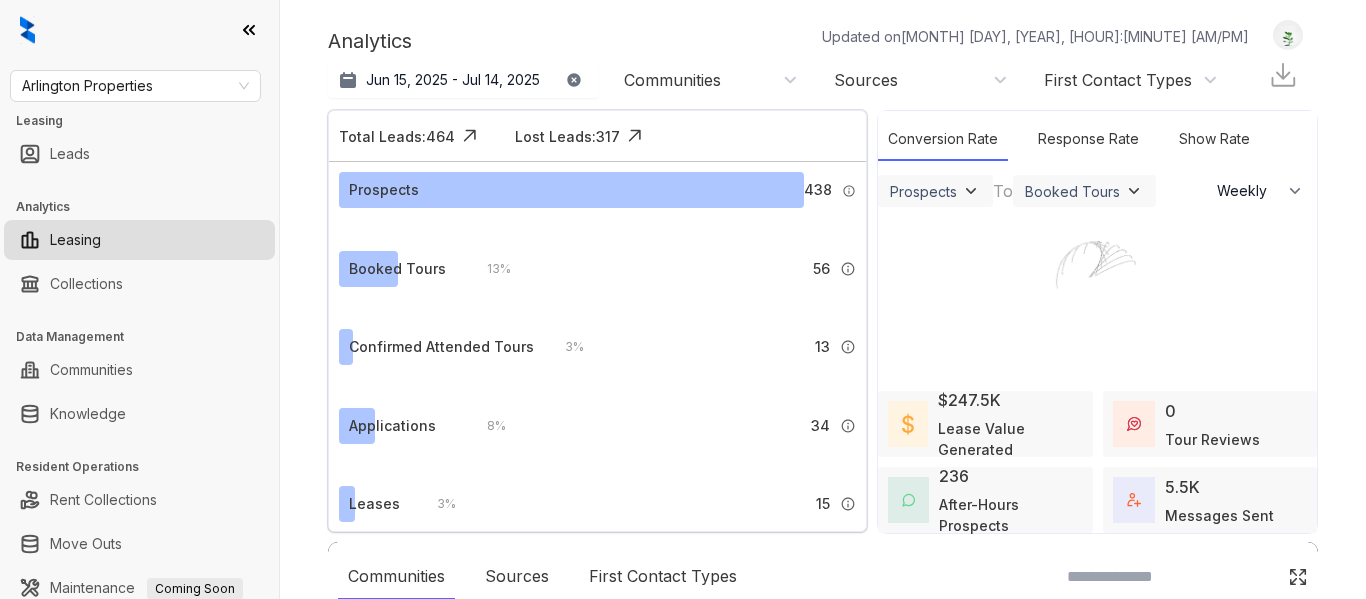 select on "******" 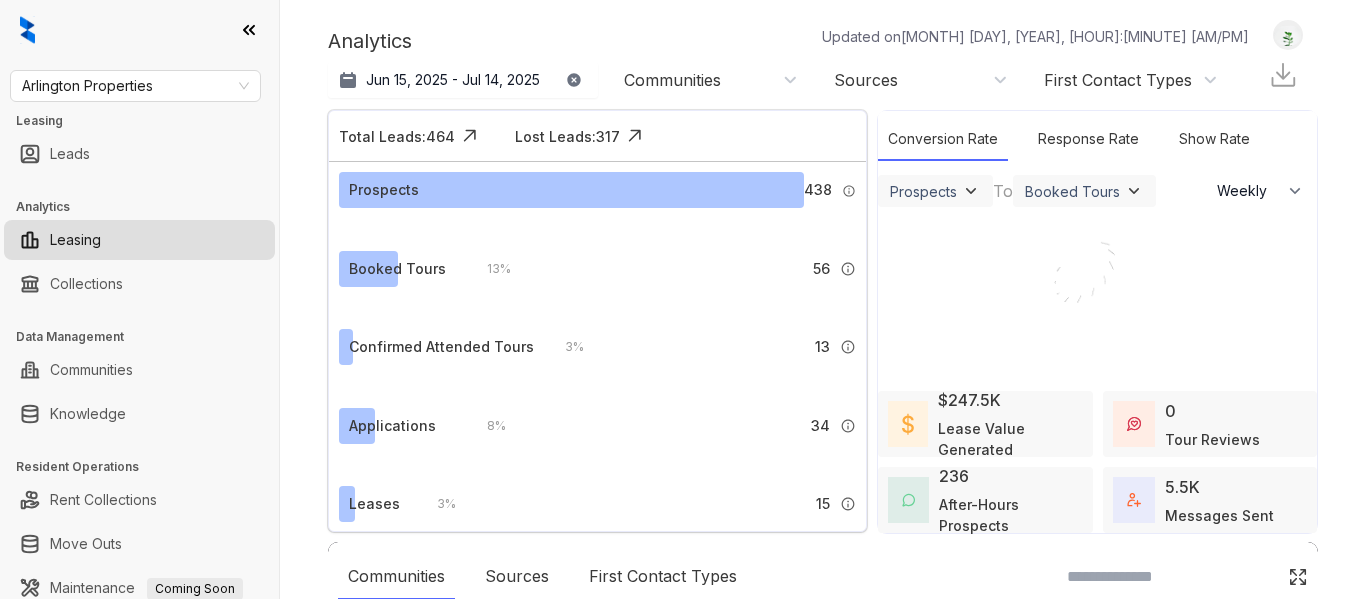 scroll, scrollTop: 0, scrollLeft: 0, axis: both 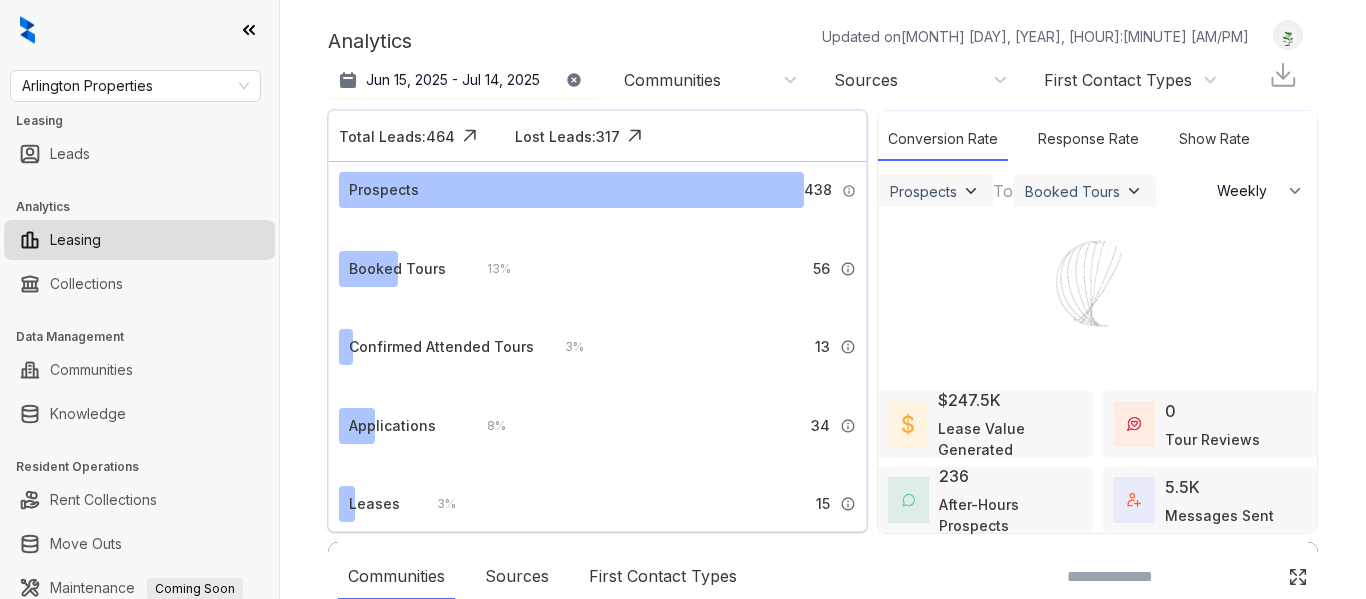 click at bounding box center [683, 299] 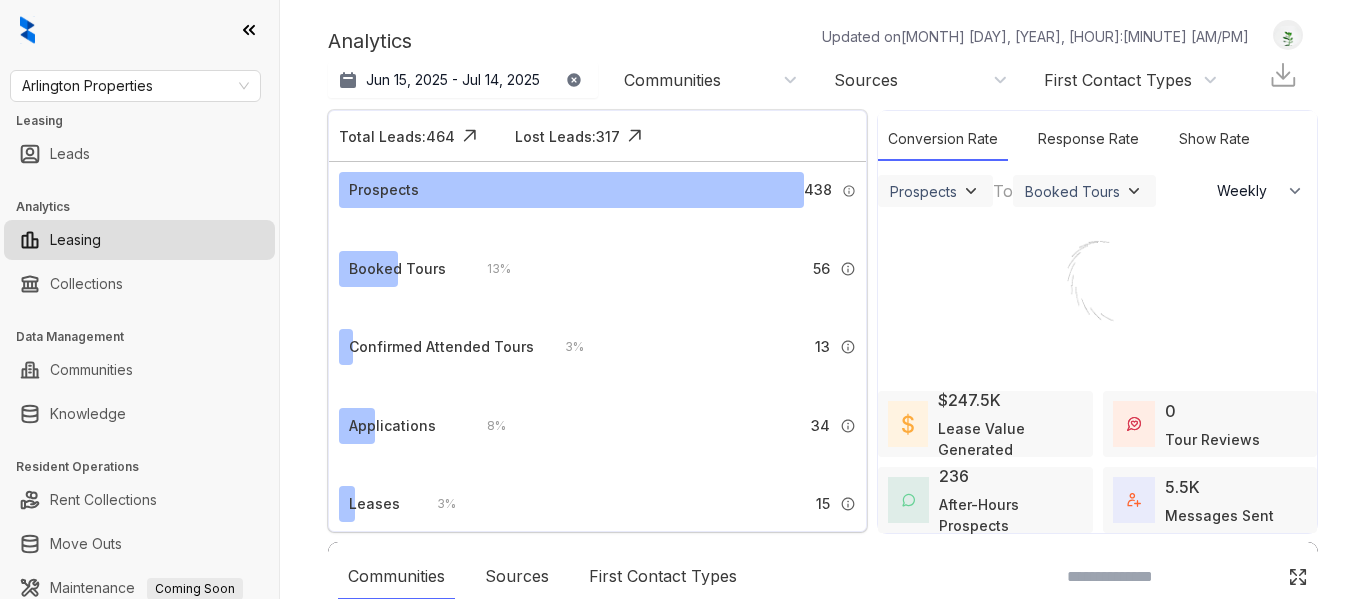 click at bounding box center [683, 299] 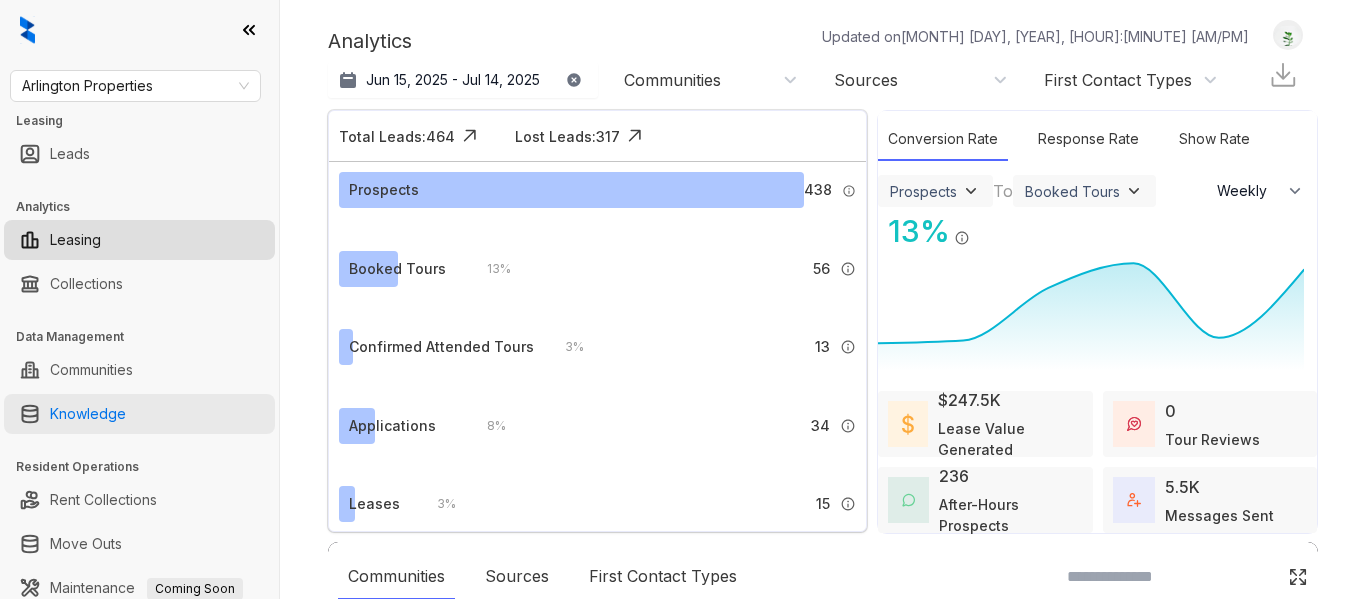 click on "Knowledge" at bounding box center (88, 414) 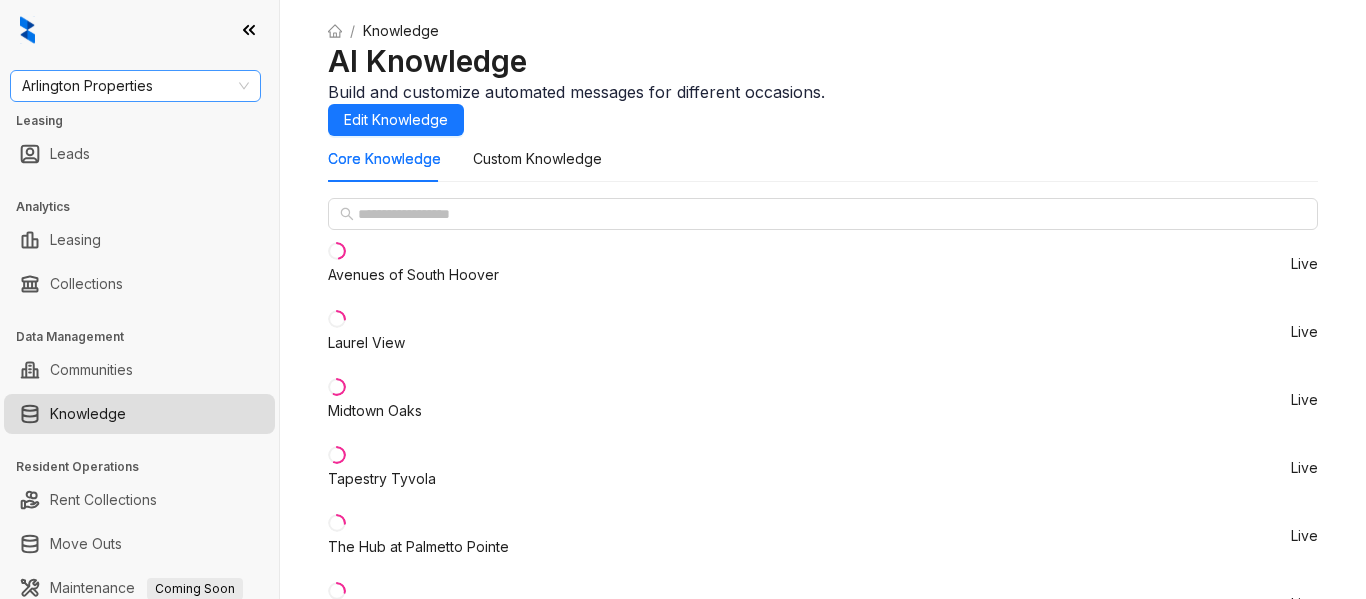 click on "Arlington Properties" at bounding box center (135, 86) 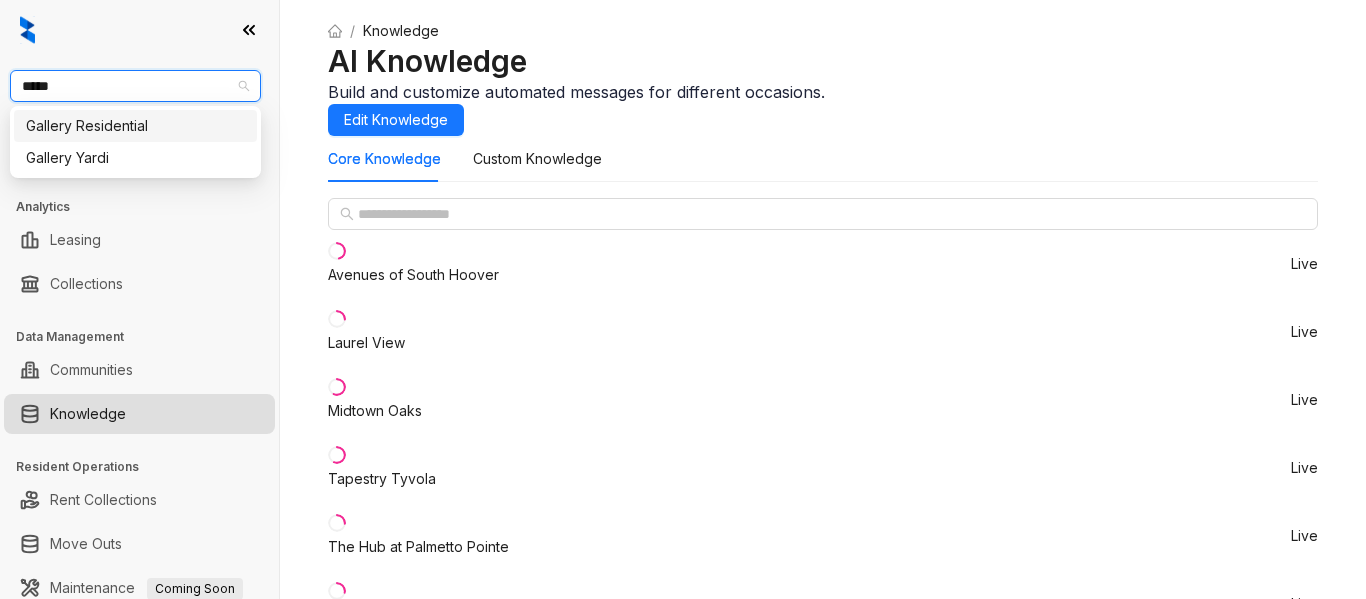 type on "*****" 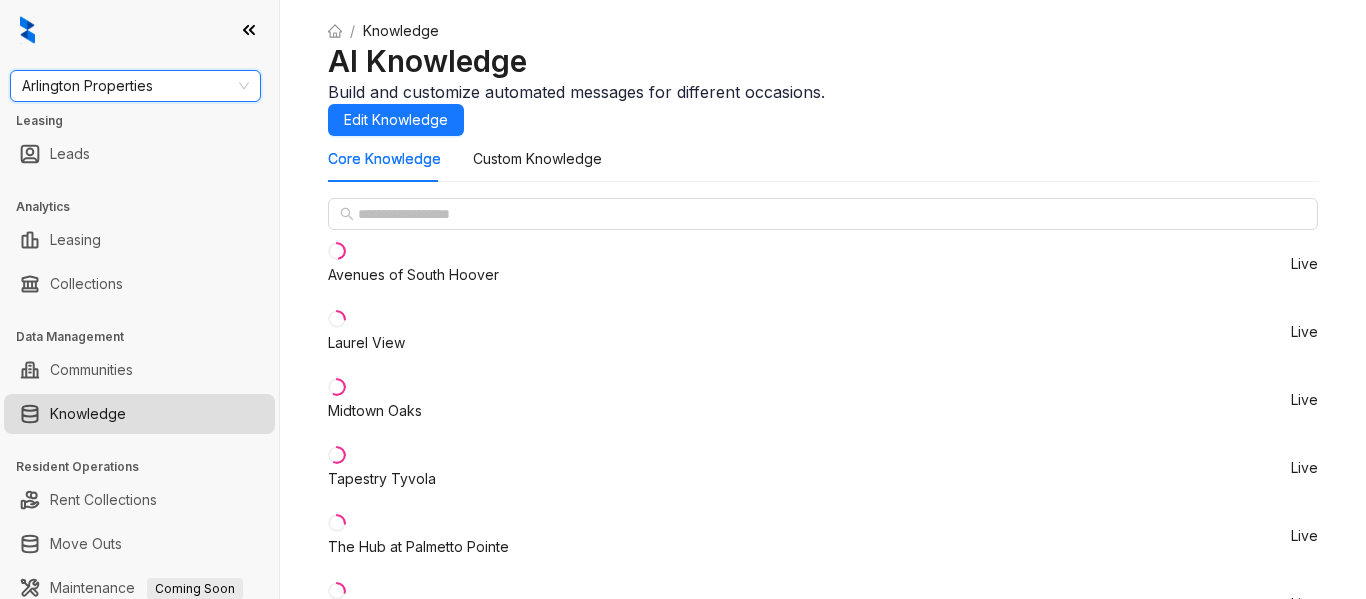 click on "Arlington Properties" at bounding box center (135, 86) 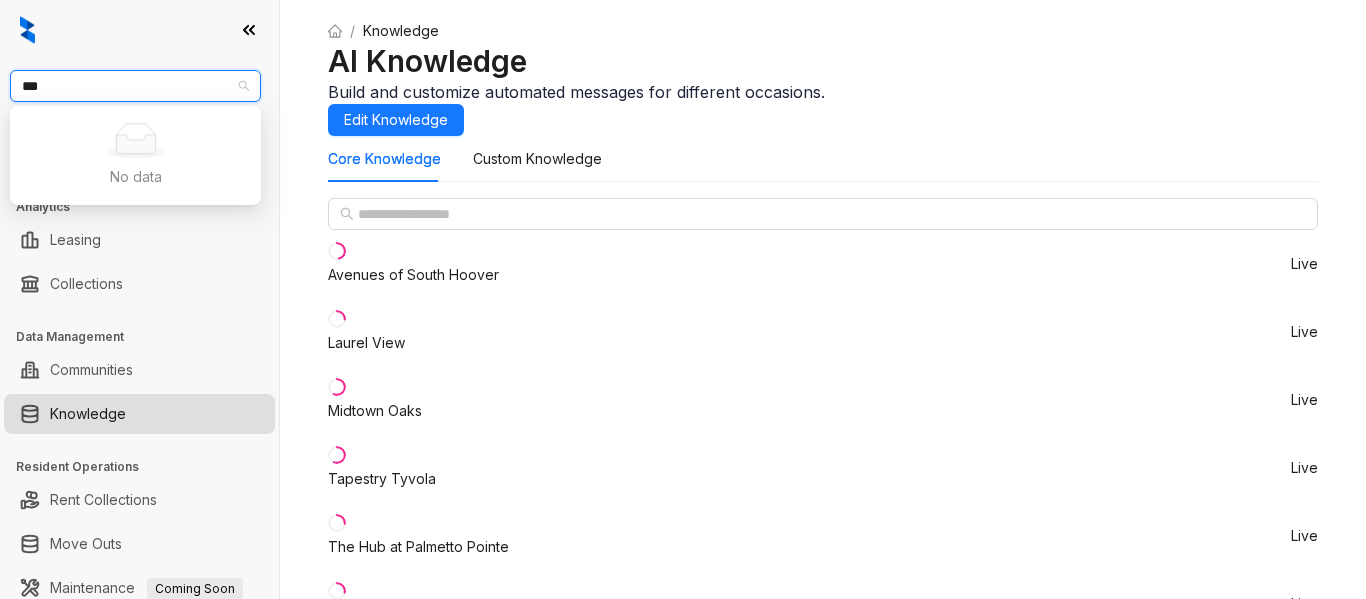 type on "****" 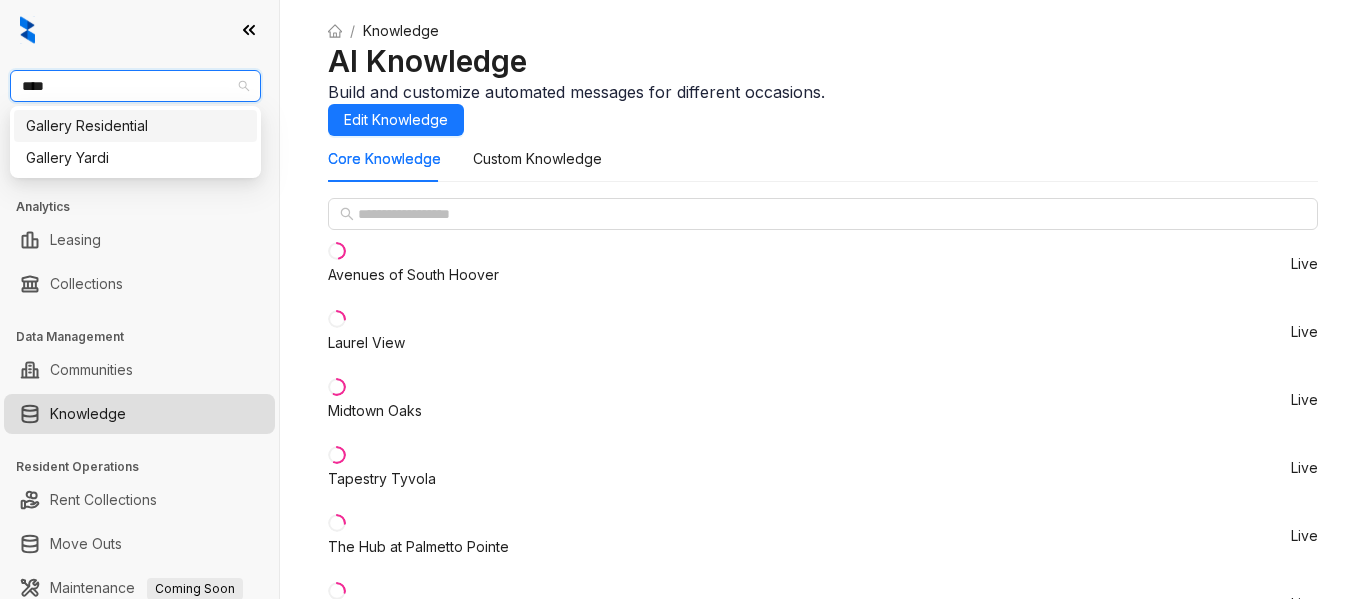 click on "Gallery Residential" at bounding box center [135, 126] 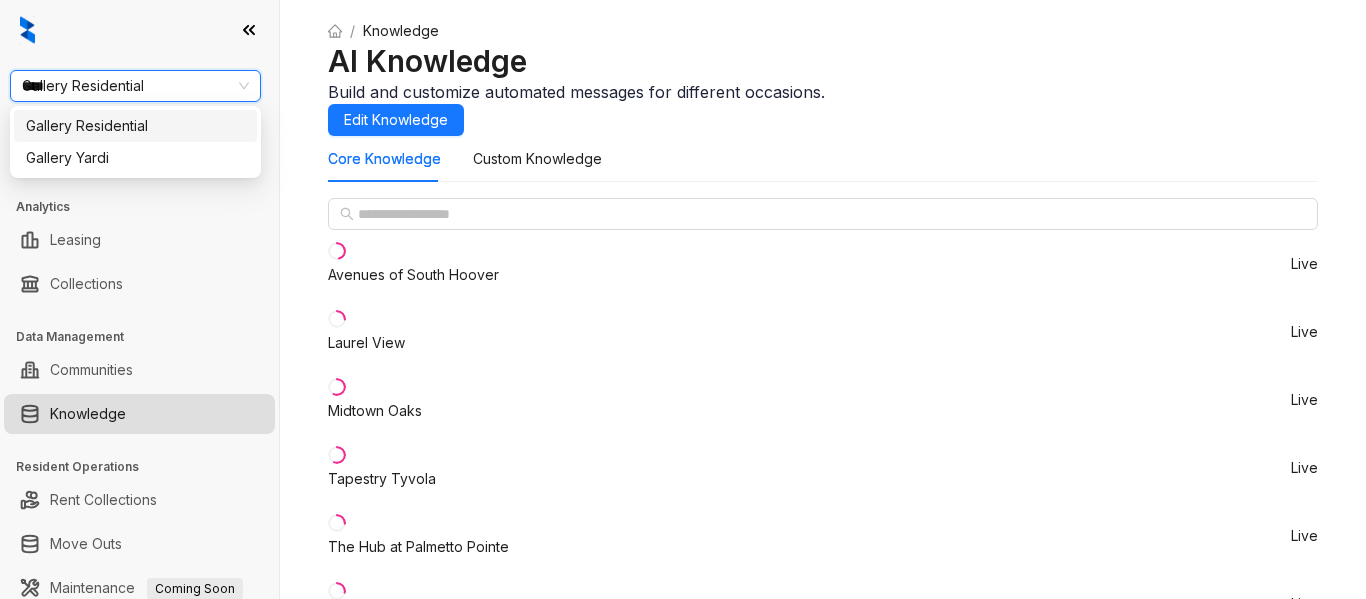 type 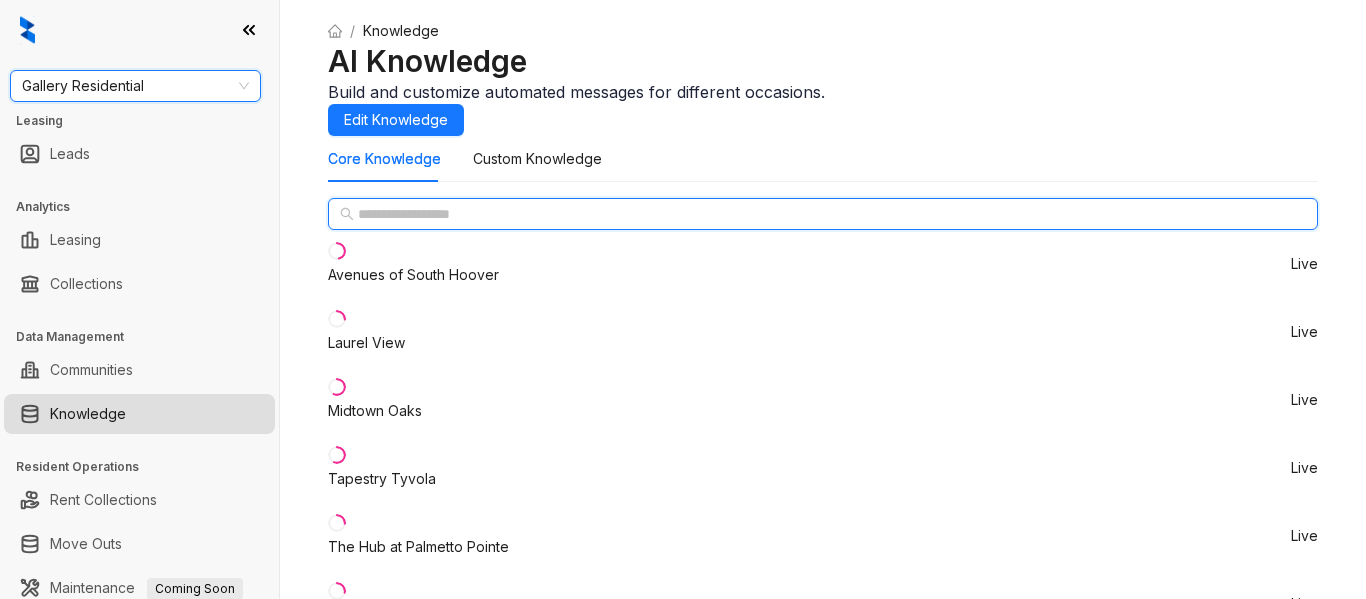 click at bounding box center [824, 214] 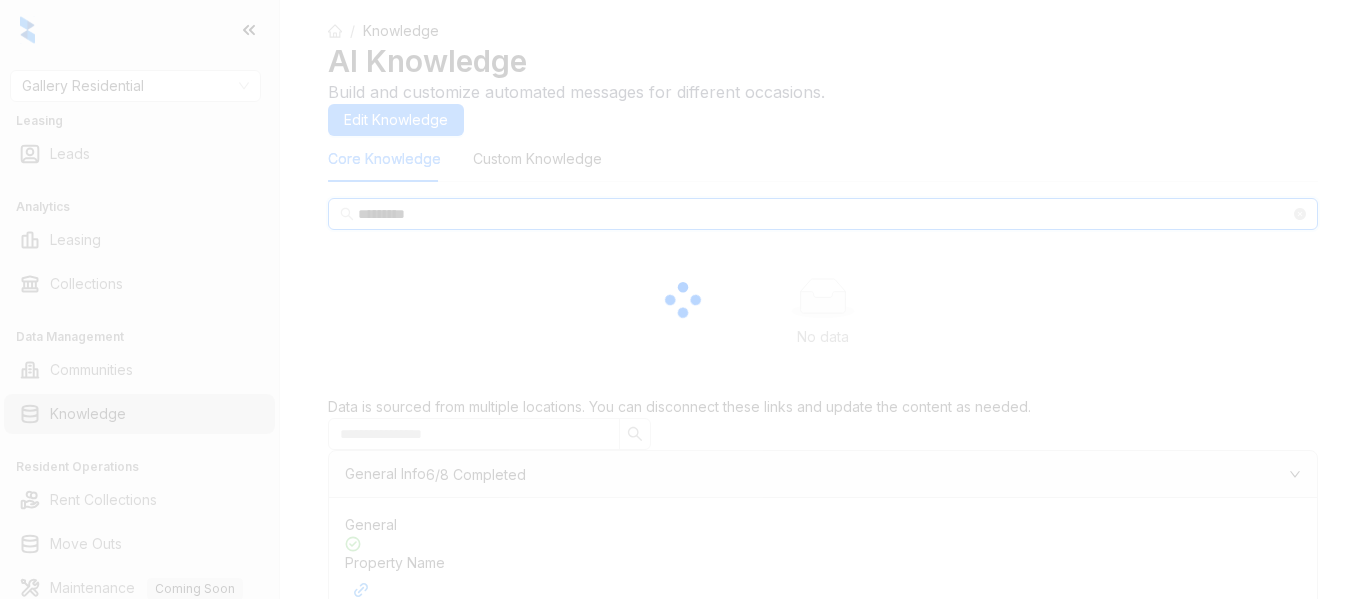 type on "*********" 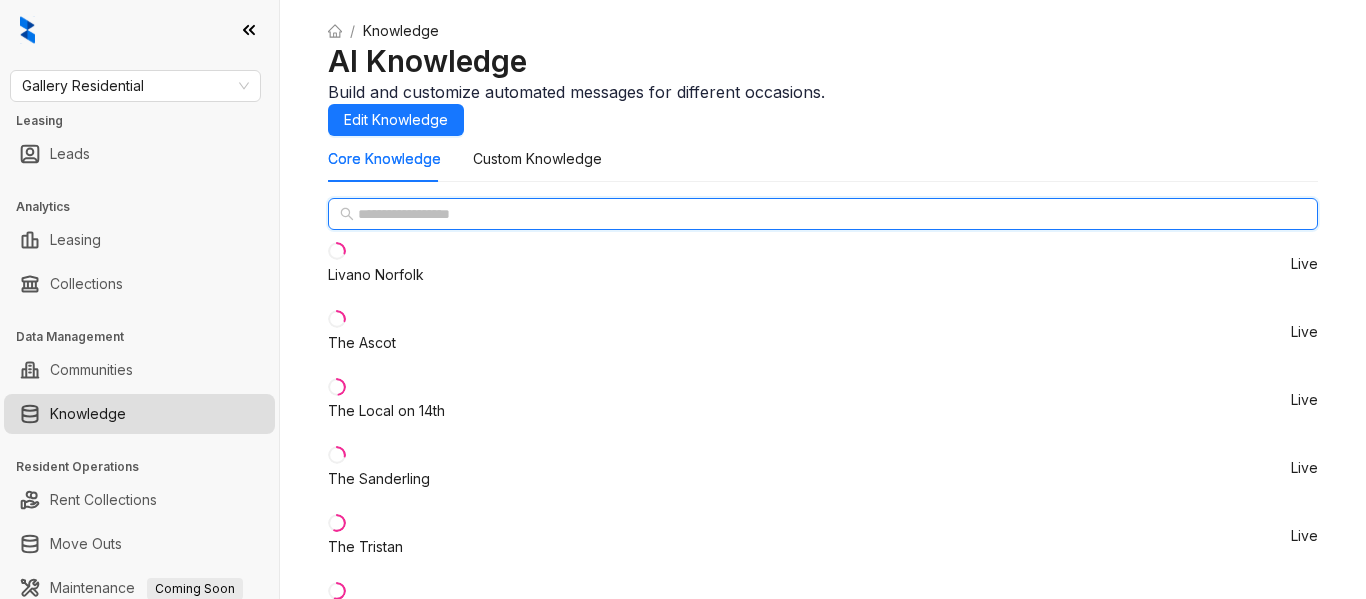click at bounding box center [824, 214] 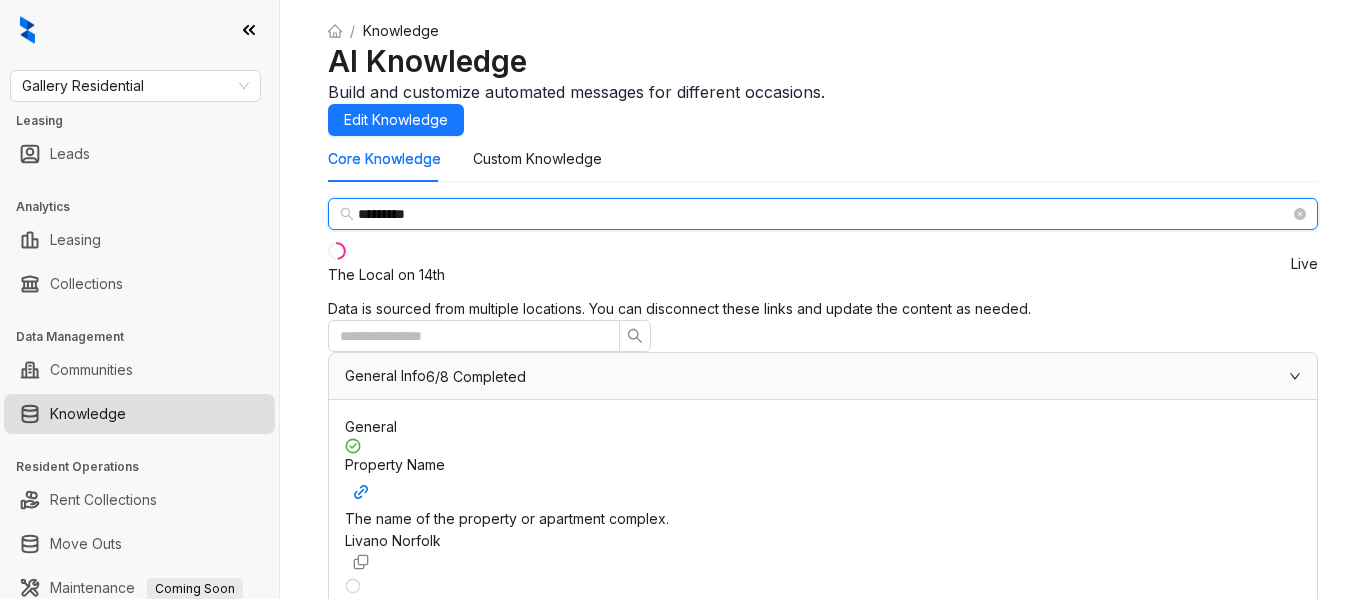 type on "*********" 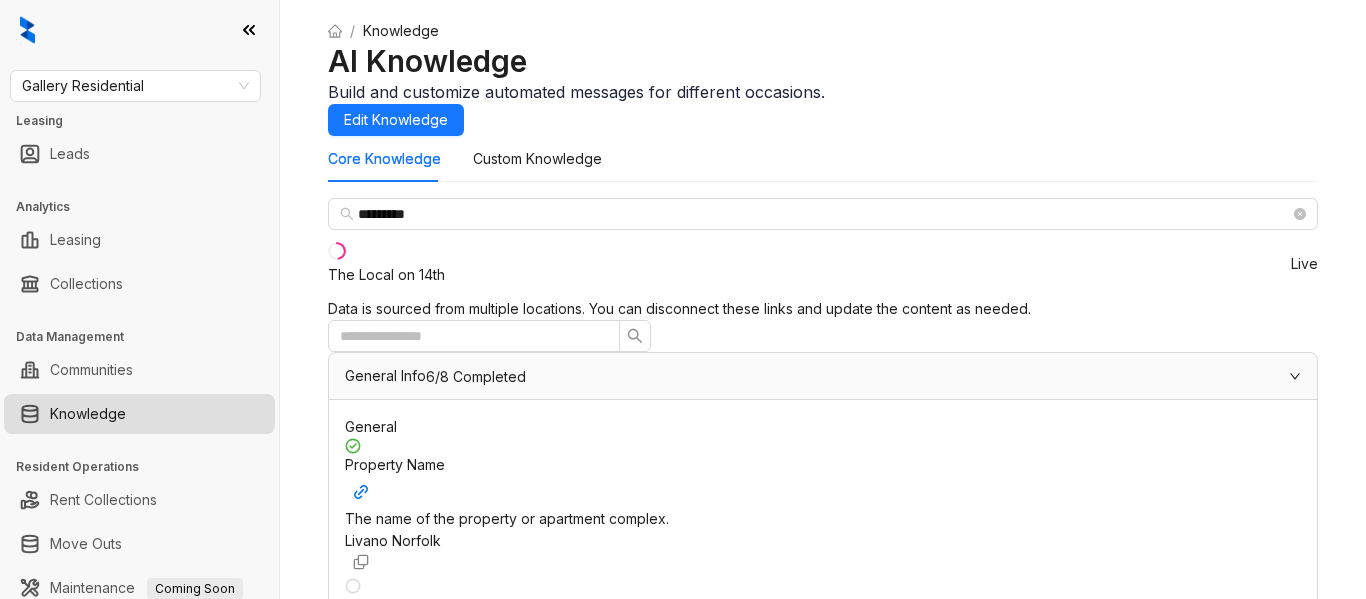 click on "The Local on 14th" at bounding box center [386, 275] 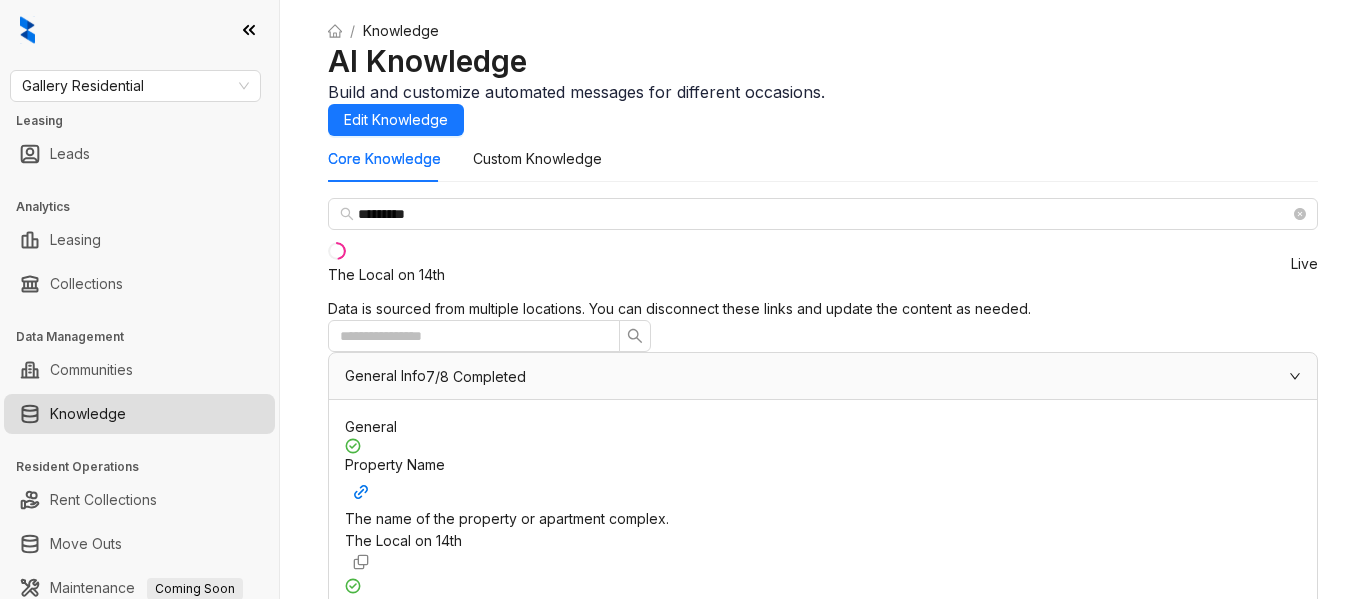 scroll, scrollTop: 1300, scrollLeft: 0, axis: vertical 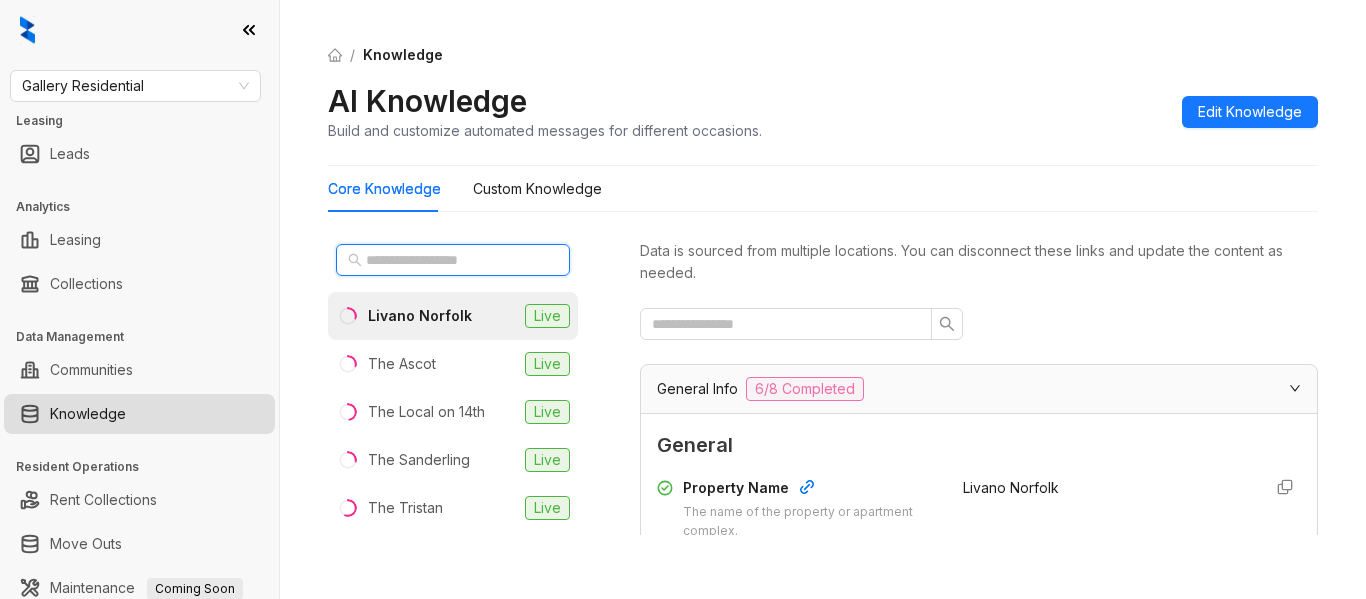 click at bounding box center [454, 260] 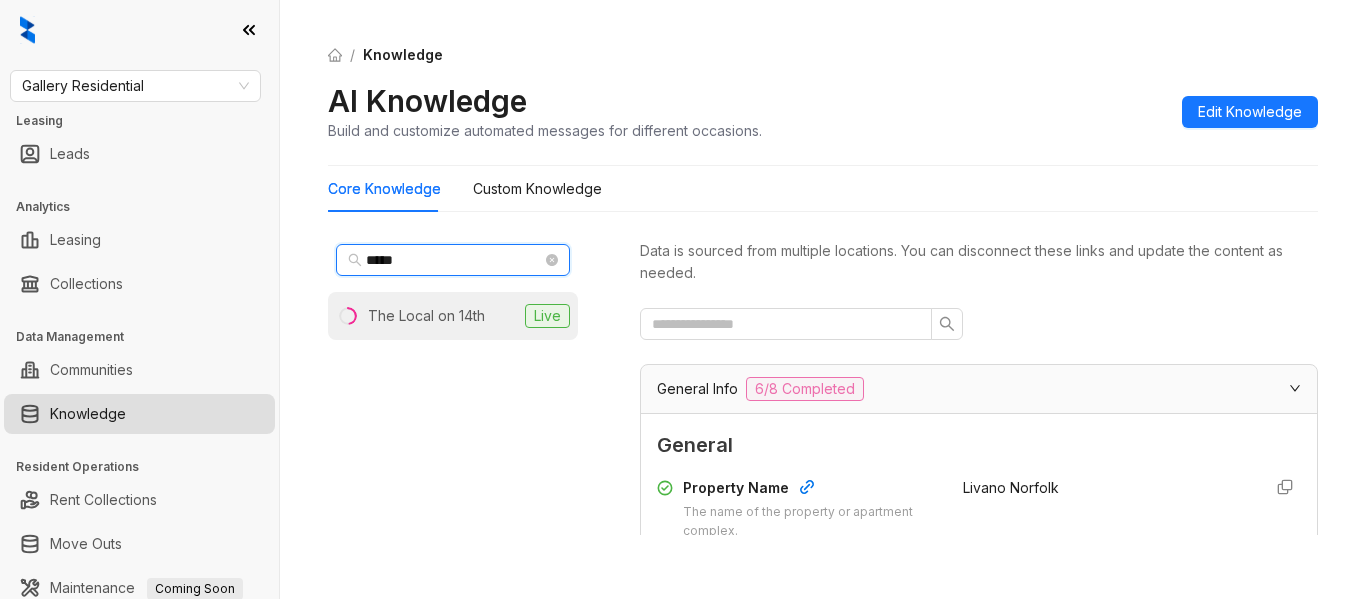 type on "*****" 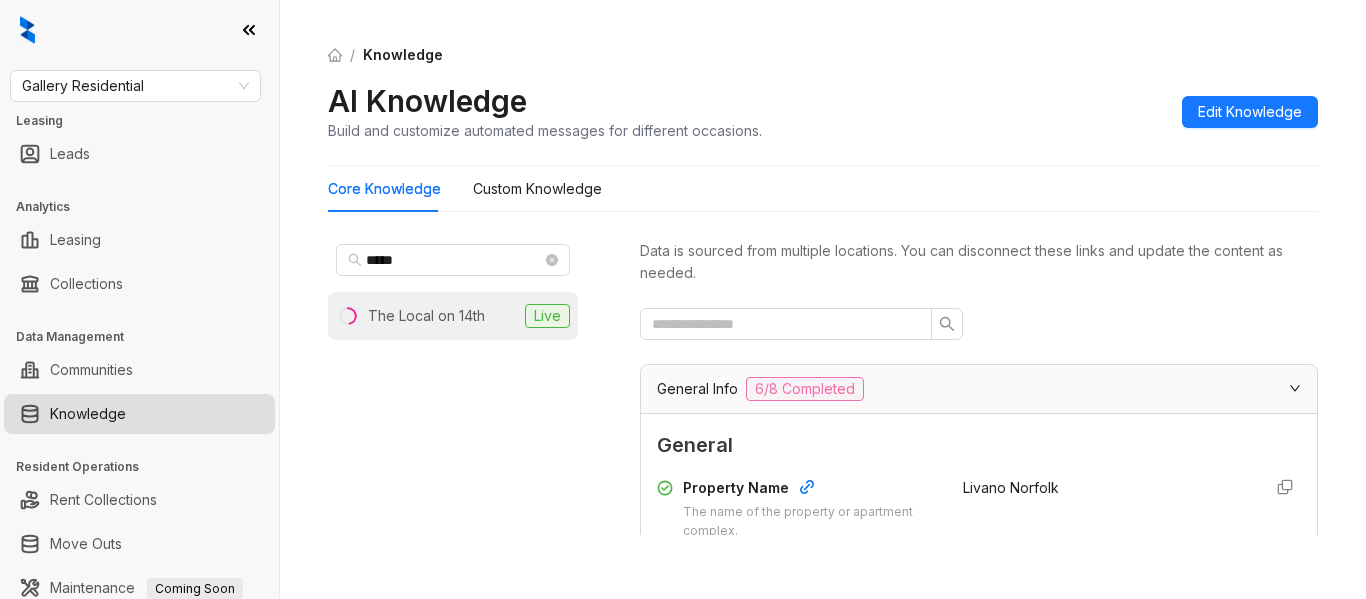 click on "The Local on 14th" at bounding box center [426, 316] 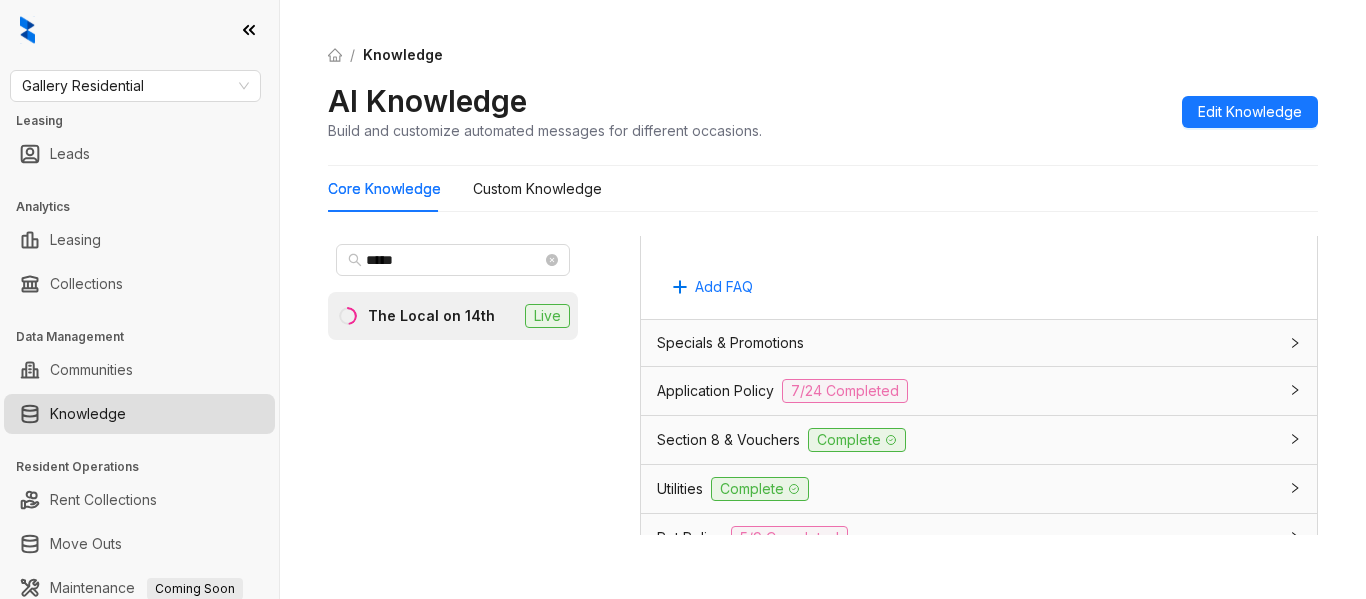 scroll, scrollTop: 1400, scrollLeft: 0, axis: vertical 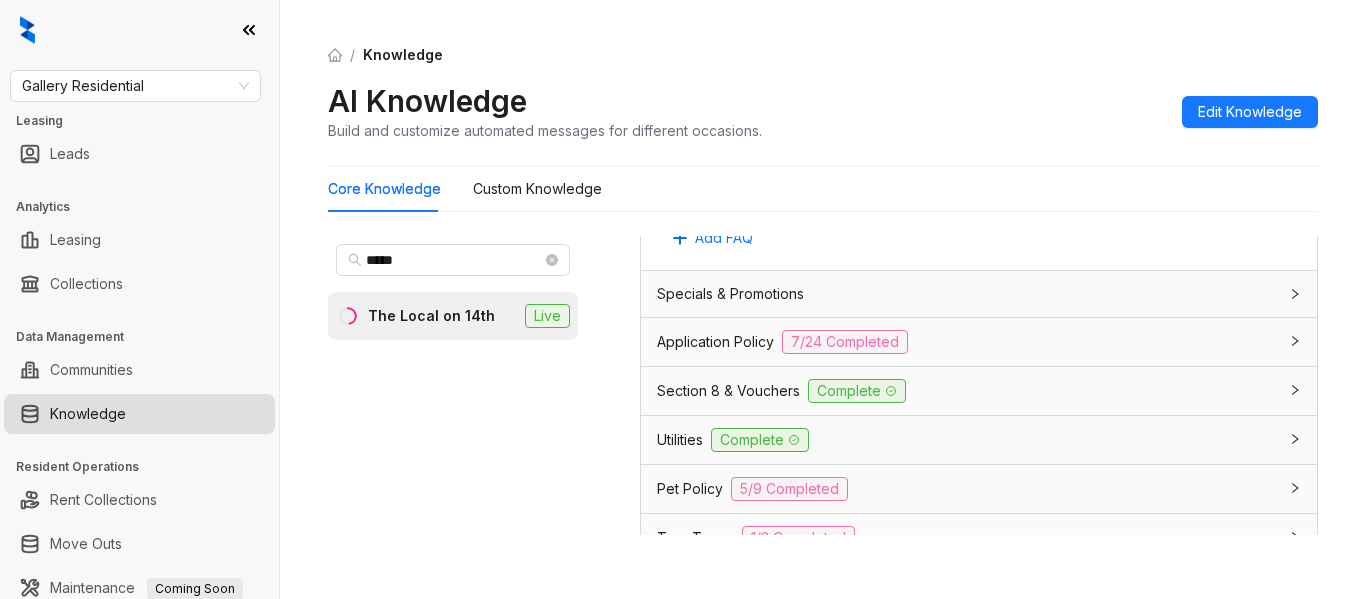 click on "Application Policy" at bounding box center [715, 342] 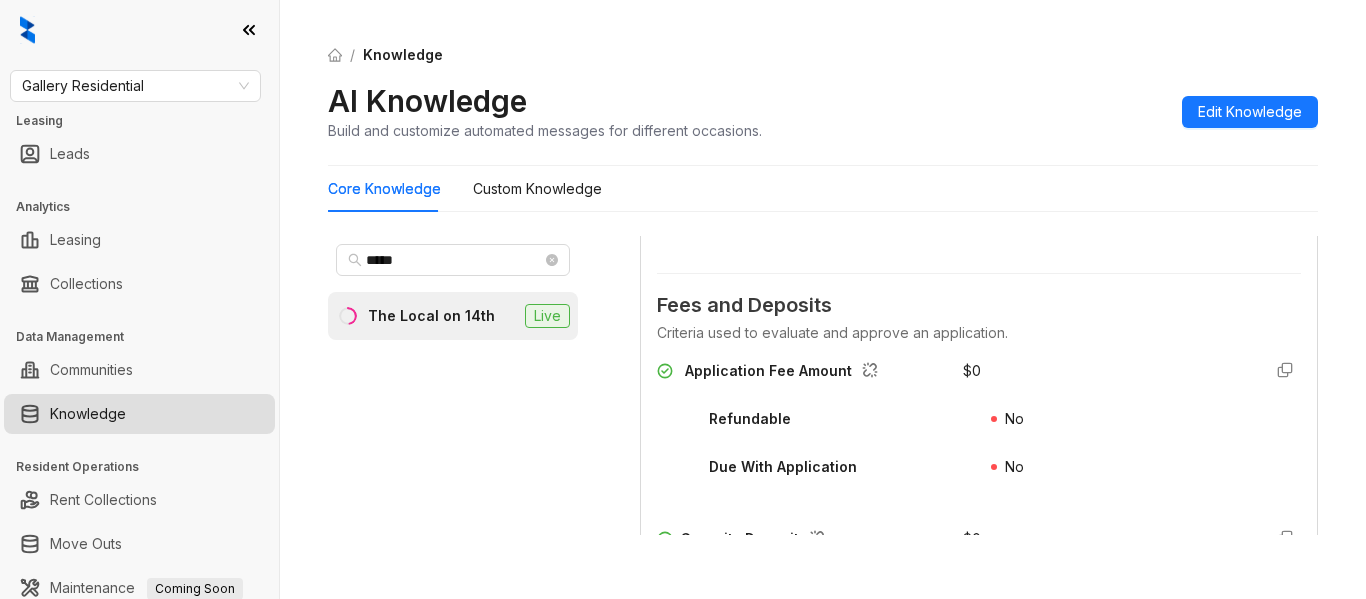 scroll, scrollTop: 2400, scrollLeft: 0, axis: vertical 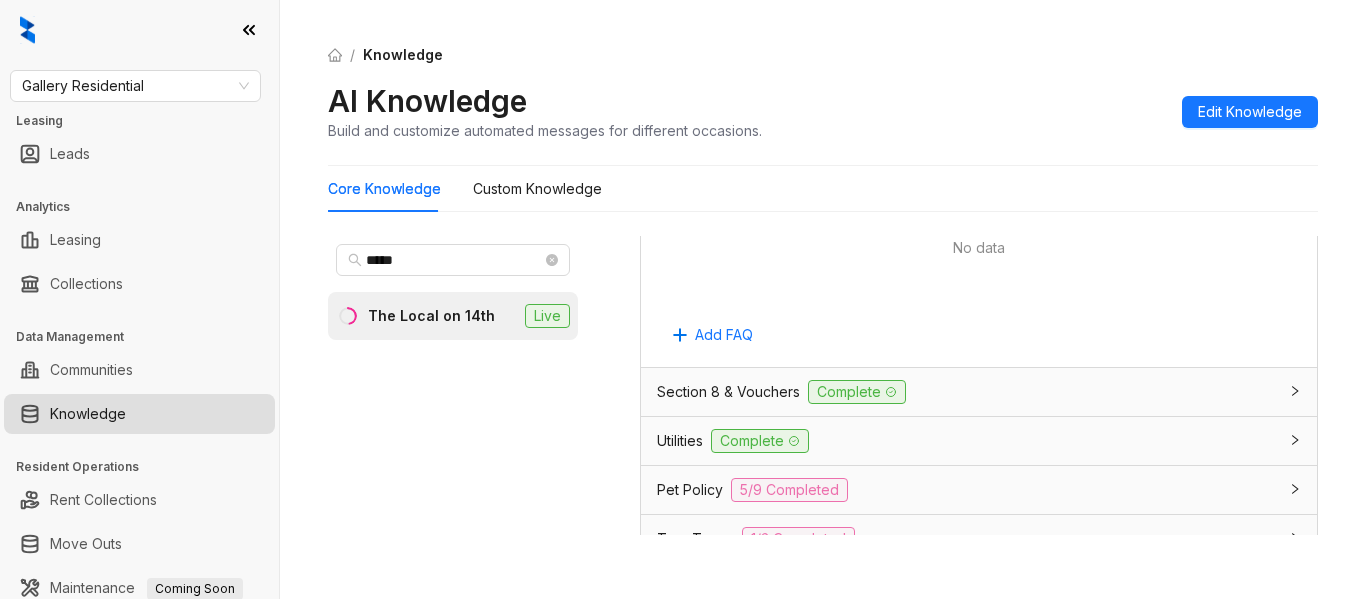 click on "Section 8 & Vouchers" at bounding box center (728, 392) 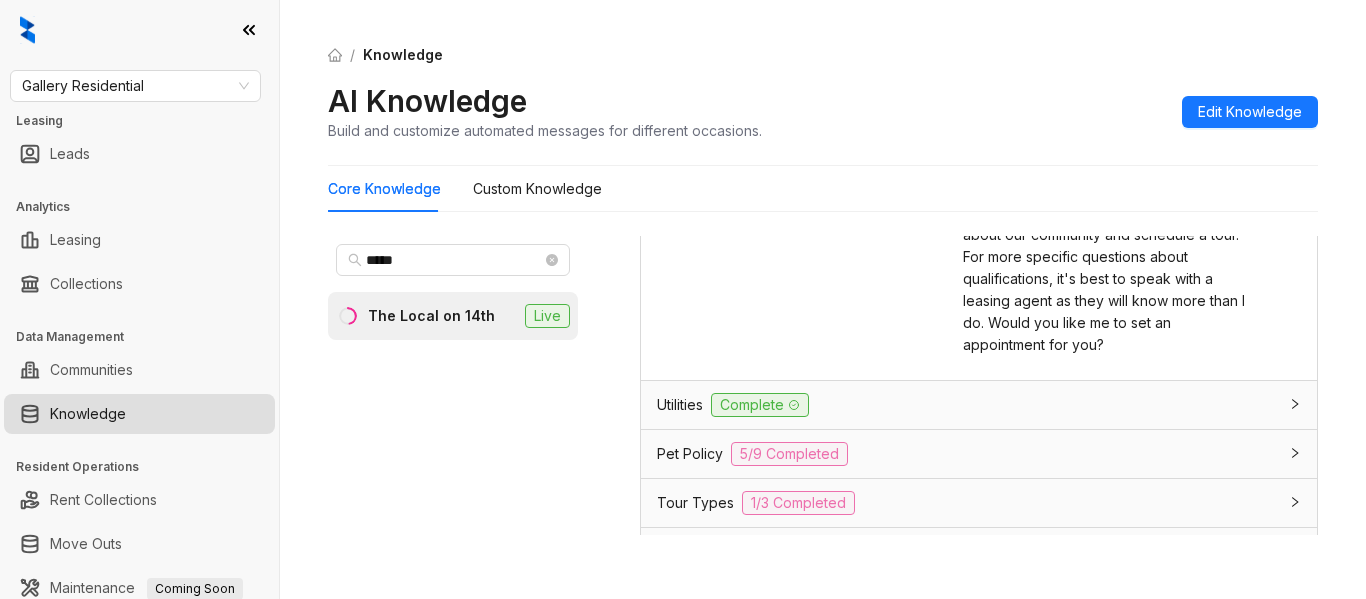 scroll, scrollTop: 4600, scrollLeft: 0, axis: vertical 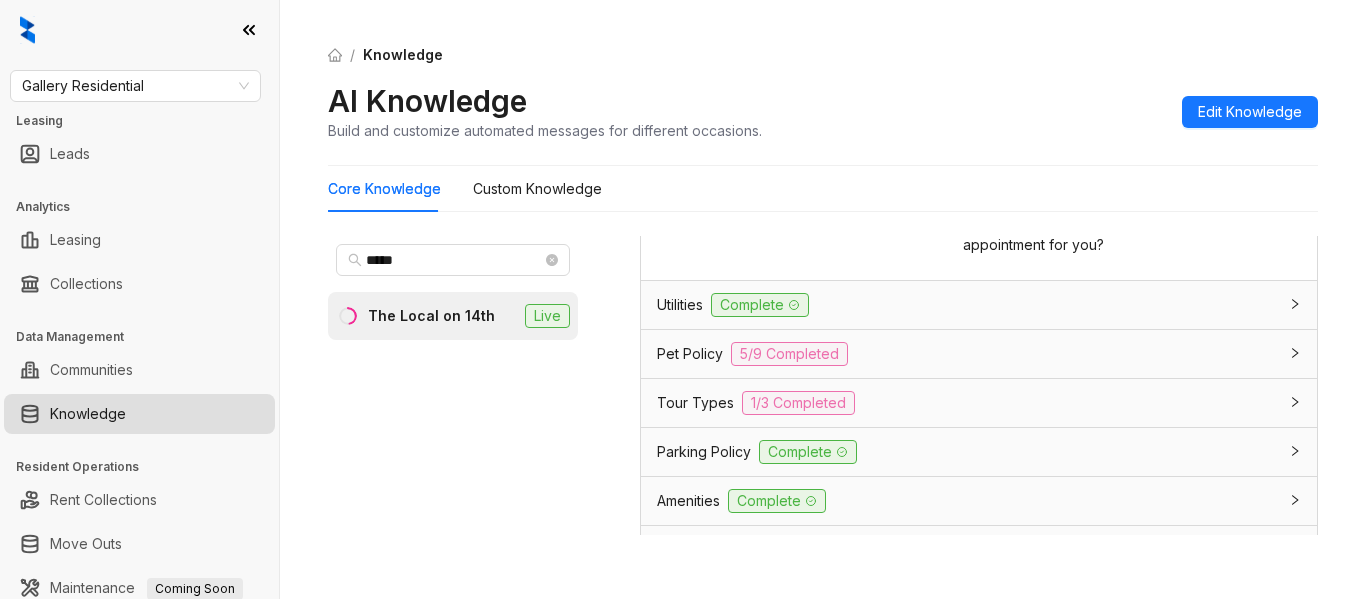 click on "Utilities Complete" at bounding box center (967, 305) 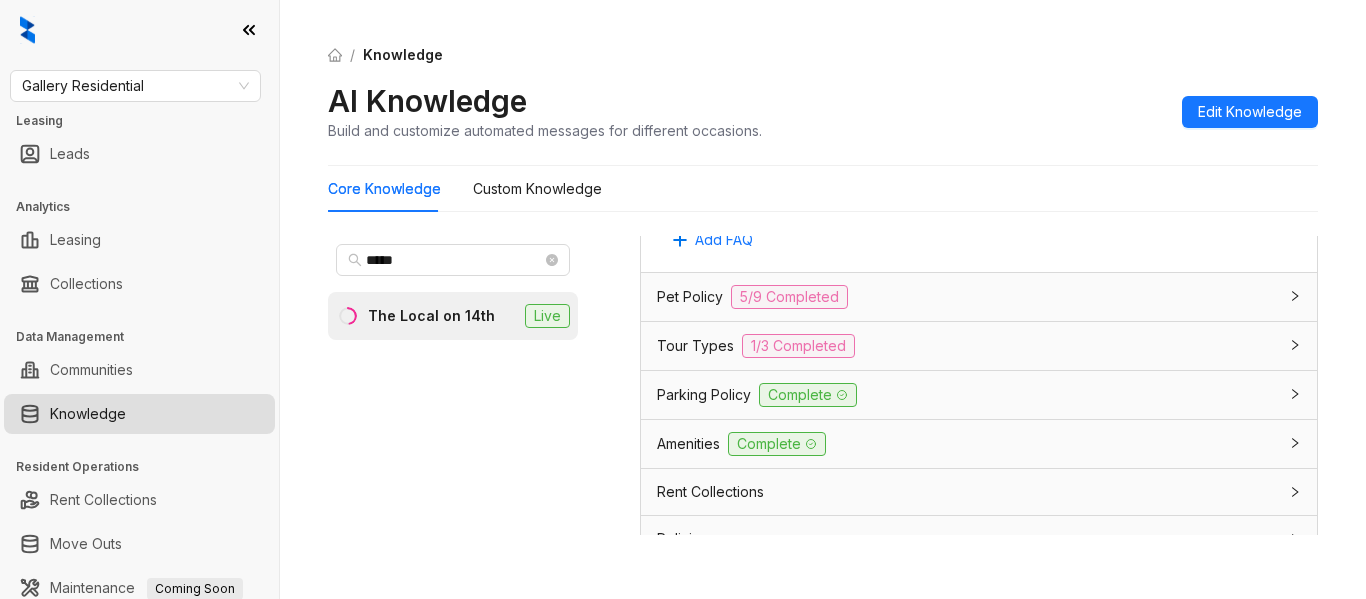 scroll, scrollTop: 5866, scrollLeft: 0, axis: vertical 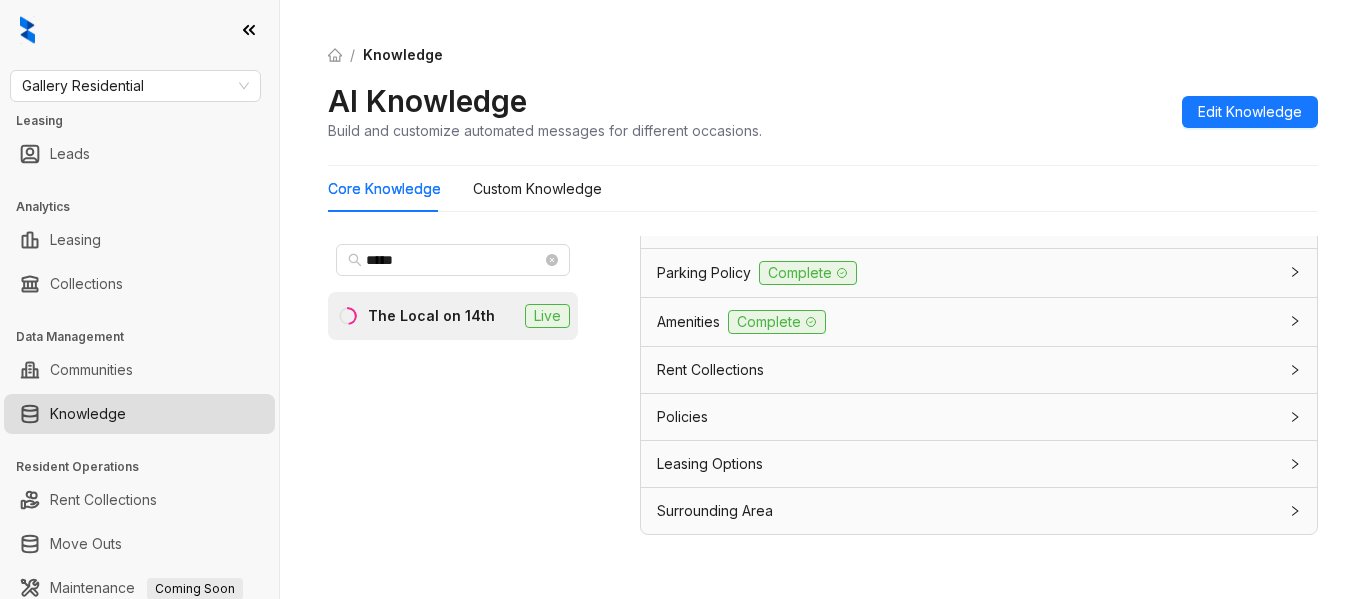 click on "Leasing Options" at bounding box center [710, 464] 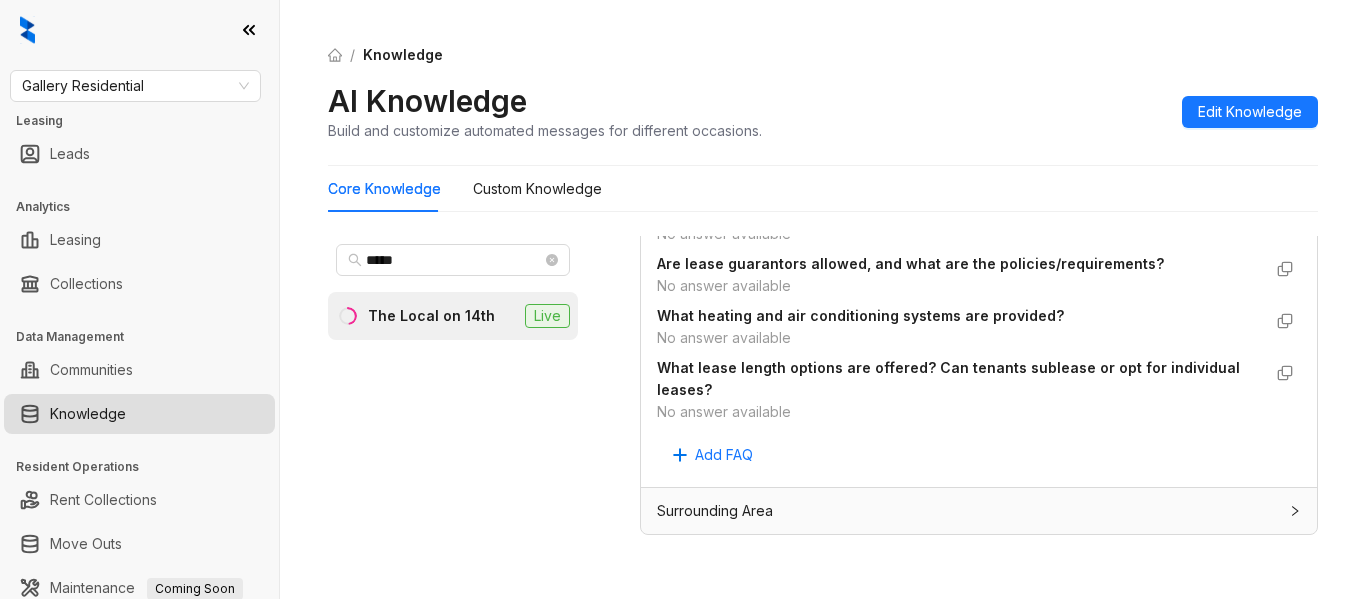 scroll, scrollTop: 6246, scrollLeft: 0, axis: vertical 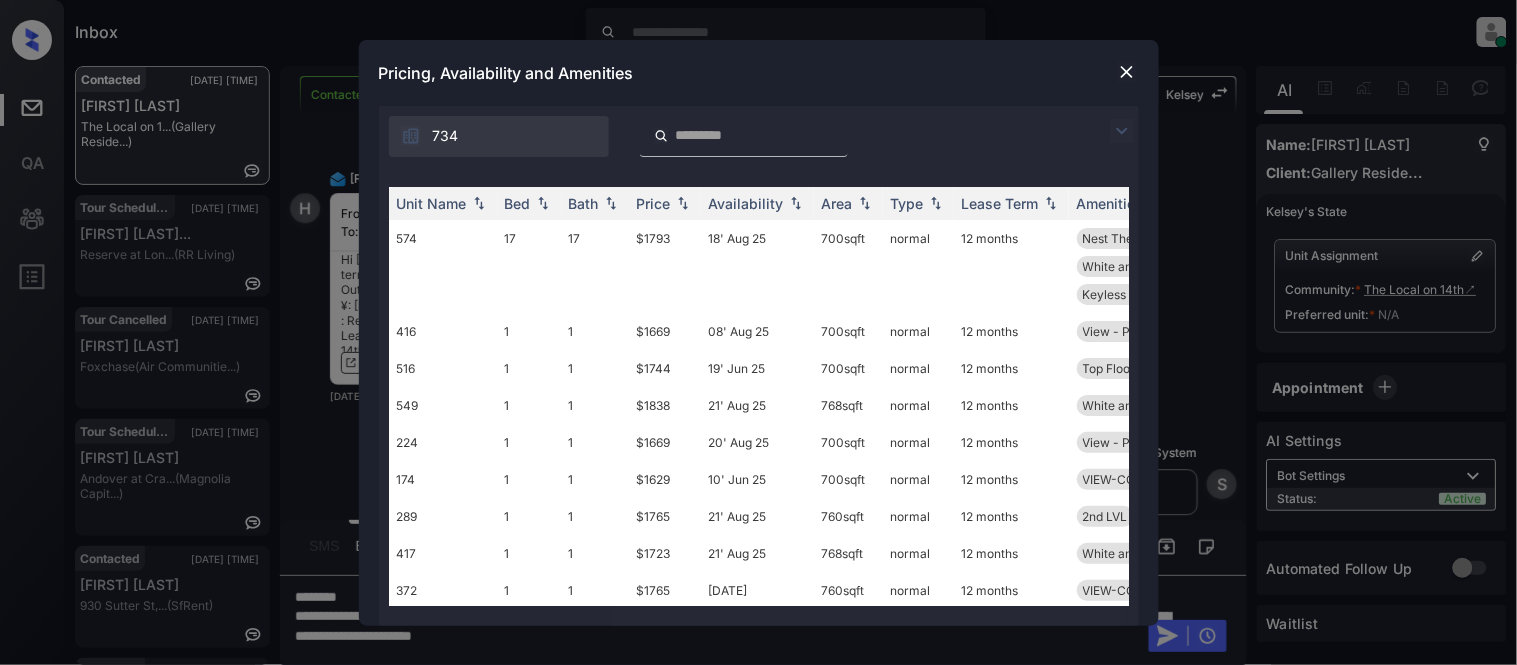 click at bounding box center (1122, 131) 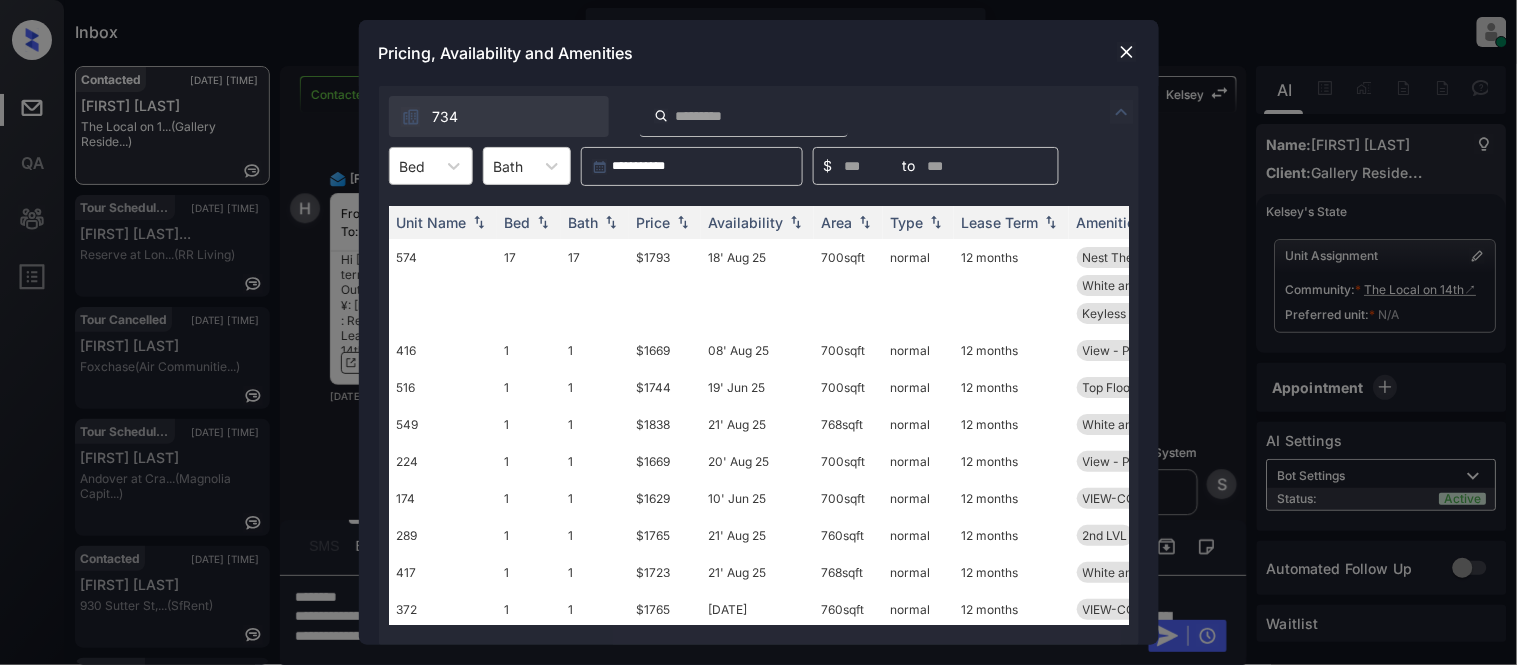 click on "Bed" at bounding box center [413, 166] 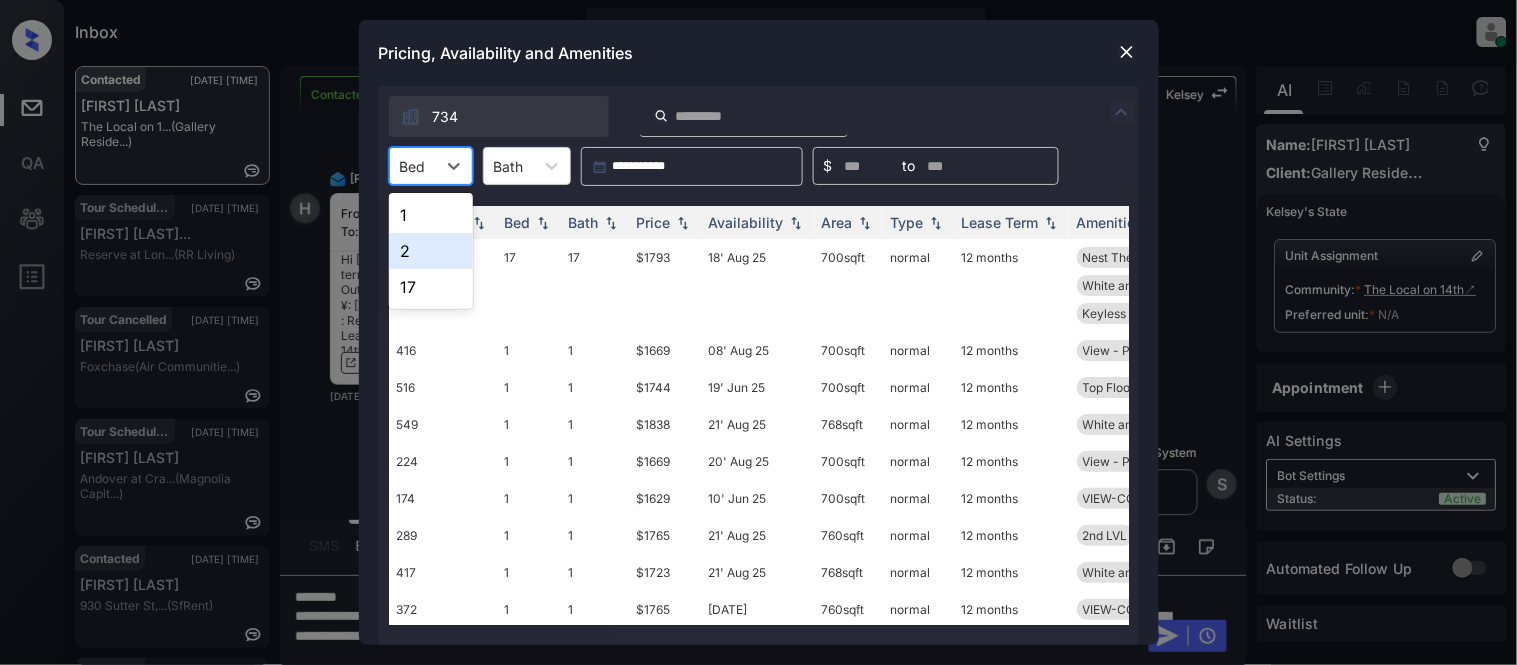 click on "2" at bounding box center (431, 251) 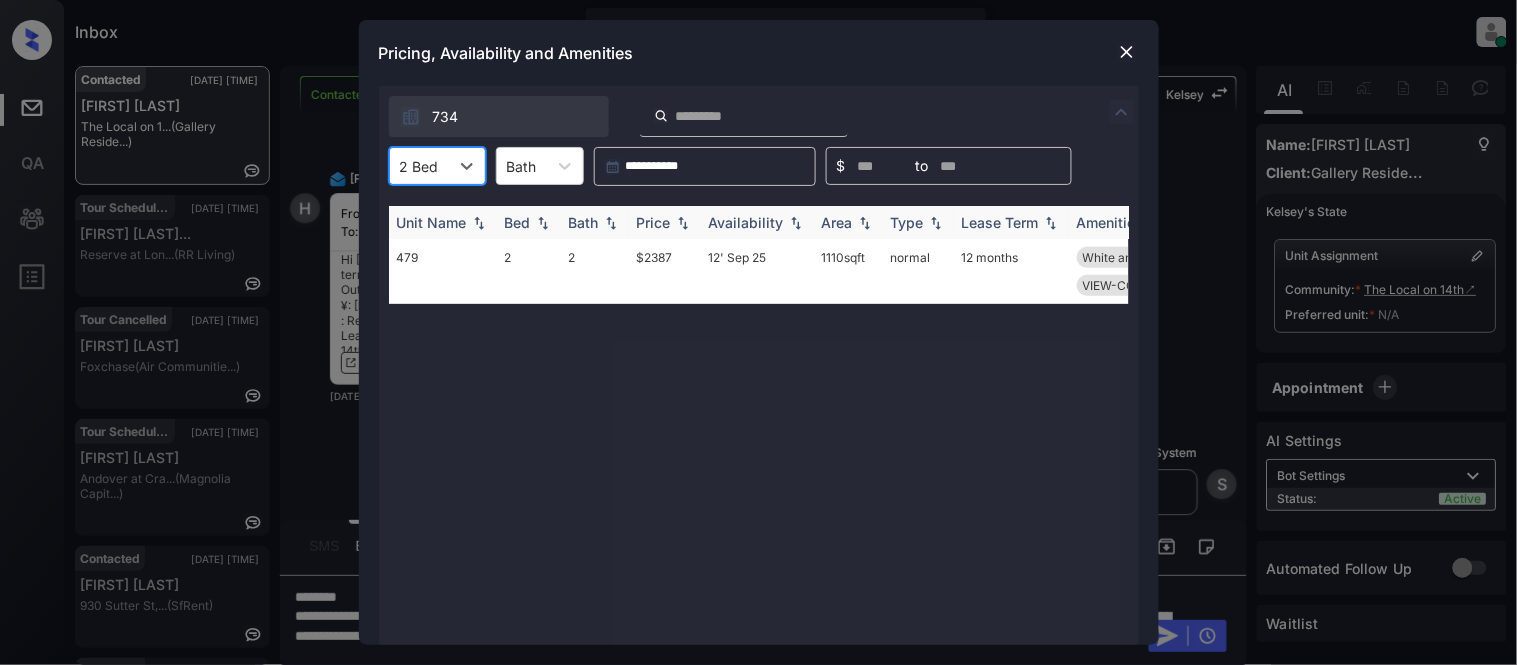 click at bounding box center (683, 223) 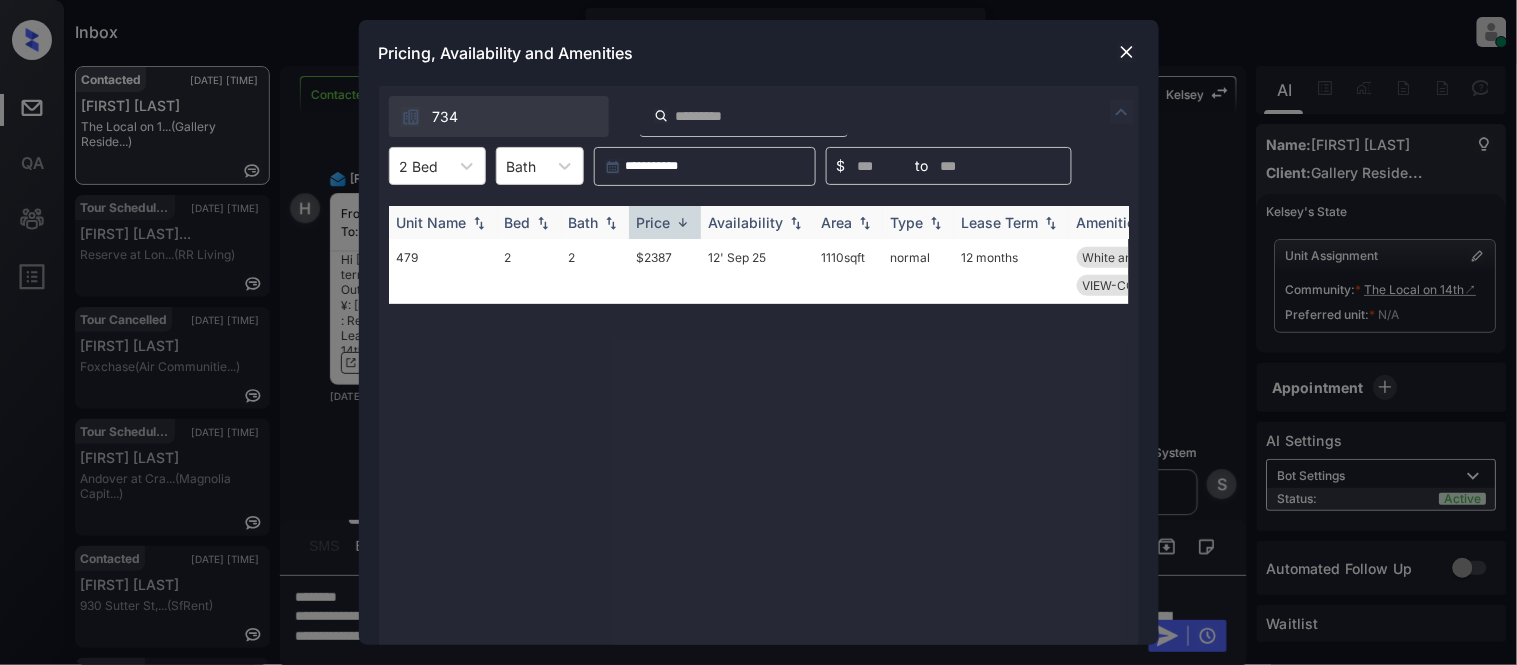 click at bounding box center [683, 222] 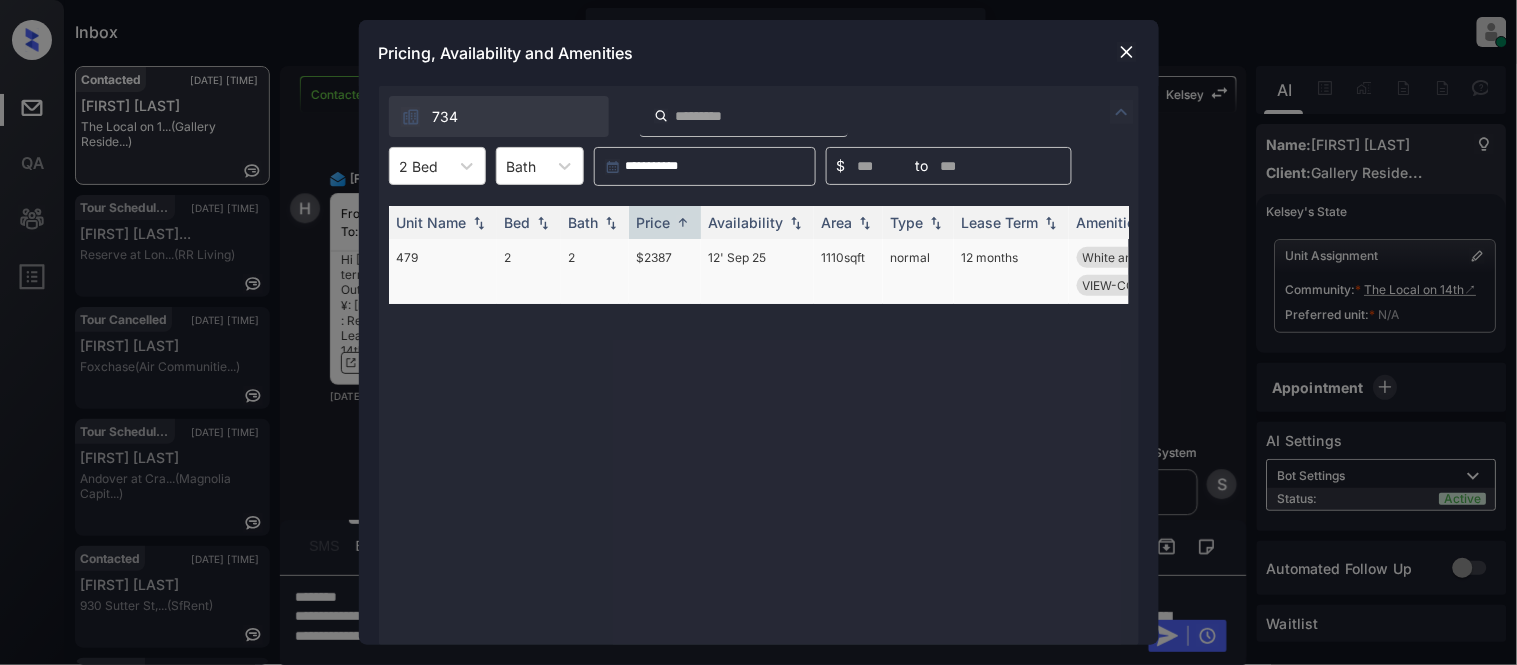 click on "$2387" at bounding box center (665, 271) 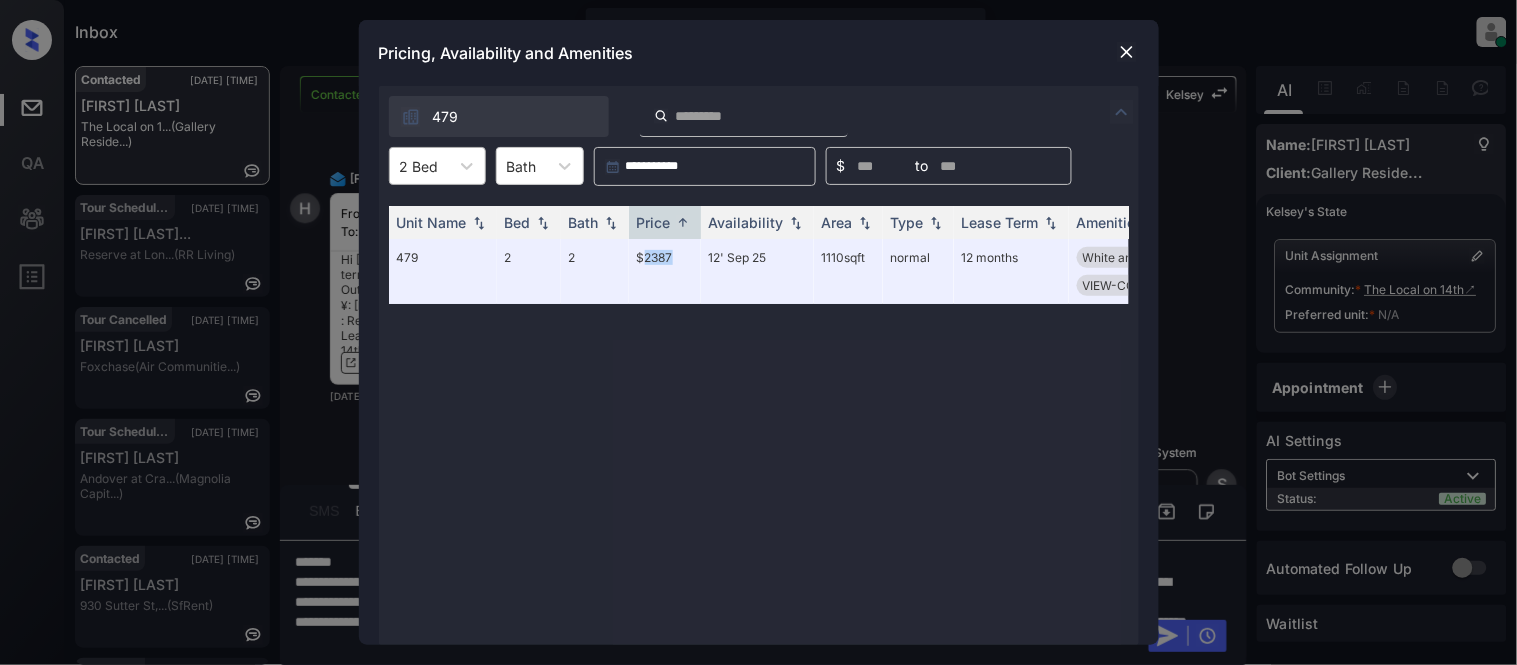 click at bounding box center (419, 166) 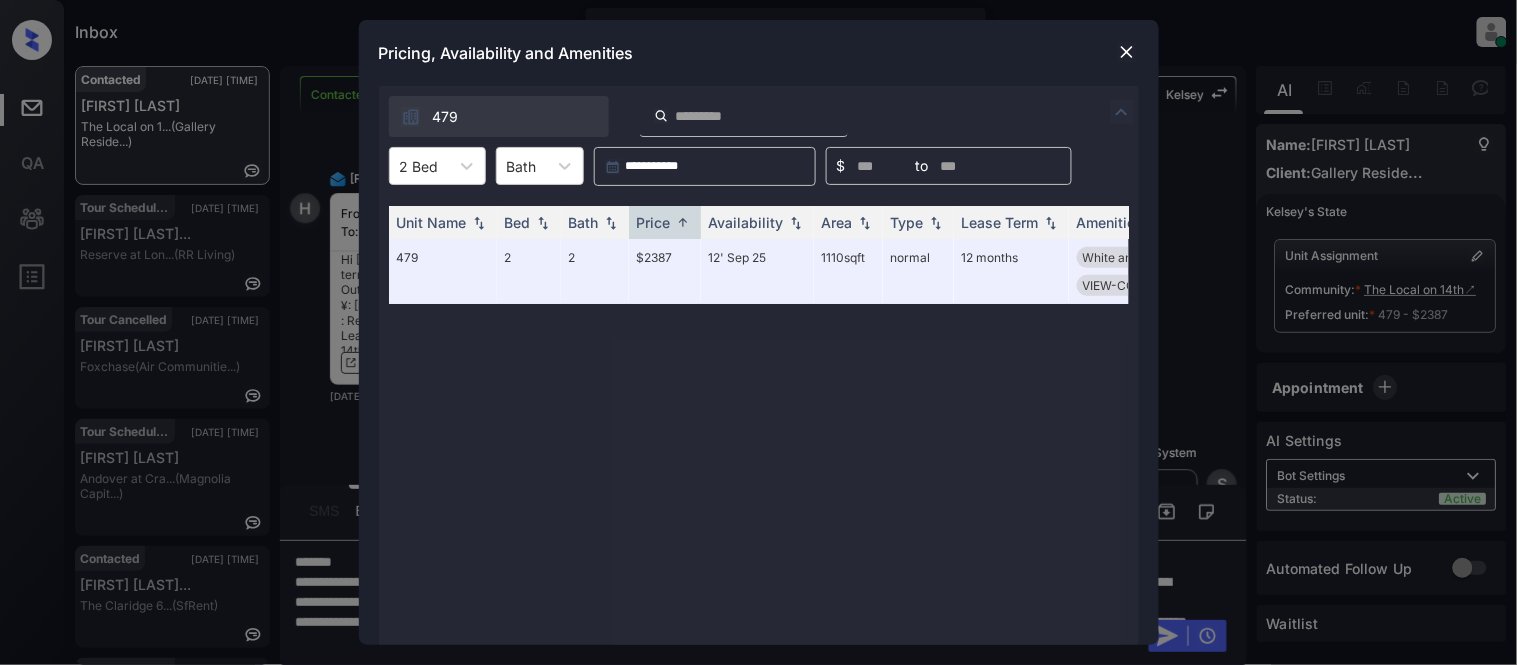click at bounding box center [1127, 52] 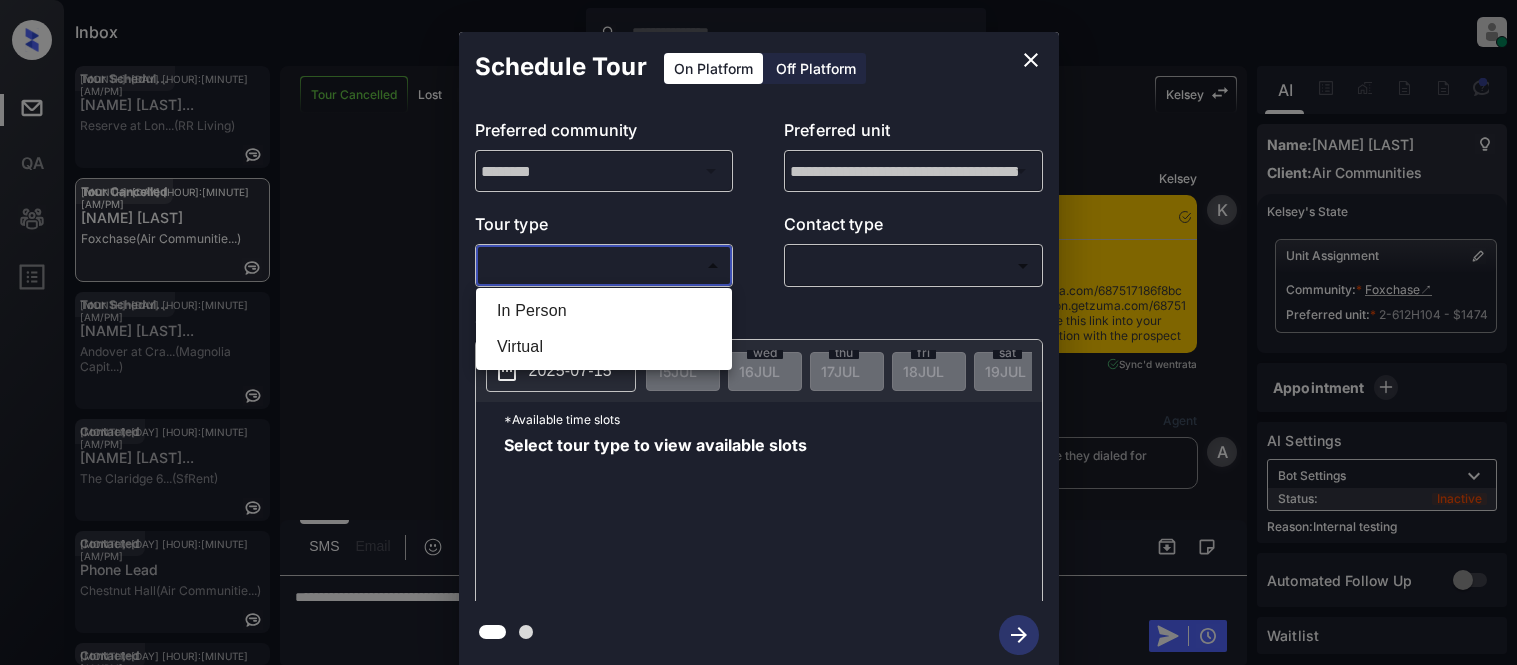 scroll, scrollTop: 0, scrollLeft: 0, axis: both 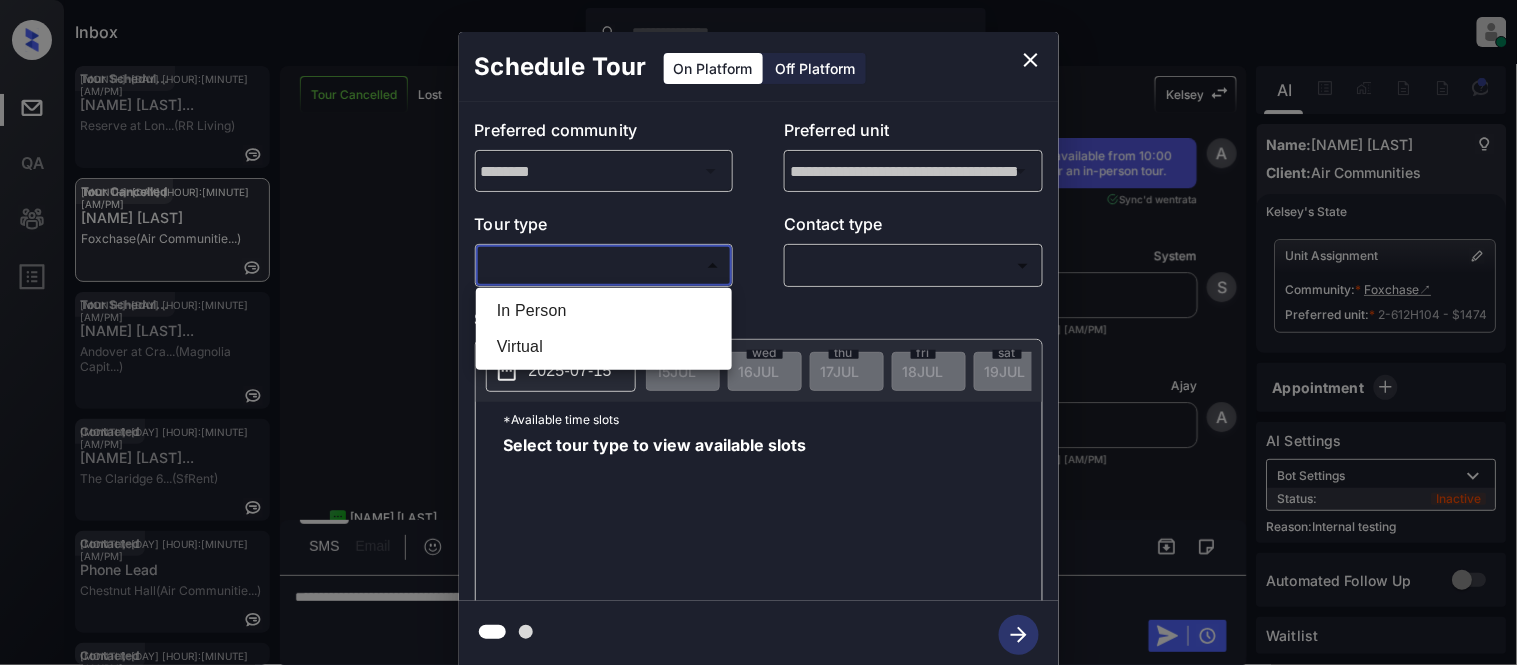 click on "In Person" at bounding box center (604, 311) 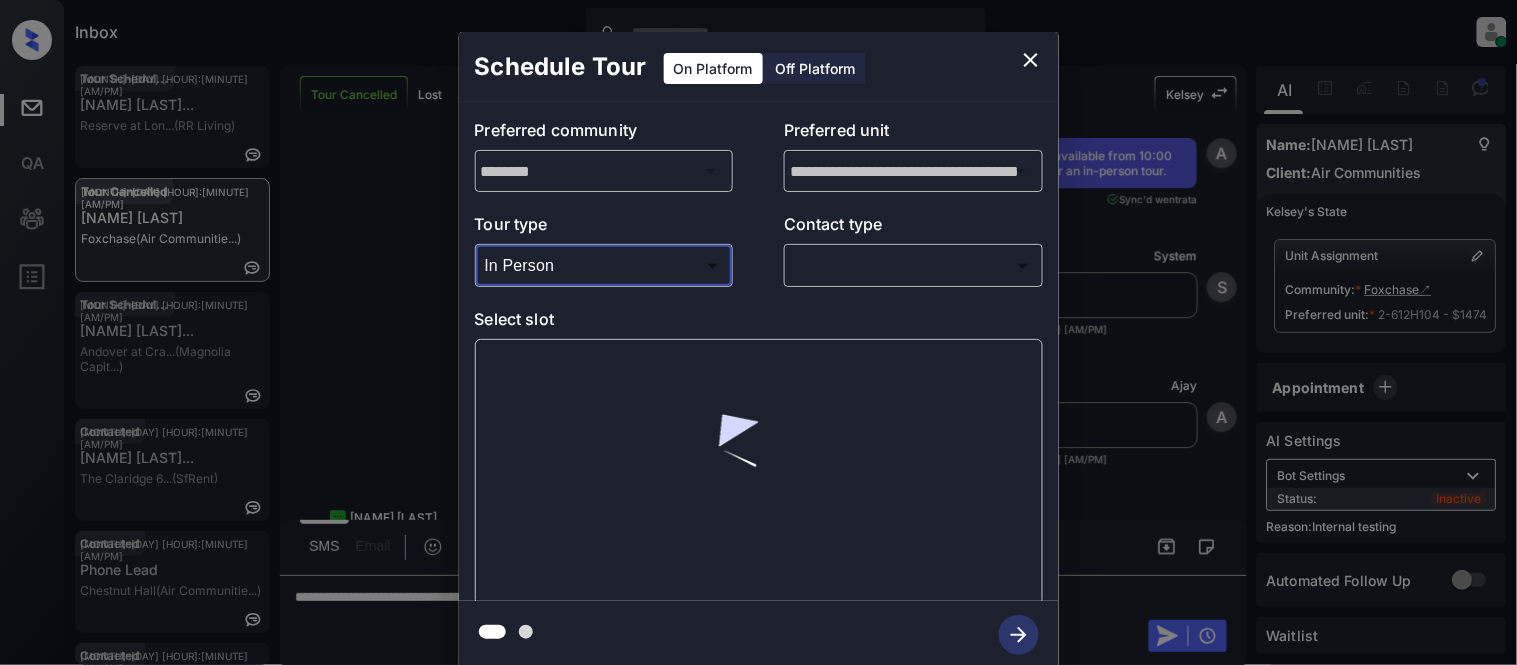click on "Inbox Kristina Cataag Online Set yourself   offline Set yourself   on break Profile Switch to  light  mode Sign out Tour Scheduled Jul-15 12:25 pm   Emmanuel Porti... Reserve at Lon...  (RR Living) Tour Cancelled Jul-15 12:25 pm   Ahmad Amiree Foxchase  (Air Communitie...) Tour Scheduled Jul-15 12:26 pm   Fnu Sreekar Ra... Andover at Cra...  (Magnolia Capit...) Contacted Jul-15 12:28 pm   Eajsa Slaughte... The Claridge 6...  (SfRent) Contacted Jul-15 12:32 pm   Phone Lead Chestnut Hall  (Air Communitie...) Contacted Jul-15 12:33 pm   Bianca Harris ... Rivers Edge at...  (RR Living) Tour Cancelled Lost Lead Sentiment: Angry Upon sliding the acknowledgement:  Lead will move to lost stage. * ​ SMS and call option will be set to opt out. AFM will be turned off for the lead. Kelsey New Message Kelsey Notes Note: Jul 14, 2025 07:41 am  Sync'd w  entrata K New Message Agent Lead routed to Kelsey because they dialed for Leasing via Zuma IVR. Jul 14, 2025 07:41 am A New Message Kelsey Jul 14, 2025 07:41 am K Zuma Z" at bounding box center [758, 332] 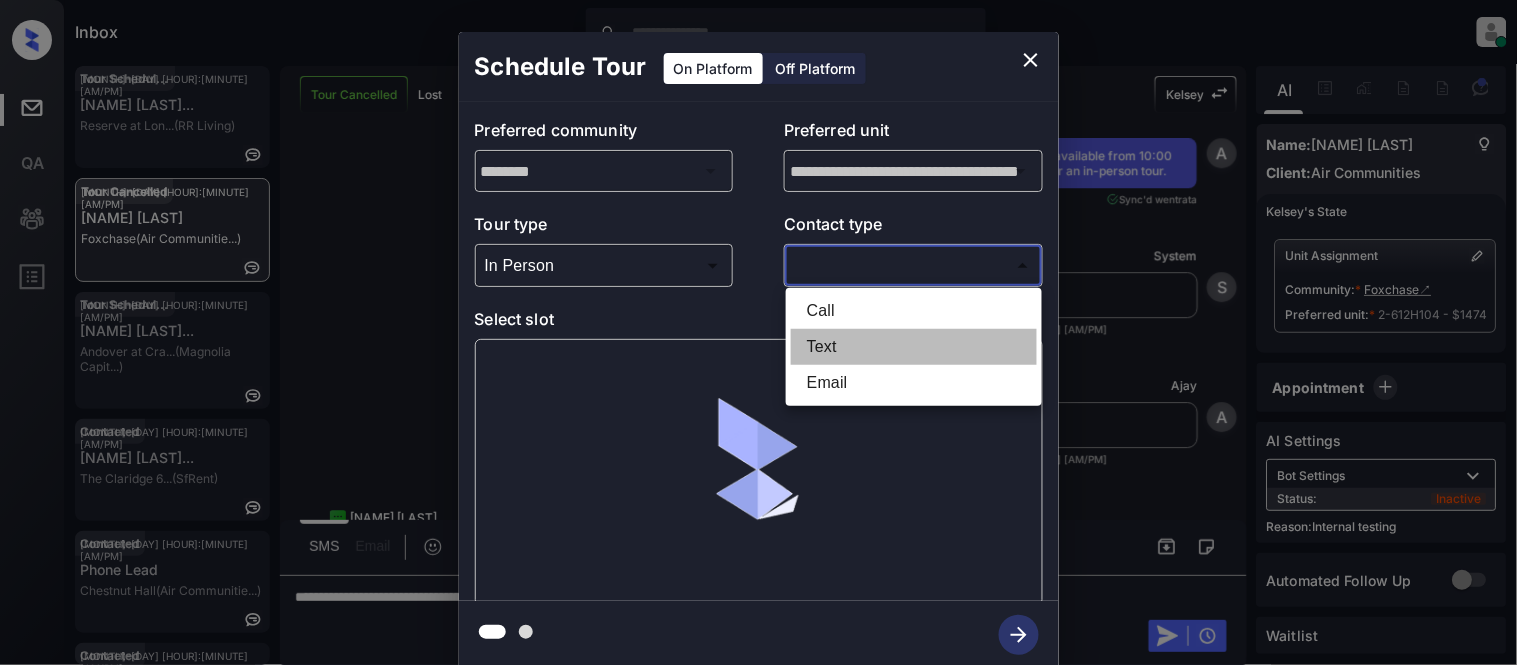click on "Text" at bounding box center [914, 347] 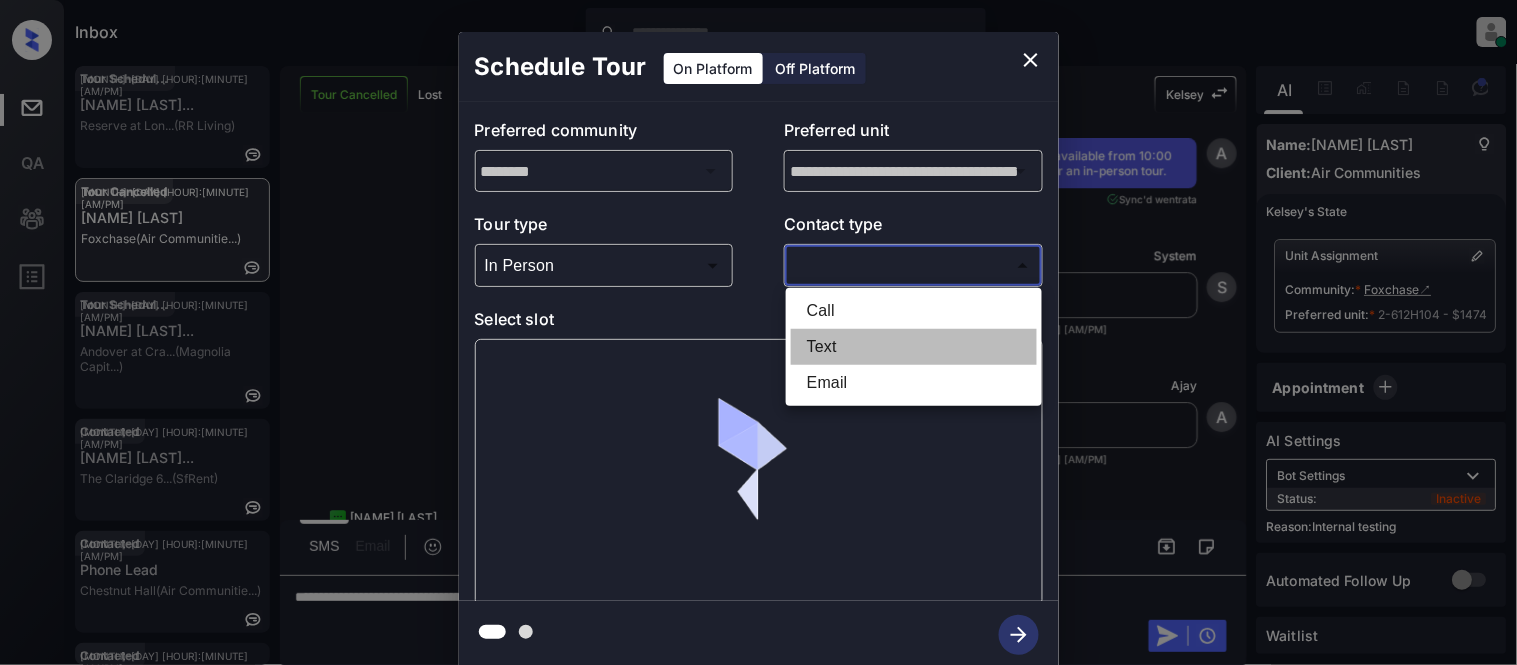 type on "****" 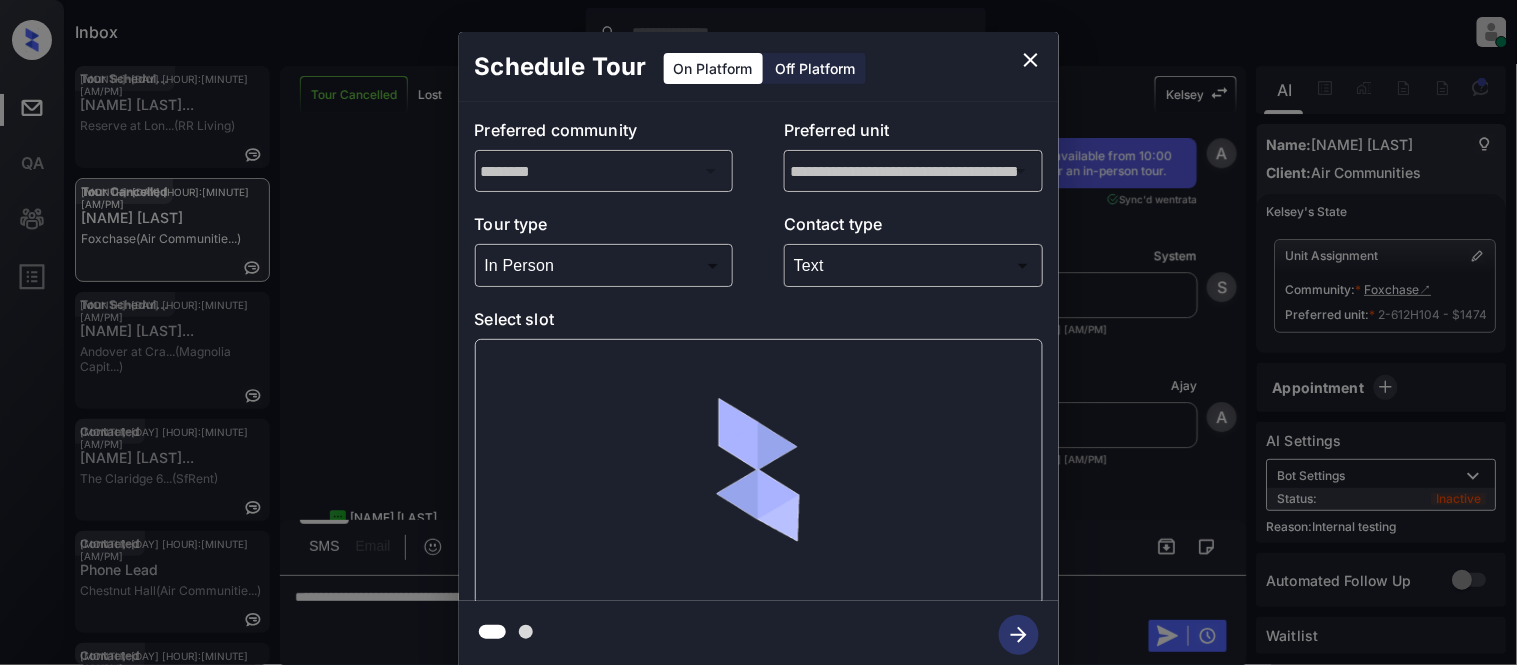 click at bounding box center [759, 472] 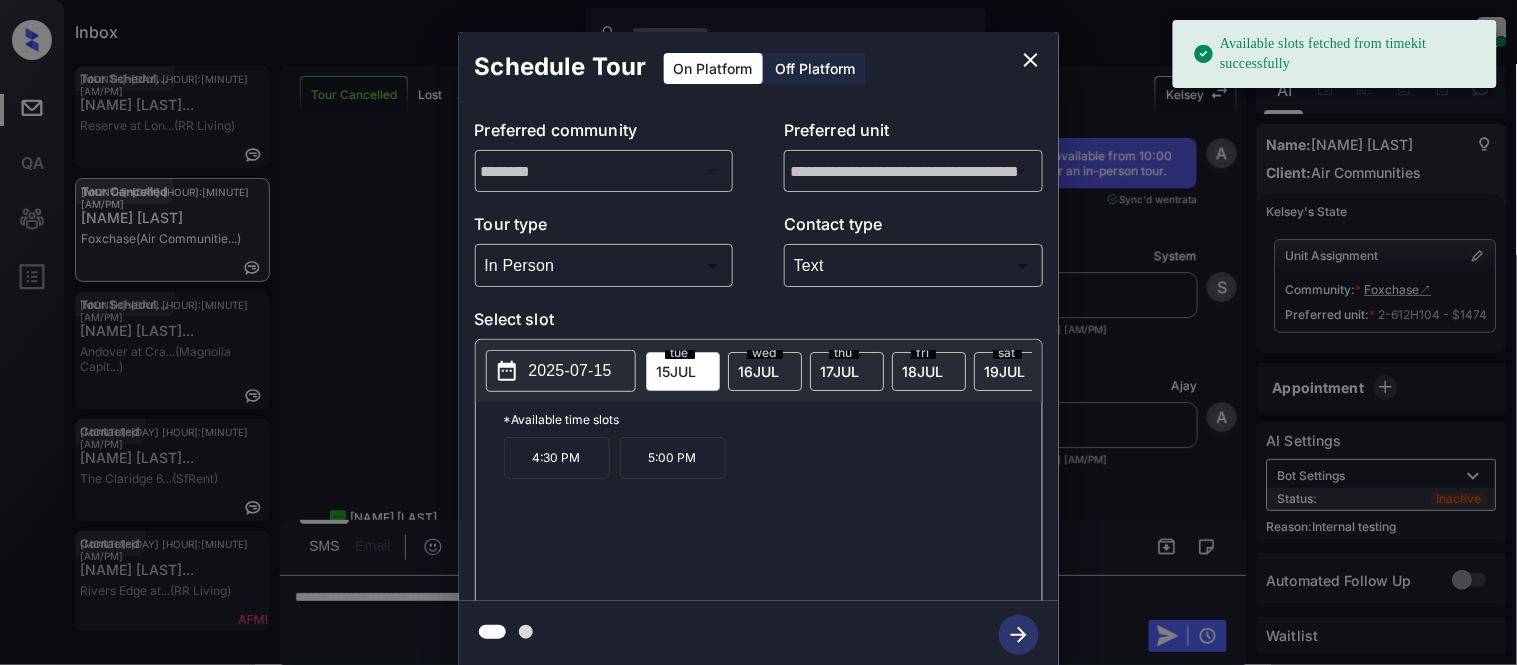 click on "wed 16 JUL" at bounding box center (765, 371) 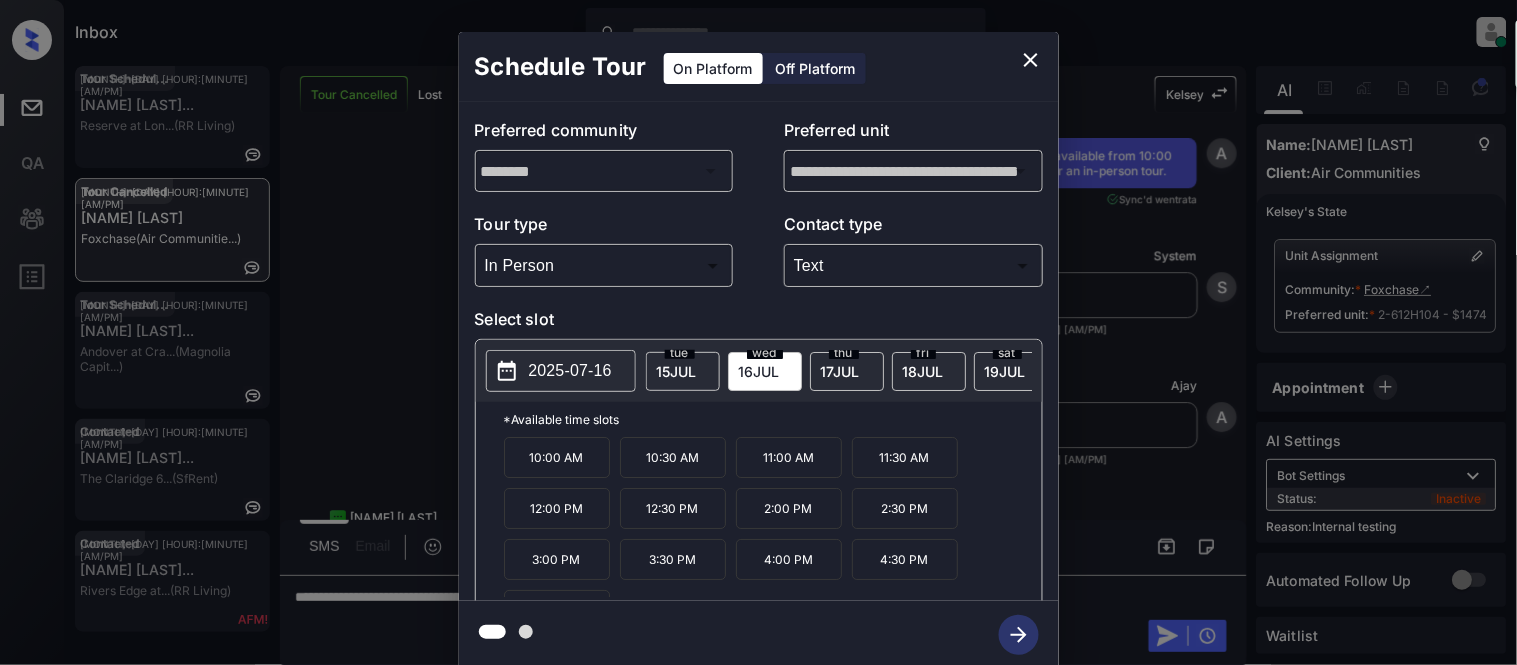 click on "12:00 PM" at bounding box center [557, 508] 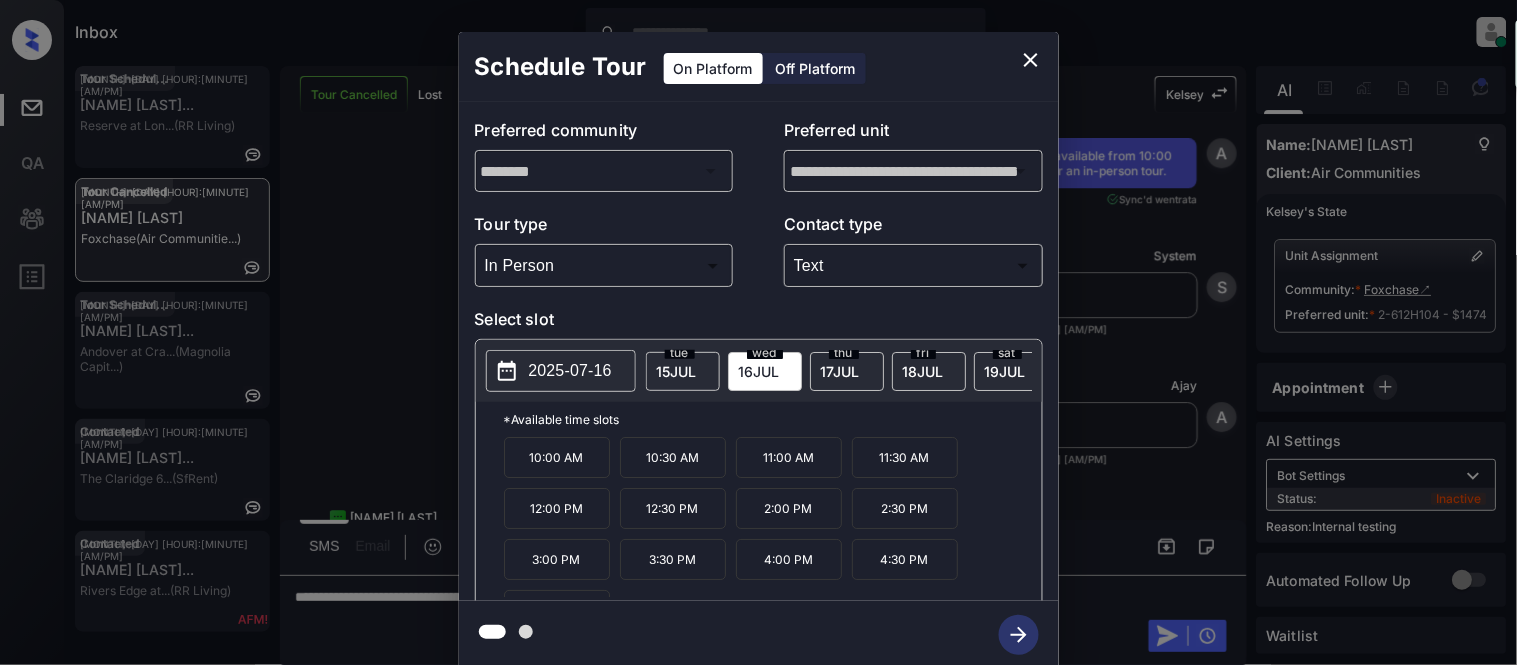 click 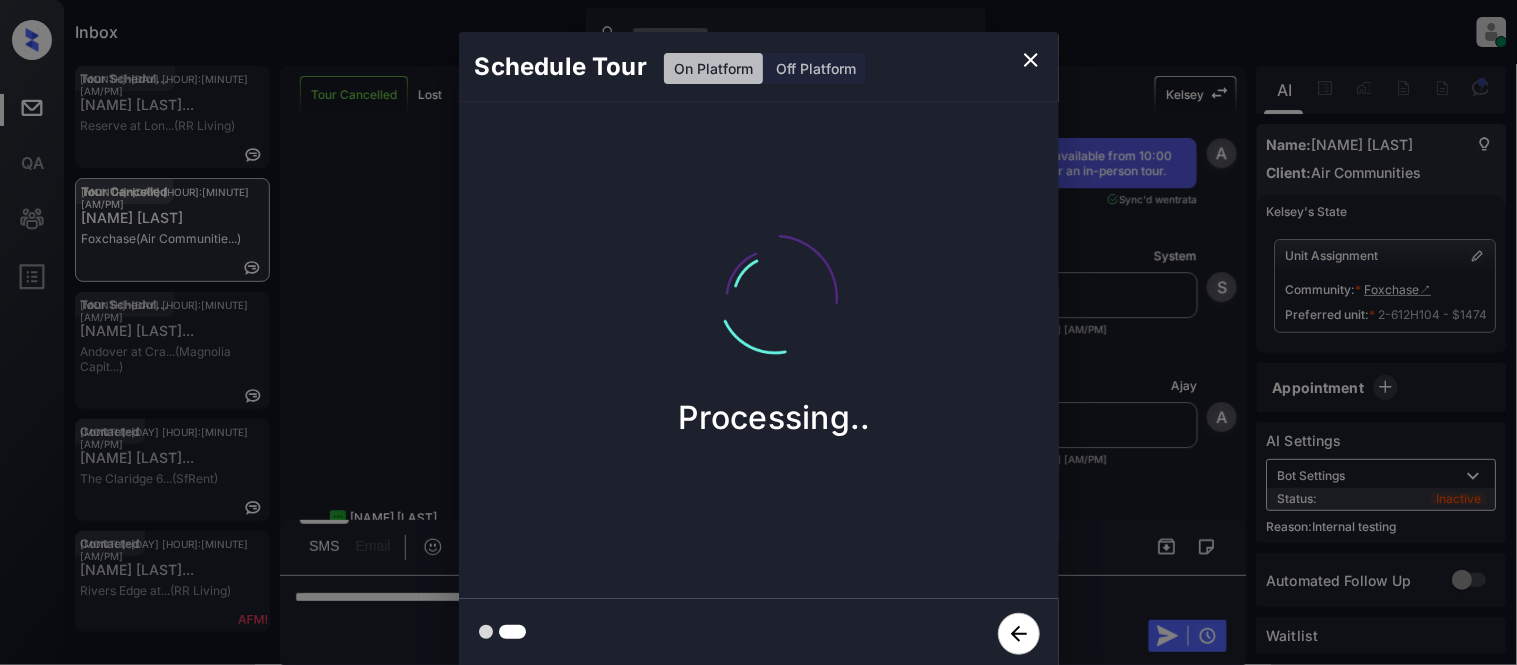 click on "Schedule Tour On Platform Off Platform Processing.." at bounding box center [758, 350] 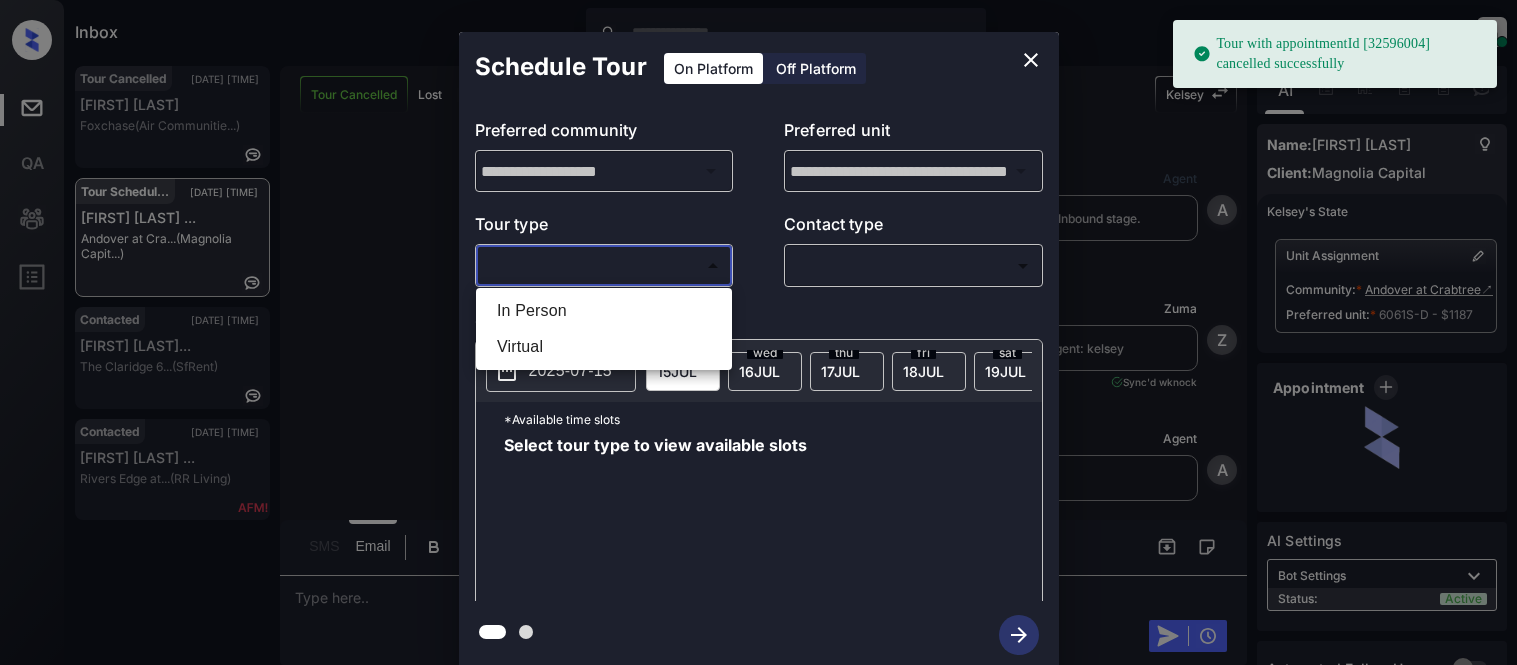 scroll, scrollTop: 0, scrollLeft: 0, axis: both 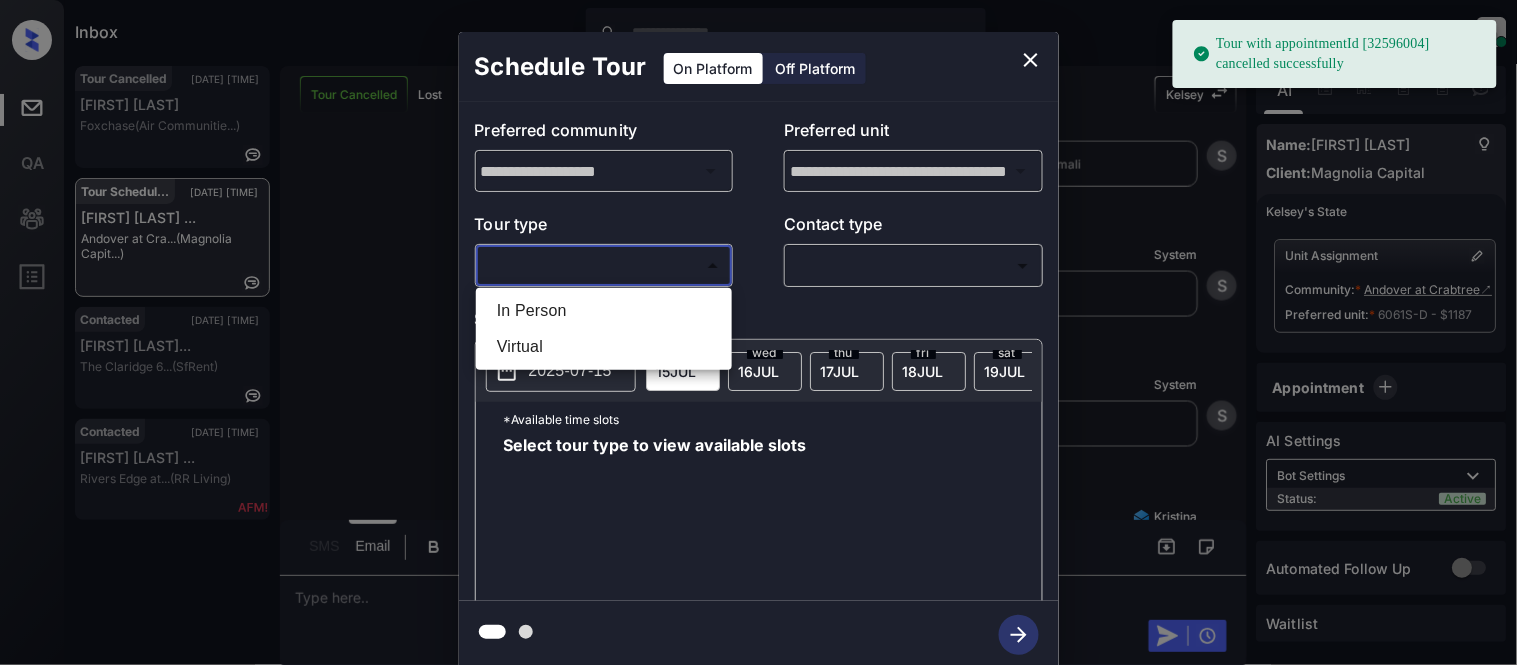 click on "Virtual" at bounding box center (604, 347) 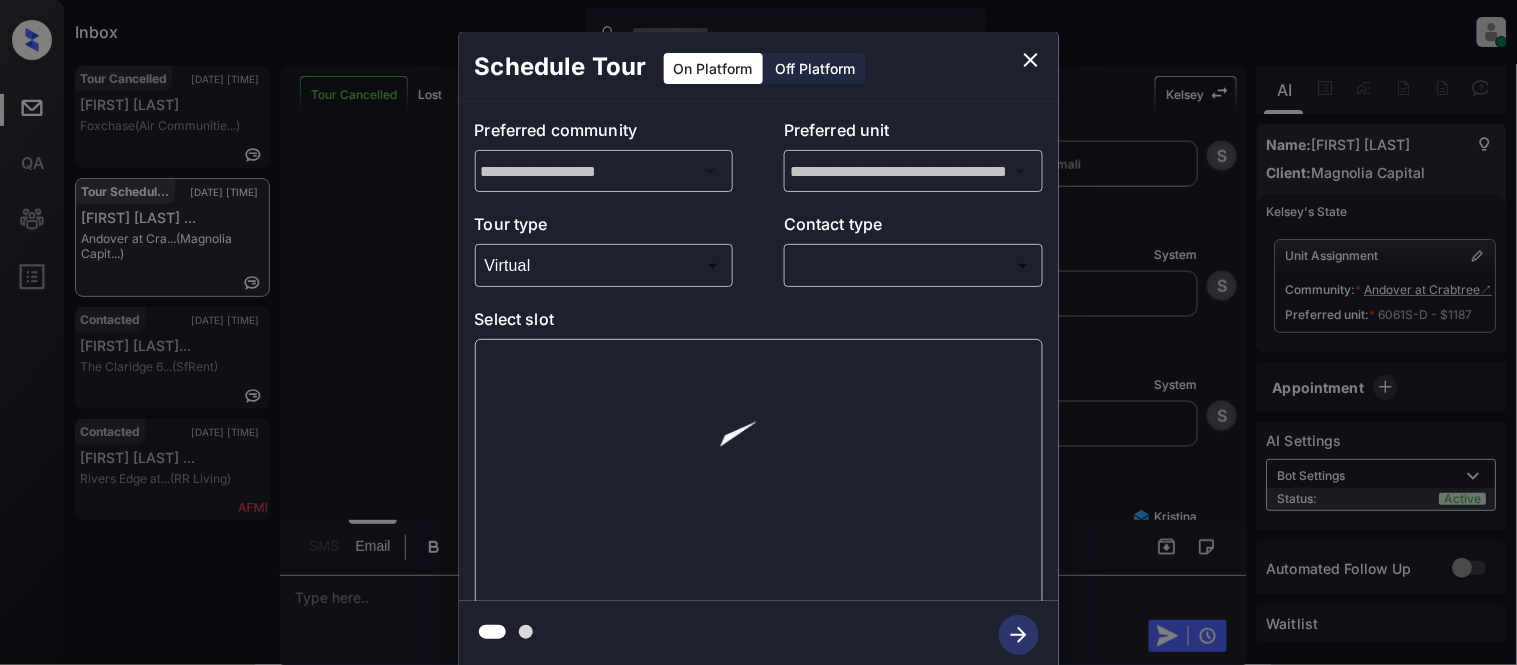 click on "Tour with appointmentId [32596004] cancelled successfully Inbox Kristina Cataag Online Set yourself   offline Set yourself   on break Profile Switch to  light  mode Sign out Tour Cancelled [DATE] [TIME]   Ahmad Amiree Foxchase  (Air Communitie...) Tour Scheduled [DATE] [TIME]   Fnu Sreekar Ra... Andover at Cra...  (Magnolia Capit...) Contacted [DATE] [TIME]   Eajsa Slaughte... The Claridge 6...  (SfRent) Contacted [DATE] [TIME]   Bianca Harris ... Rivers Edge at...  (RR Living) Tour Cancelled Lost Lead Sentiment: Angry Upon sliding the acknowledgement:  Lead will move to lost stage. * ​ SMS and call option will be set to opt out. AFM will be turned off for the lead. Kelsey New Message Agent Lead created via webhook in Inbound stage. [DATE] [TIME] A New Message Zuma Lead transferred to leasing agent: kelsey [DATE] [TIME]  Sync'd w  knock Z New Message Agent AFM Request sent to Kelsey. [DATE] [TIME] A New Message Agent Notes Note: [DATE] [TIME] A New Message Kelsey K K" at bounding box center (758, 332) 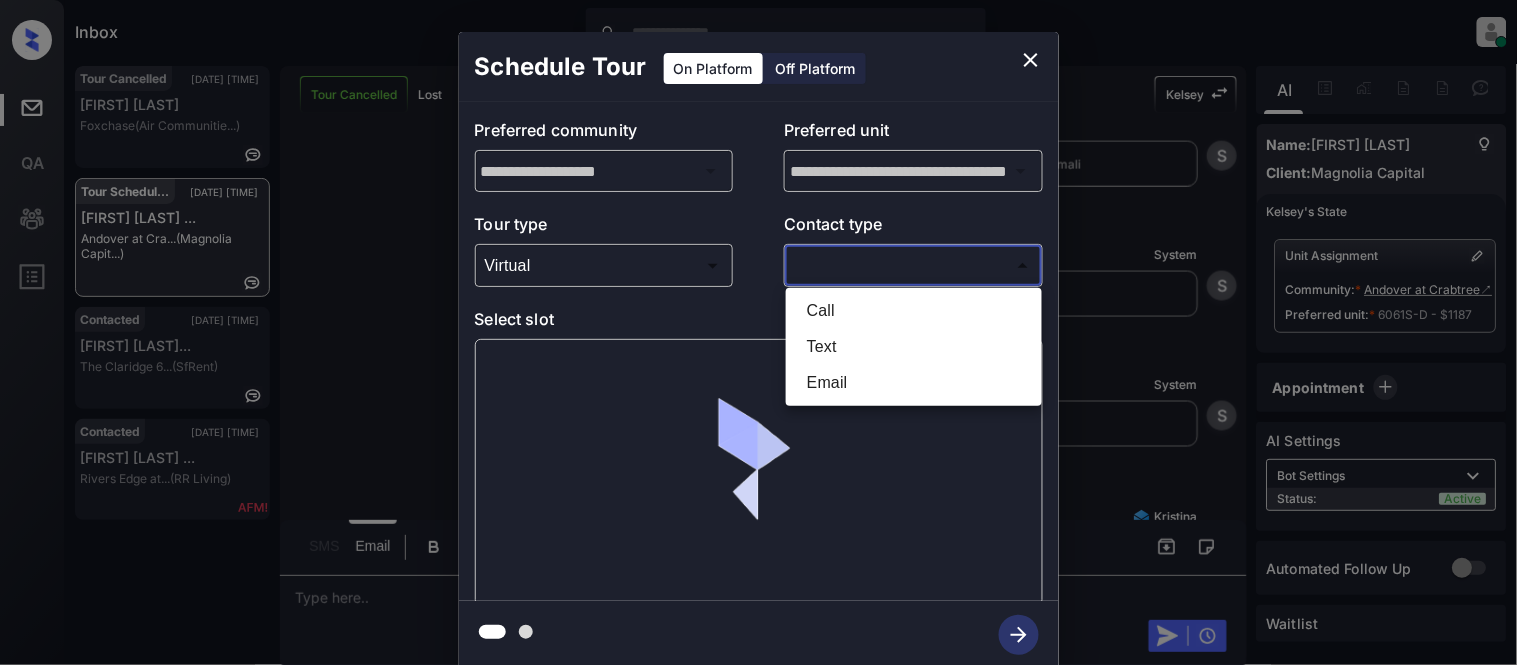 click on "Text" at bounding box center [914, 347] 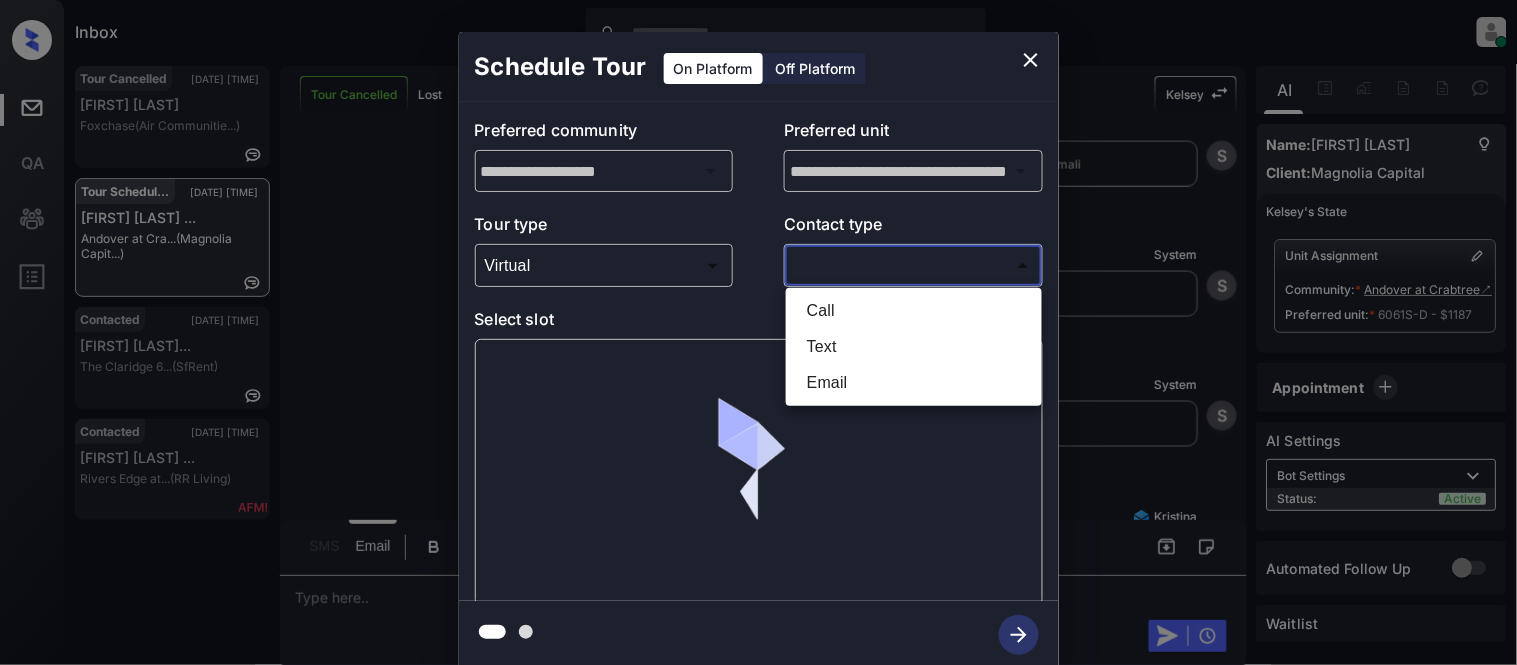 type on "****" 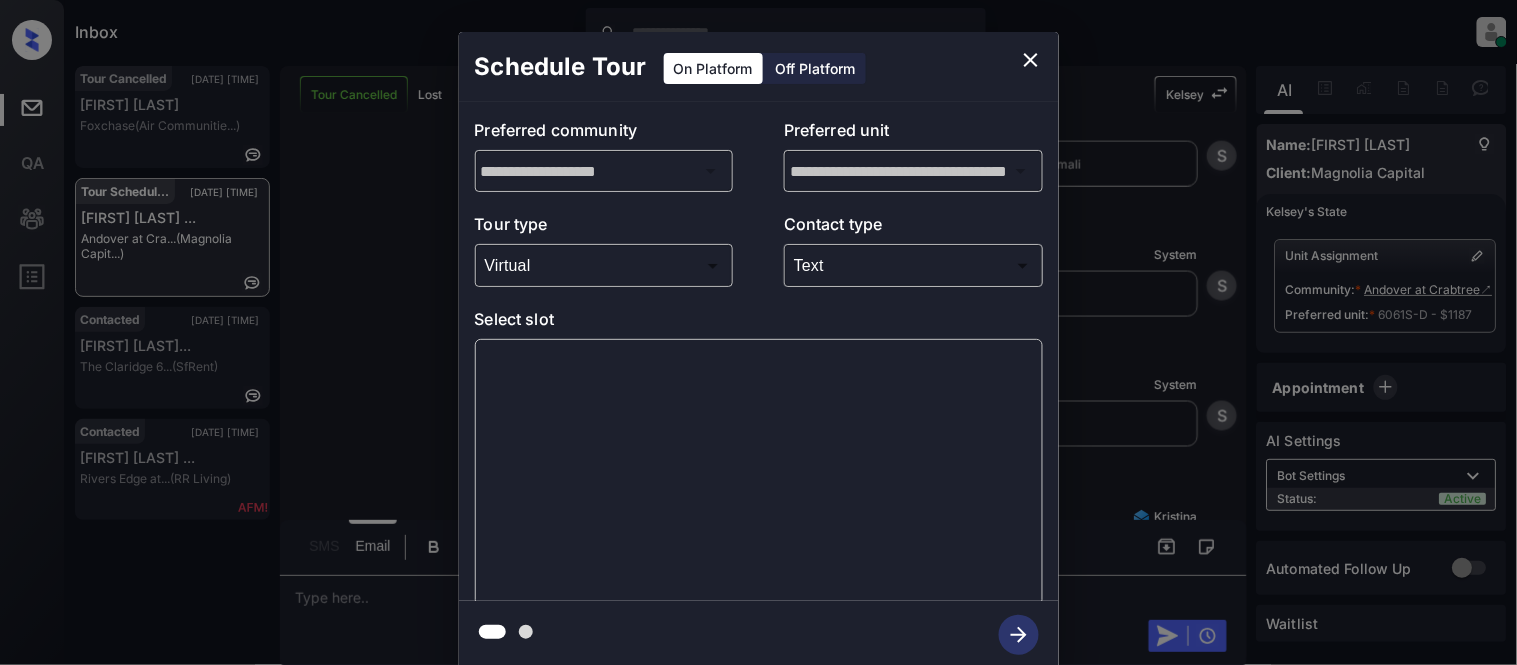 click at bounding box center (759, 472) 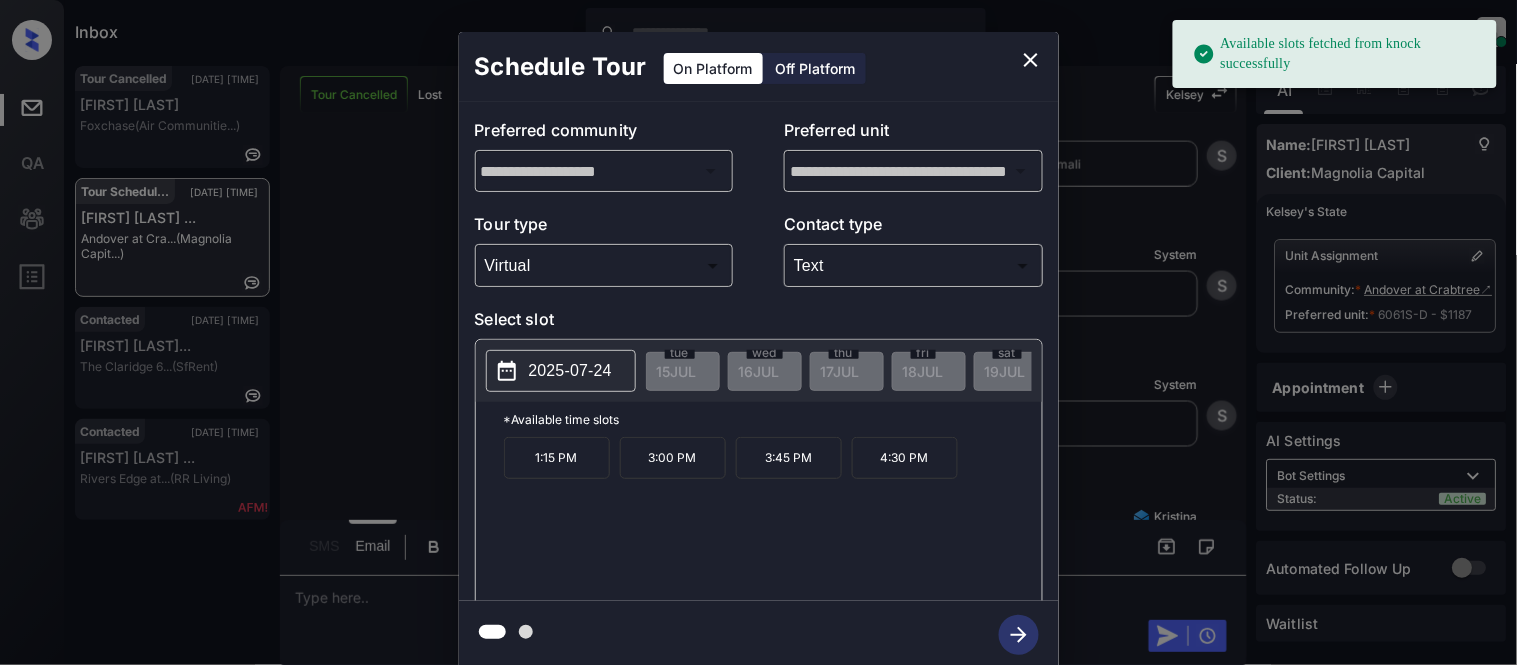 click on "2025-07-24" at bounding box center (561, 371) 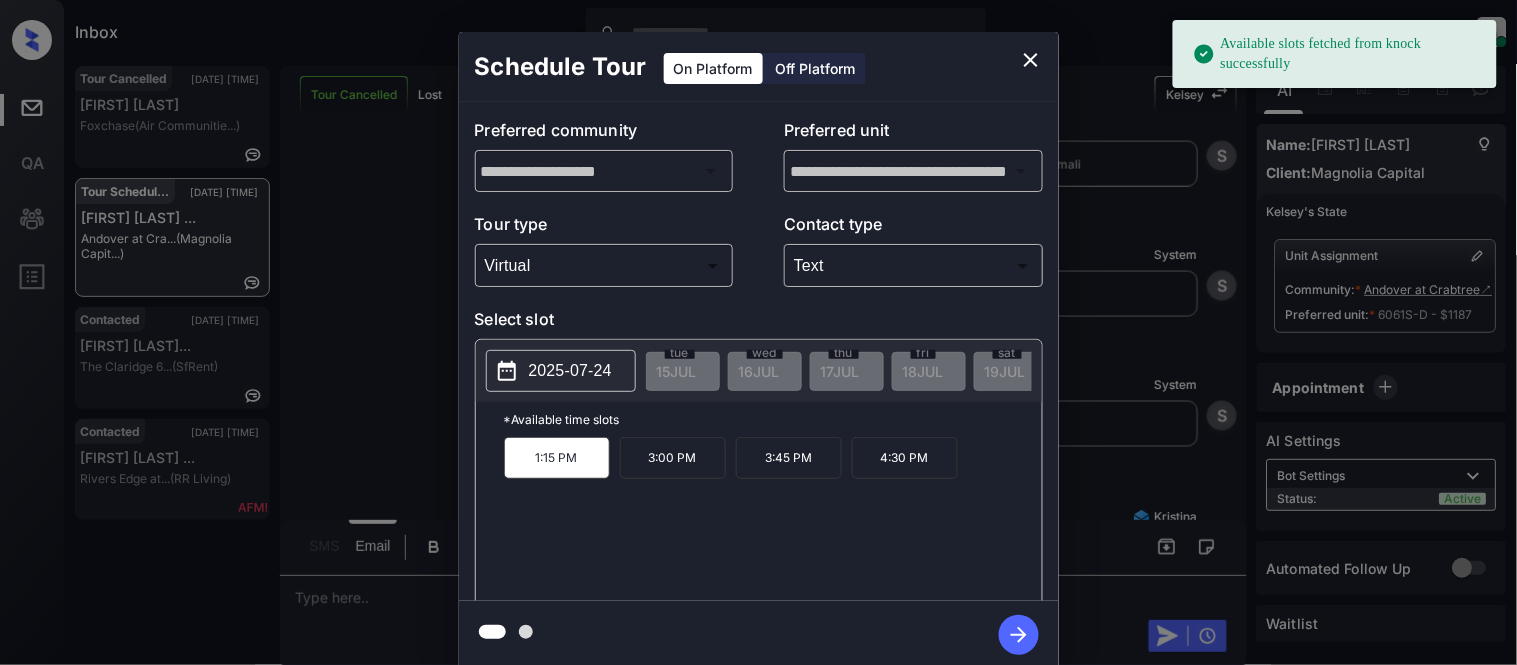 click 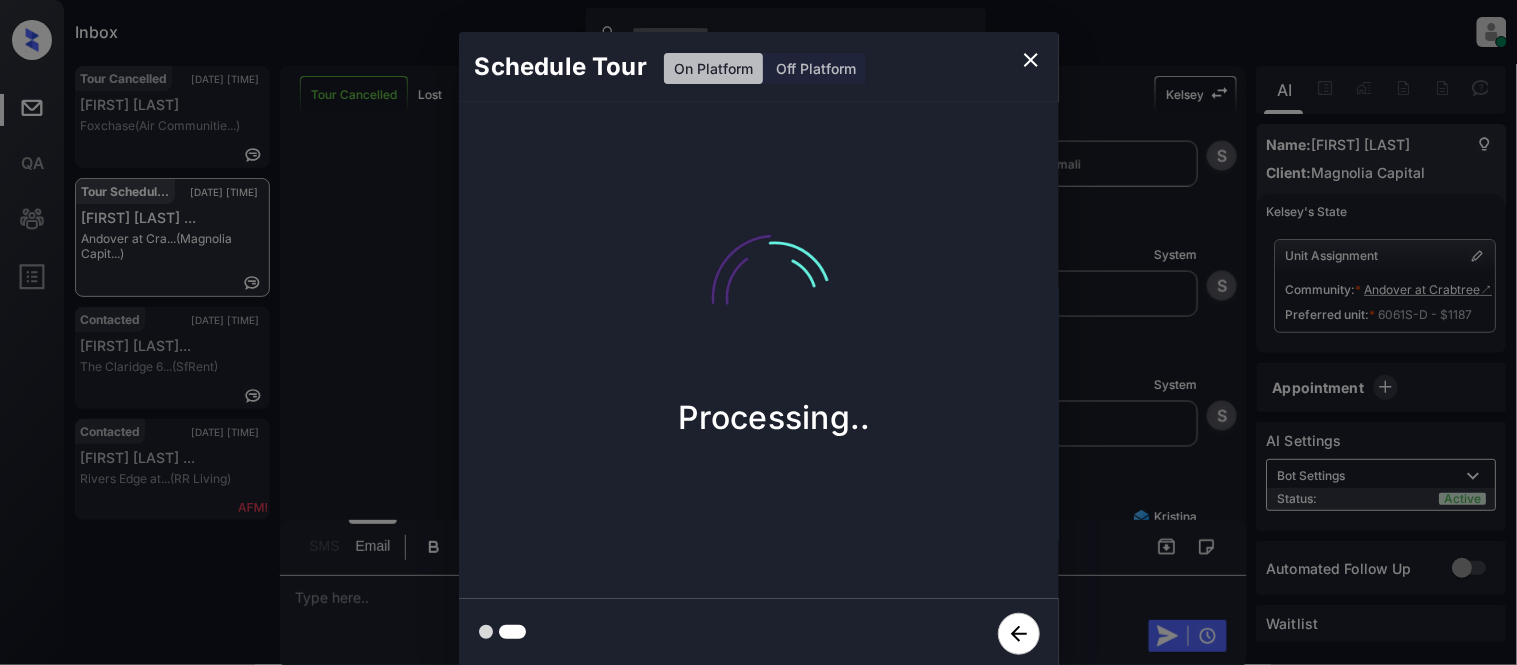 click on "Schedule Tour On Platform Off Platform Processing.." at bounding box center (758, 350) 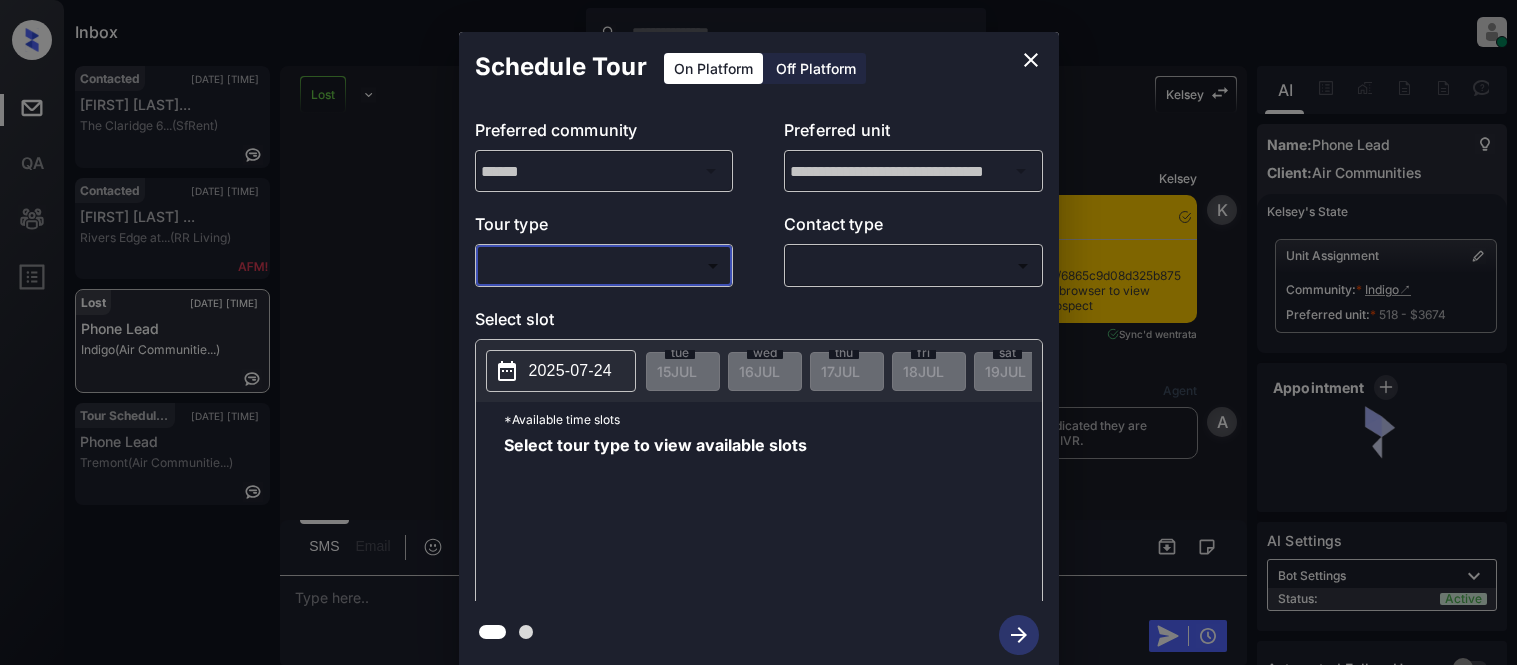 click on "Inbox Kristina Cataag Online Set yourself   offline Set yourself   on break Profile Switch to  light  mode Sign out Contacted Jul-15 12:28 pm   Eajsa Slaughte... The Claridge 6...  (SfRent) Contacted Jul-15 12:33 pm   Bianca Harris ... Rivers Edge at...  (RR Living) Lost Jul-15 12:36 pm   Phone Lead Indigo  (Air Communitie...) Tour Scheduled Jul-15 12:39 pm   Phone Lead Tremont  (Air Communitie...) Lost Lead Sentiment: Angry Upon sliding the acknowledgement:  Lead will move to lost stage. * ​ SMS and call option will be set to opt out. AFM will be turned off for the lead. Kelsey New Message Kelsey Notes Note: <a href="https://conversation.getzuma.com/6865c9d08d325b87558c6c06">https://conversation.getzuma.com/6865c9d08d325b87558c6c06</a> - Paste this link into your browser to view Kelsey’s conversation with the prospect Jul 02, 2025 05:07 pm  Sync'd w  entrata K New Message Agent Lead created because they indicated they are interested in leasing via Zuma IVR. Jul 02, 2025 05:07 pm A New Message Kelsey K Z" at bounding box center [758, 332] 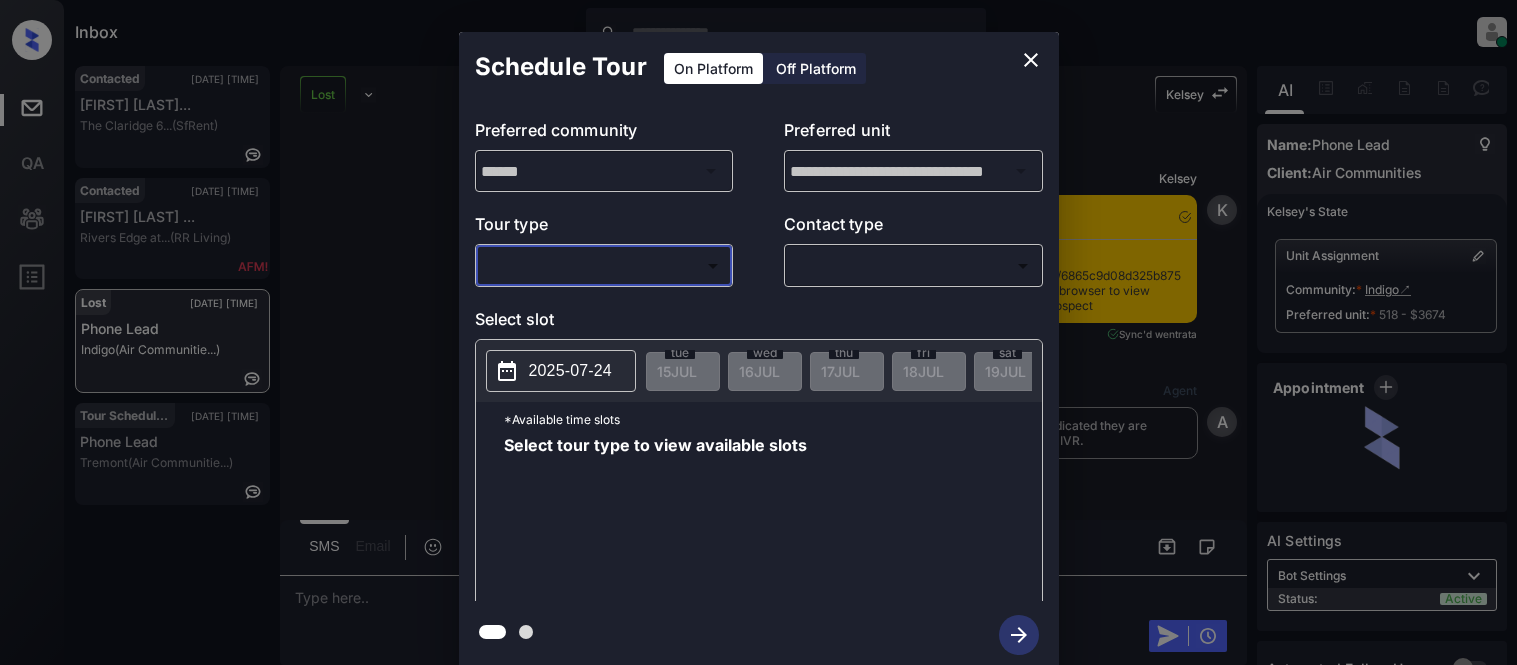 scroll, scrollTop: 0, scrollLeft: 0, axis: both 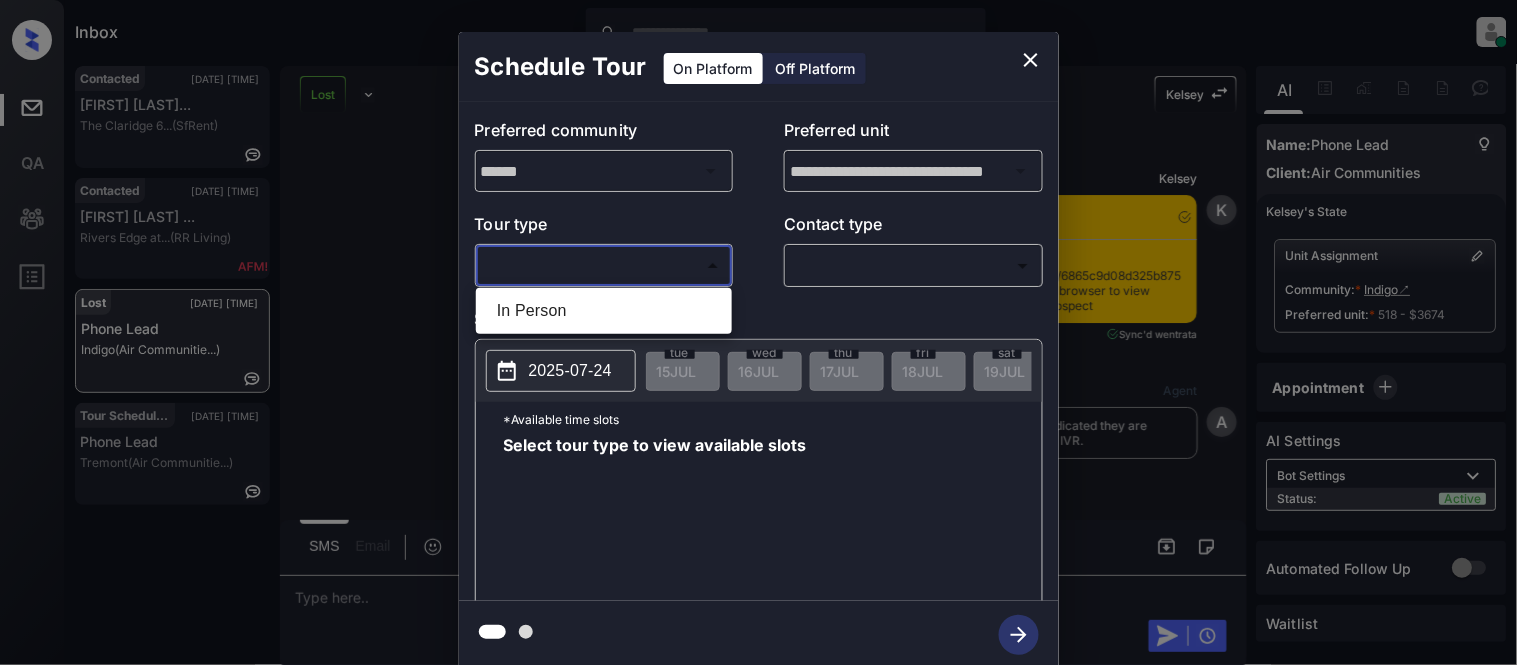 click on "In Person" at bounding box center [758, 332] 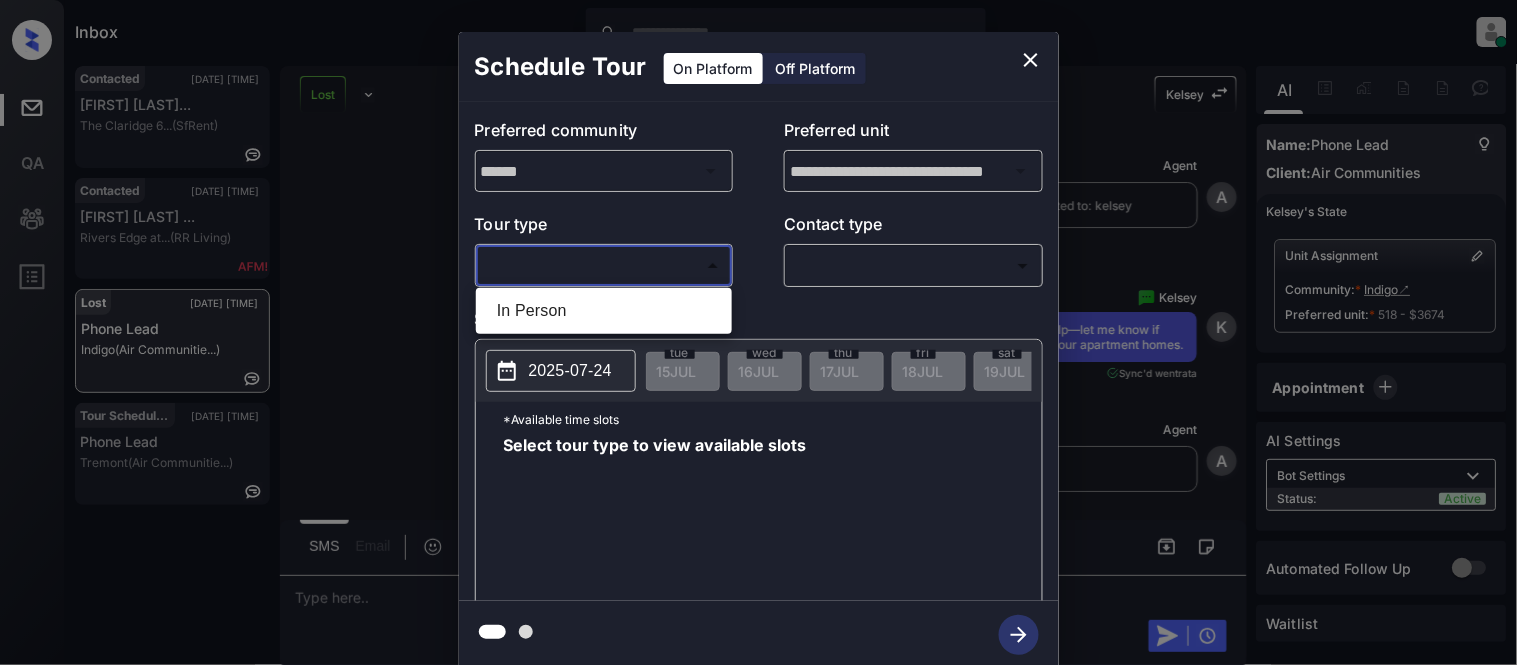 click on "In Person" at bounding box center (604, 311) 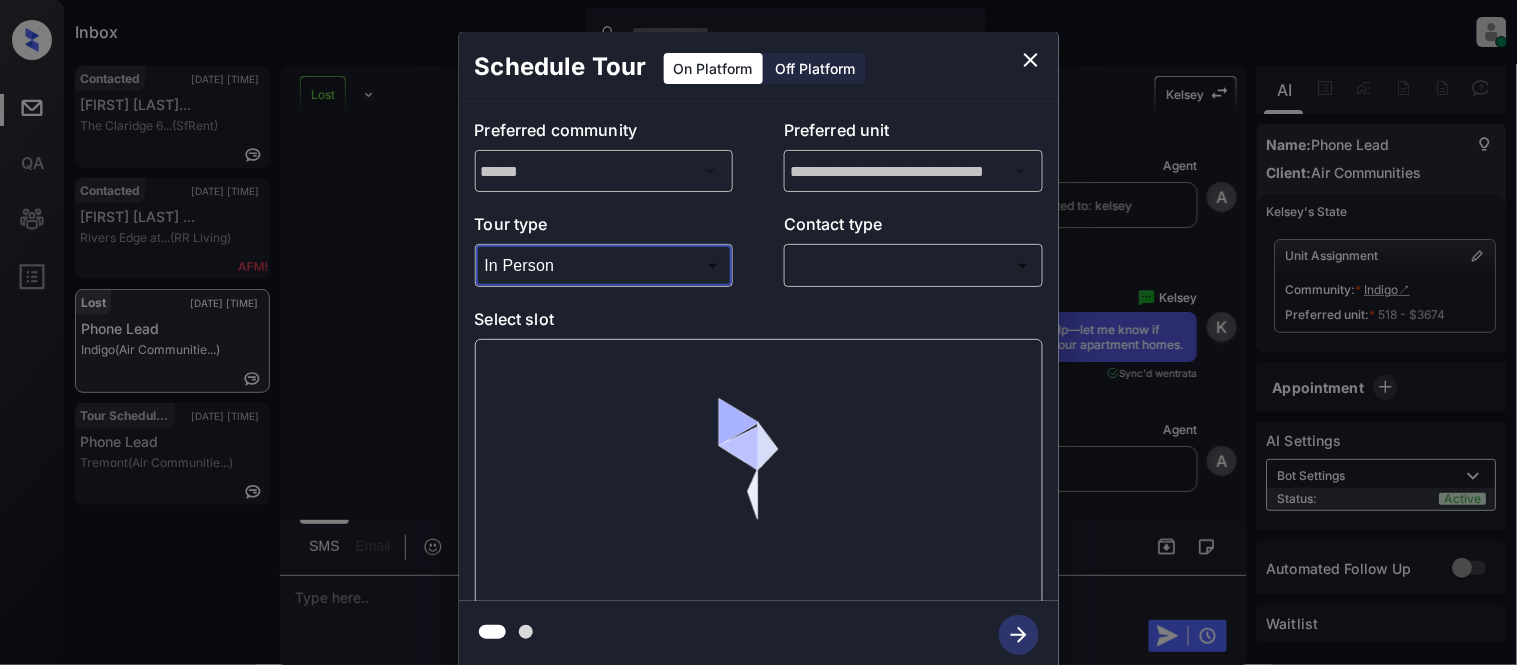 click on "Inbox Kristina Cataag Online Set yourself   offline Set yourself   on break Profile Switch to  light  mode Sign out Contacted Jul-15 12:28 pm   Eajsa Slaughte... The Claridge 6...  (SfRent) Contacted Jul-15 12:33 pm   Bianca Harris ... Rivers Edge at...  (RR Living) Lost Jul-15 12:36 pm   Phone Lead Indigo  (Air Communitie...) Tour Scheduled Jul-15 12:39 pm   Phone Lead Tremont  (Air Communitie...) Lost Lead Sentiment: Angry Upon sliding the acknowledgement:  Lead will move to lost stage. * ​ SMS and call option will be set to opt out. AFM will be turned off for the lead. Kelsey New Message Kelsey Notes Note: <a href="https://conversation.getzuma.com/6865c9d08d325b87558c6c06">https://conversation.getzuma.com/6865c9d08d325b87558c6c06</a> - Paste this link into your browser to view Kelsey’s conversation with the prospect Jul 02, 2025 05:07 pm  Sync'd w  entrata K New Message Agent Lead created because they indicated they are interested in leasing via Zuma IVR. Jul 02, 2025 05:07 pm A New Message Kelsey K Z" at bounding box center (758, 332) 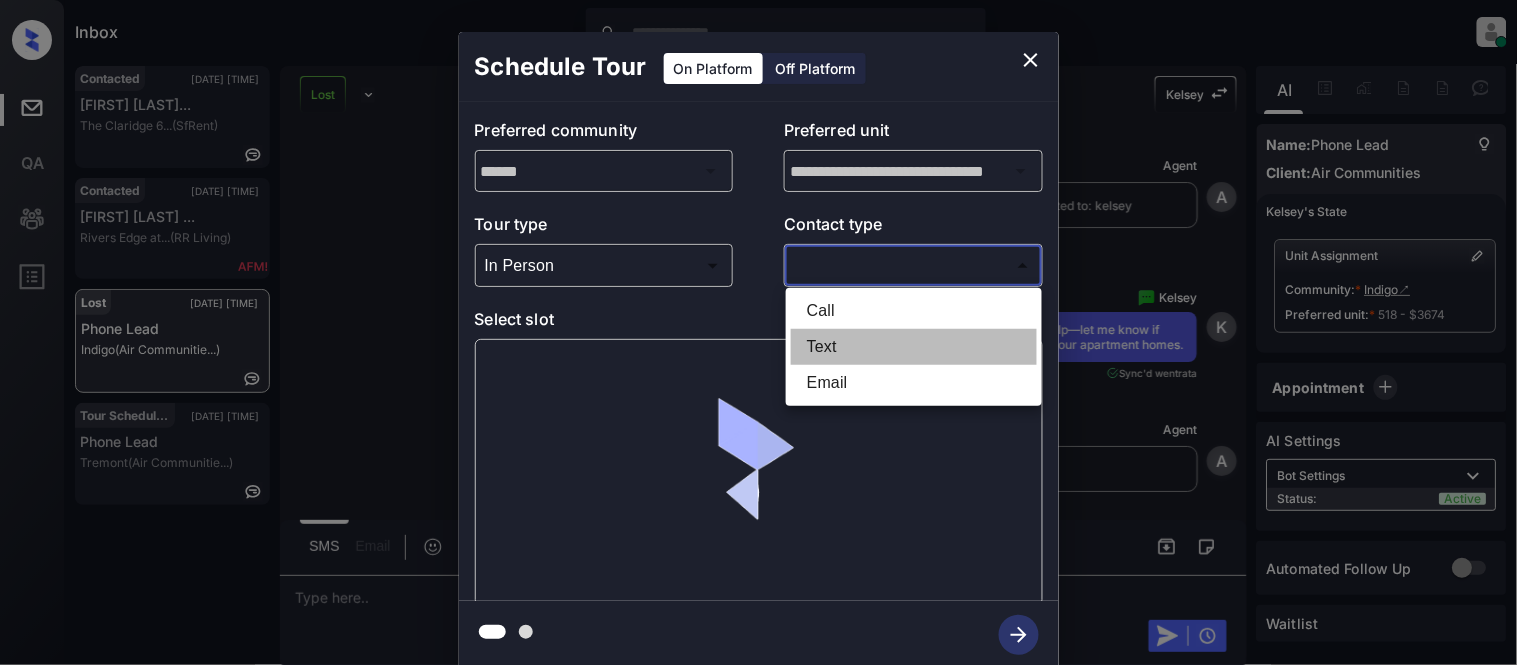 click on "Text" at bounding box center [914, 347] 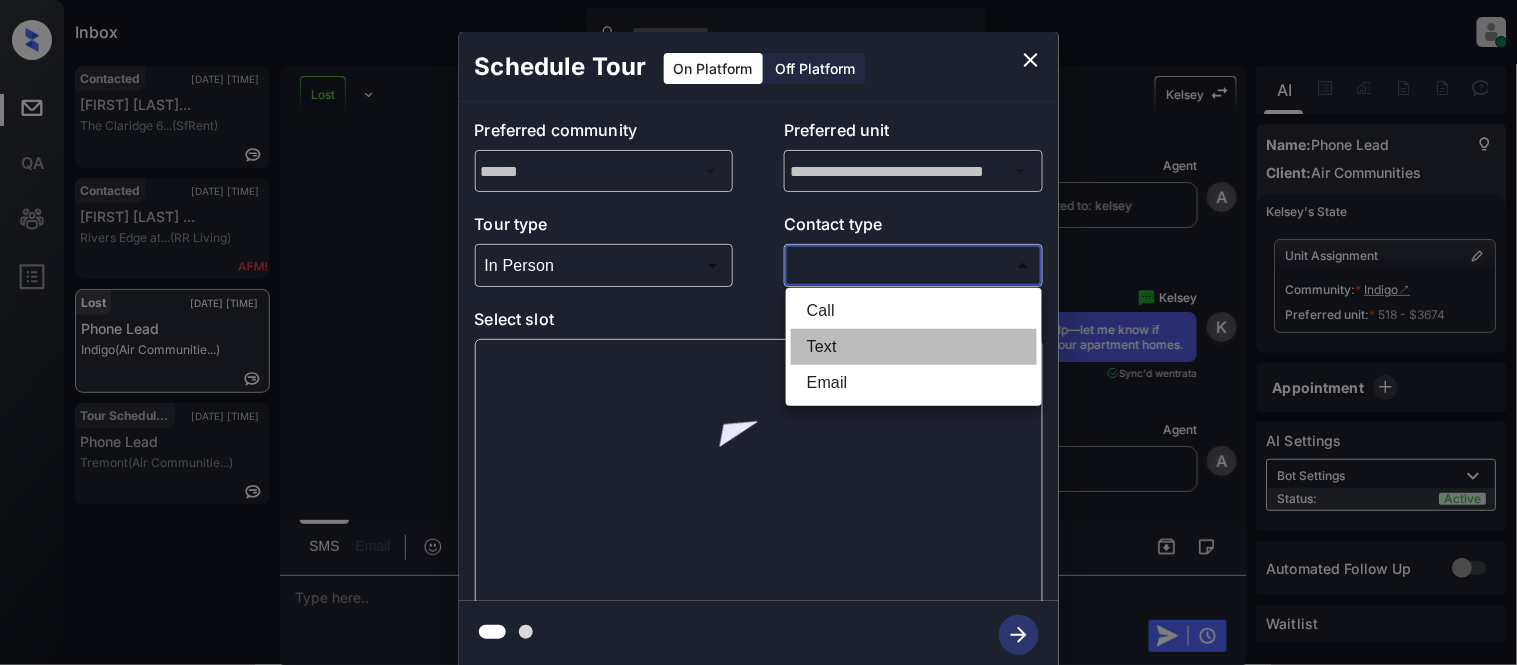 type on "****" 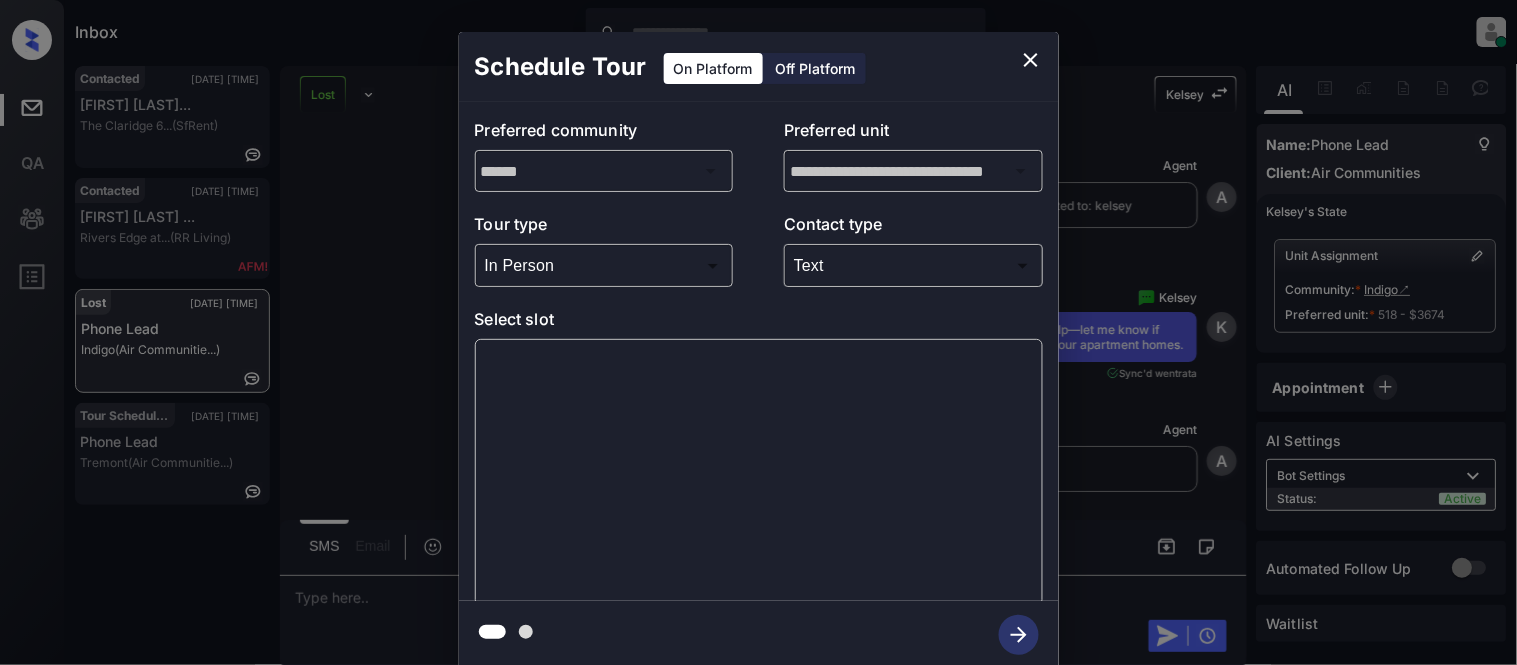 click at bounding box center [759, 472] 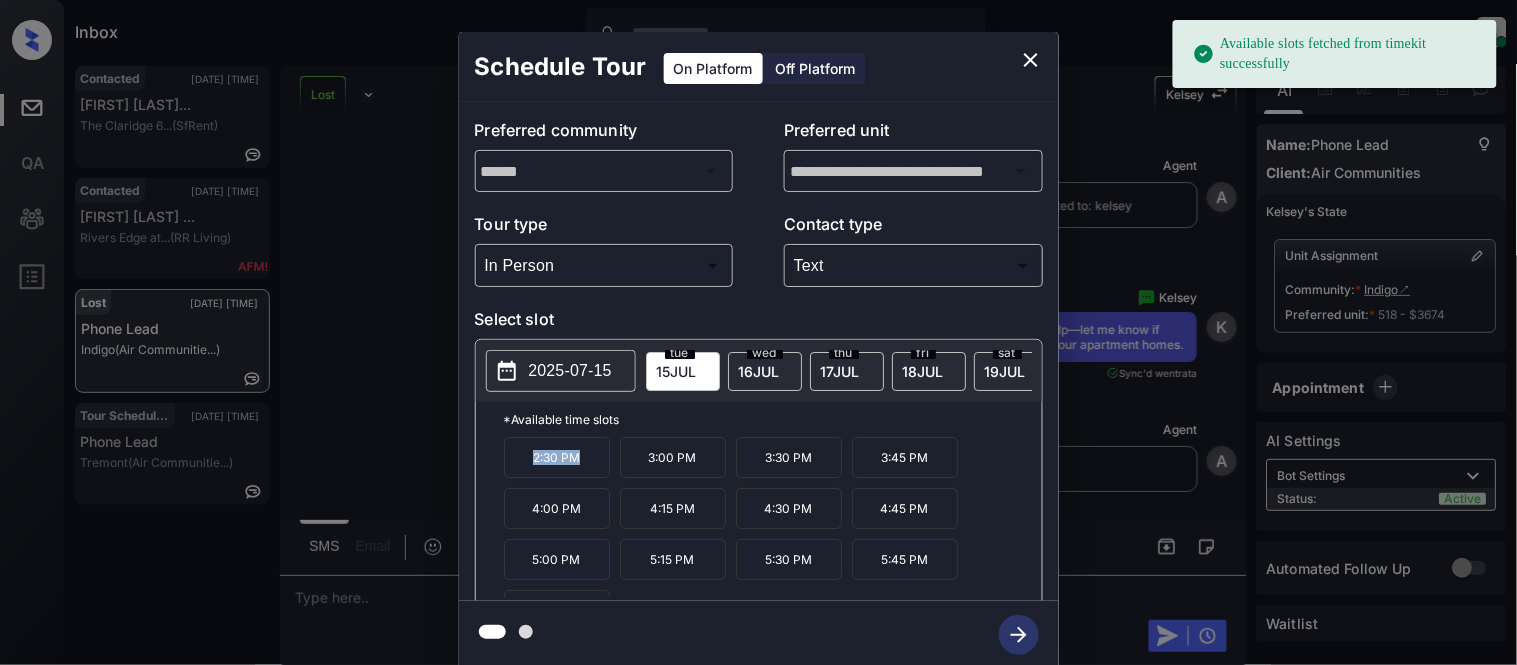 drag, startPoint x: 534, startPoint y: 472, endPoint x: 582, endPoint y: 472, distance: 48 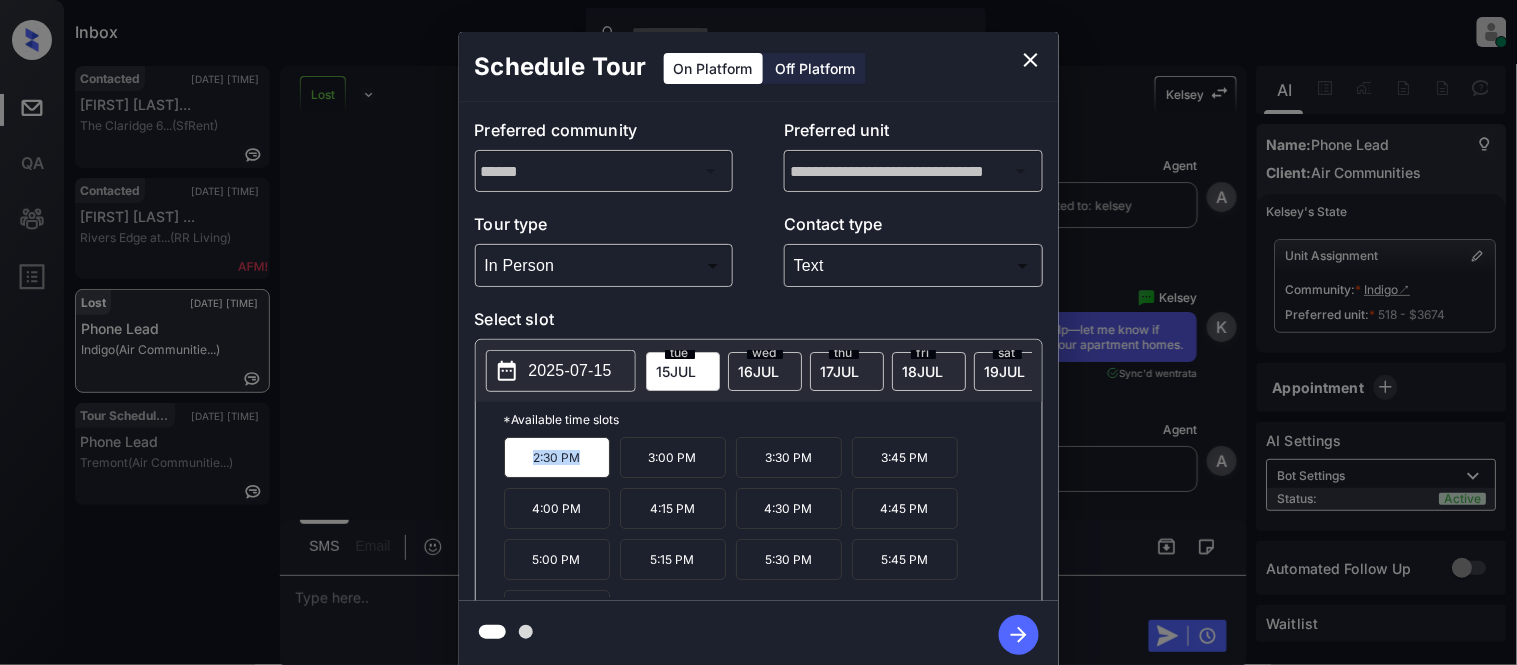 copy on "2:30 PM" 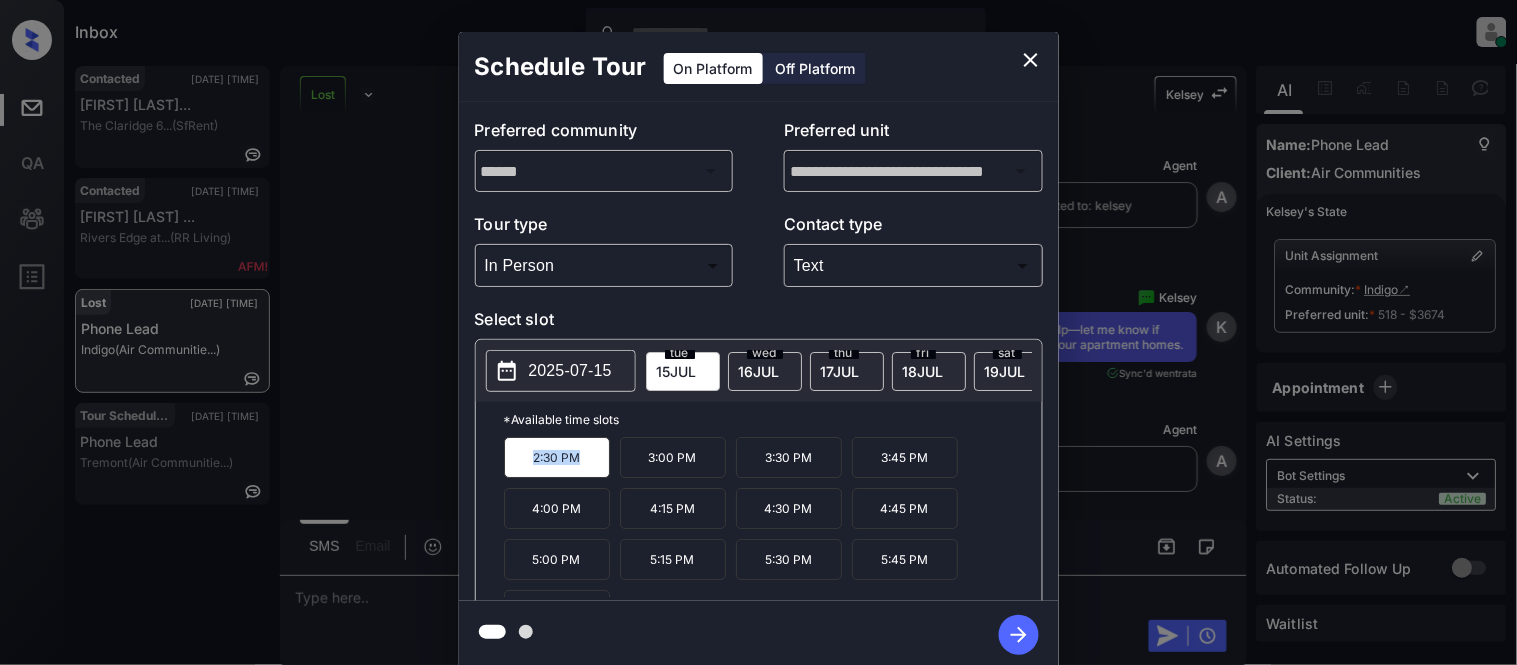 click 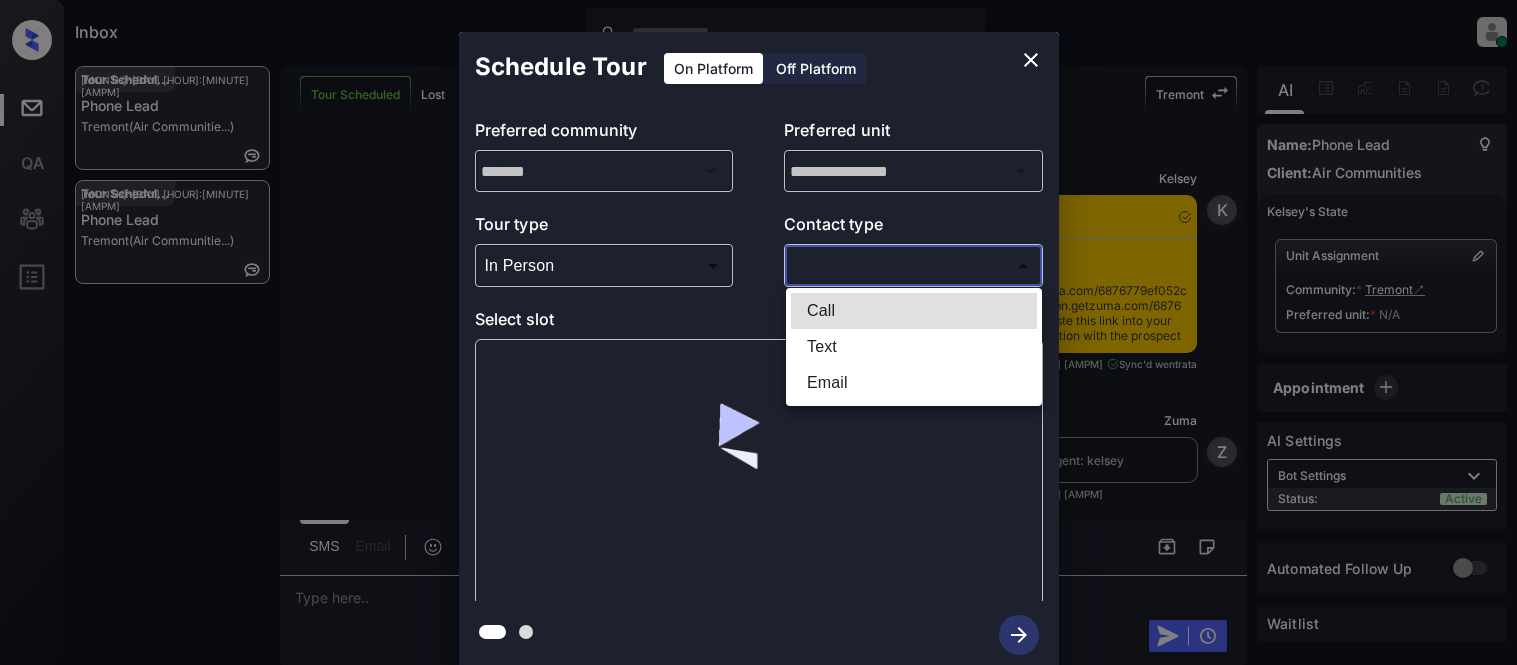 click on "Text" at bounding box center [914, 347] 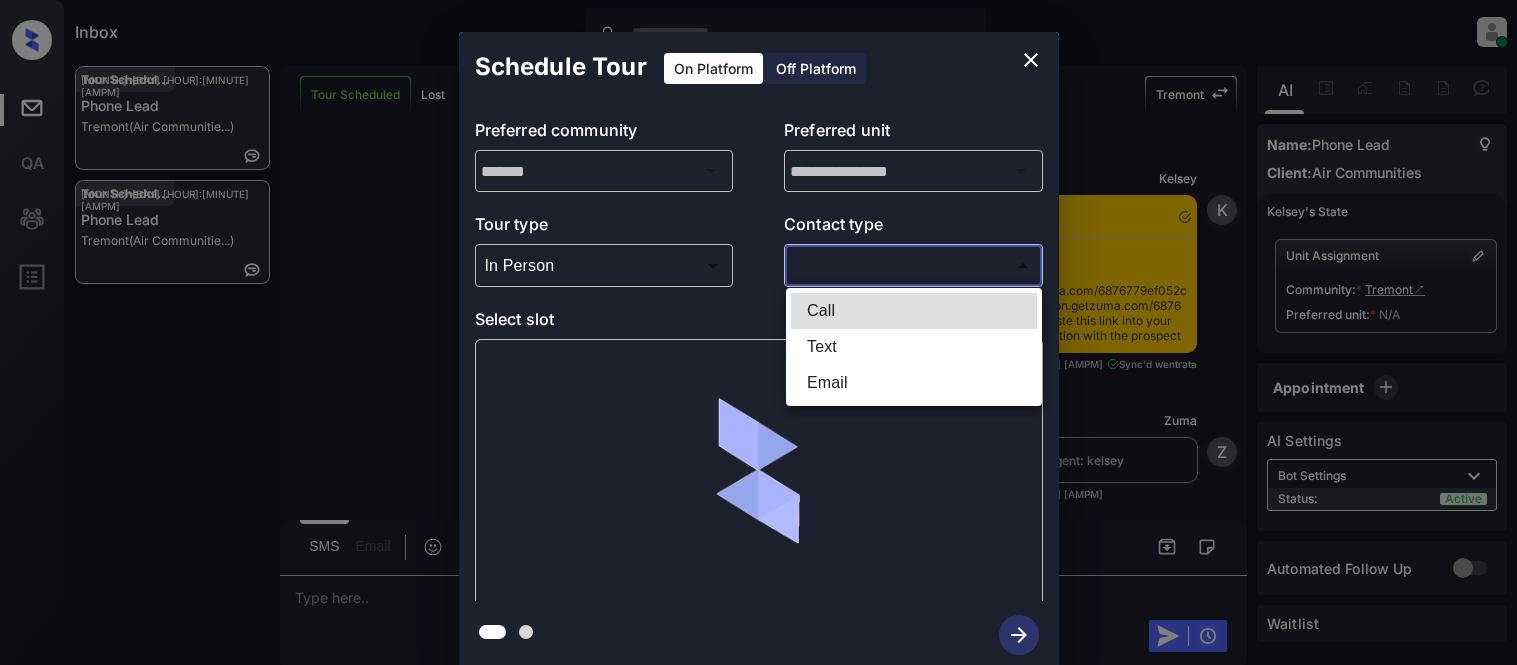 type on "****" 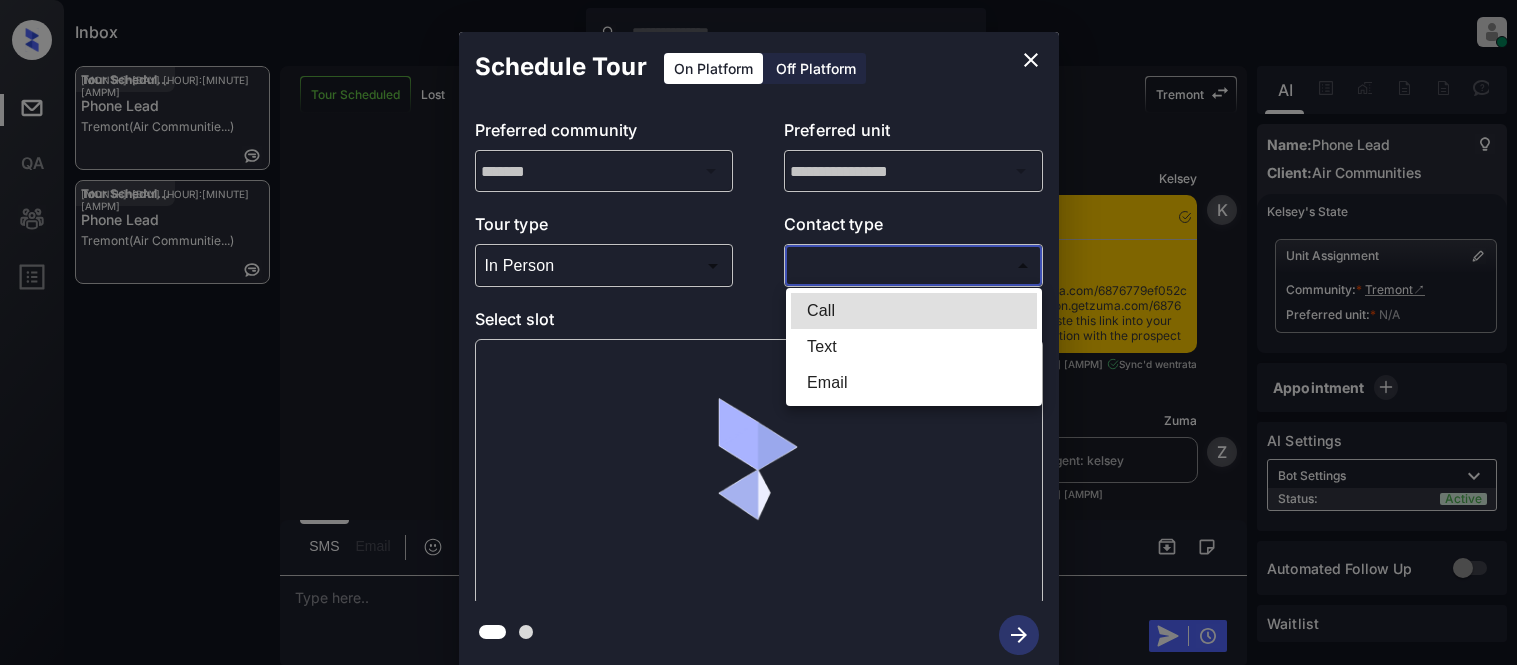 scroll, scrollTop: 0, scrollLeft: 0, axis: both 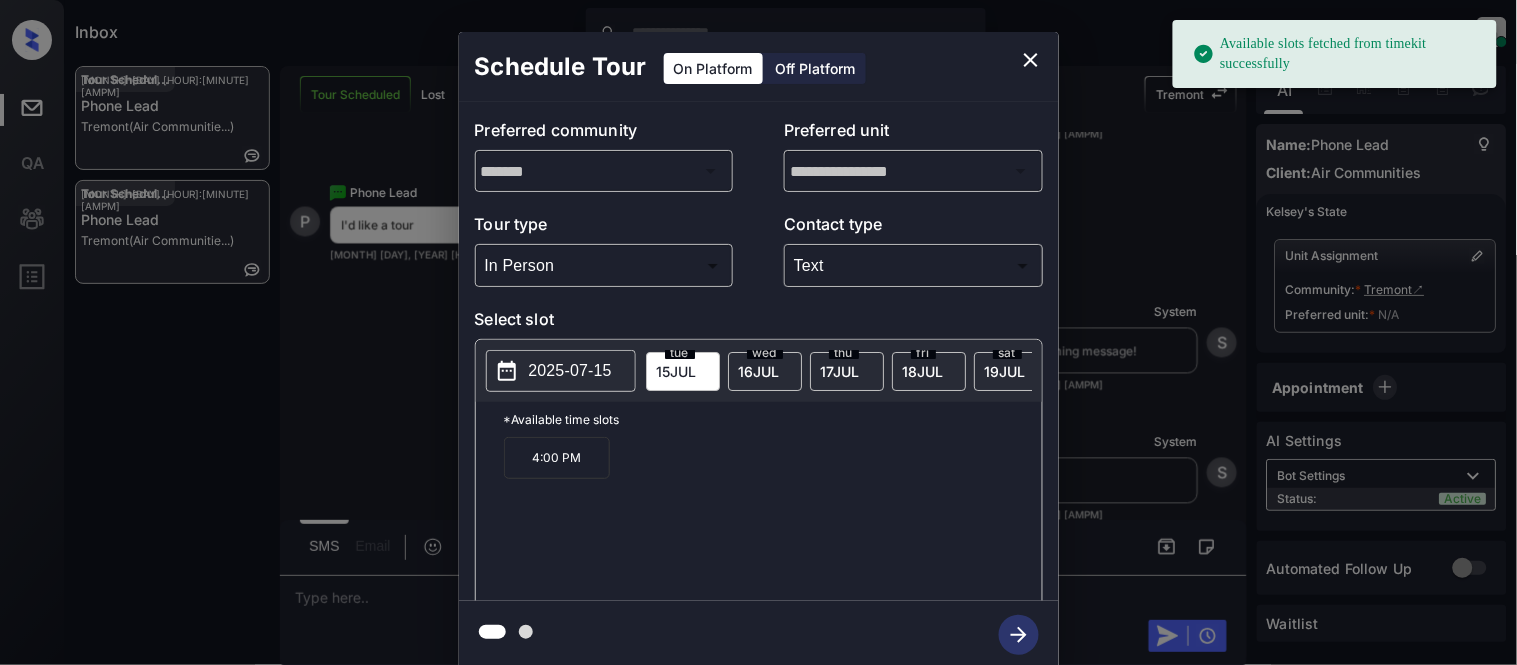 drag, startPoint x: 521, startPoint y: 481, endPoint x: 581, endPoint y: 473, distance: 60.530983 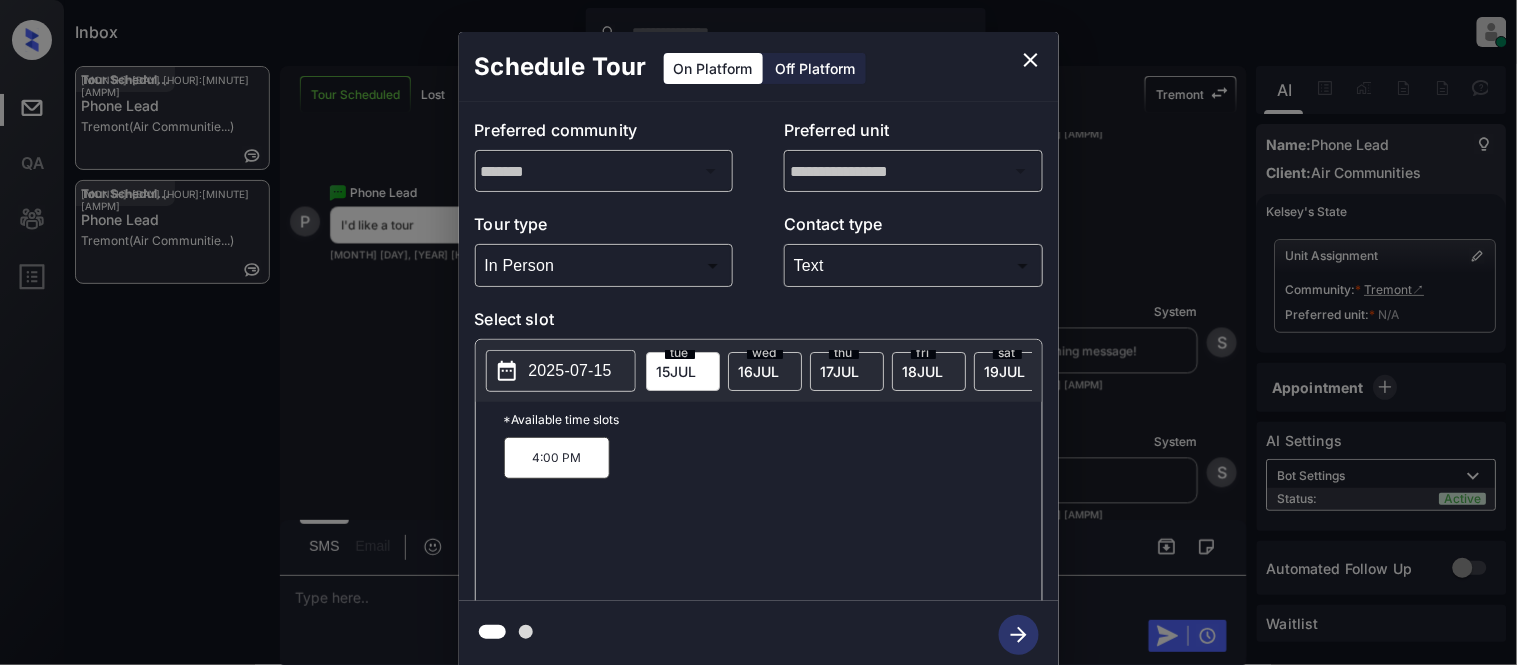 drag, startPoint x: 584, startPoint y: 470, endPoint x: 366, endPoint y: 597, distance: 252.29546 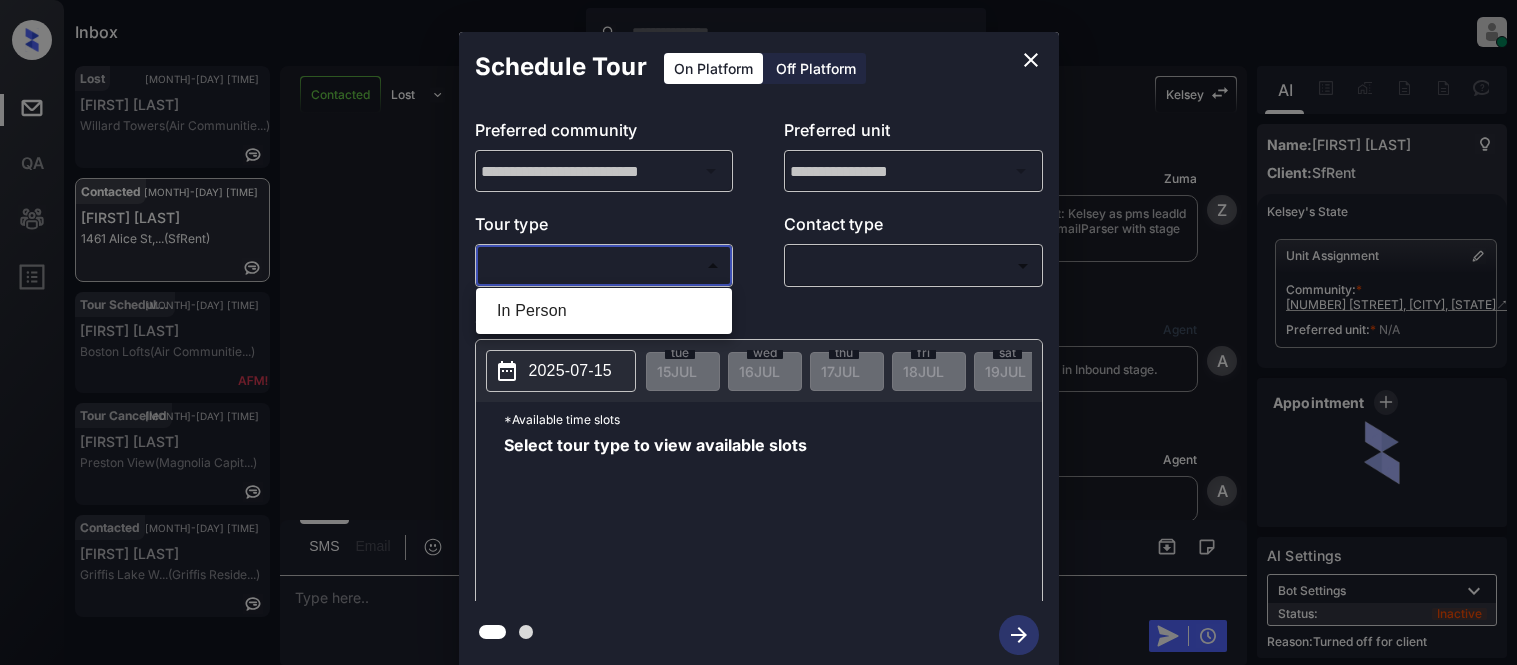 scroll, scrollTop: 0, scrollLeft: 0, axis: both 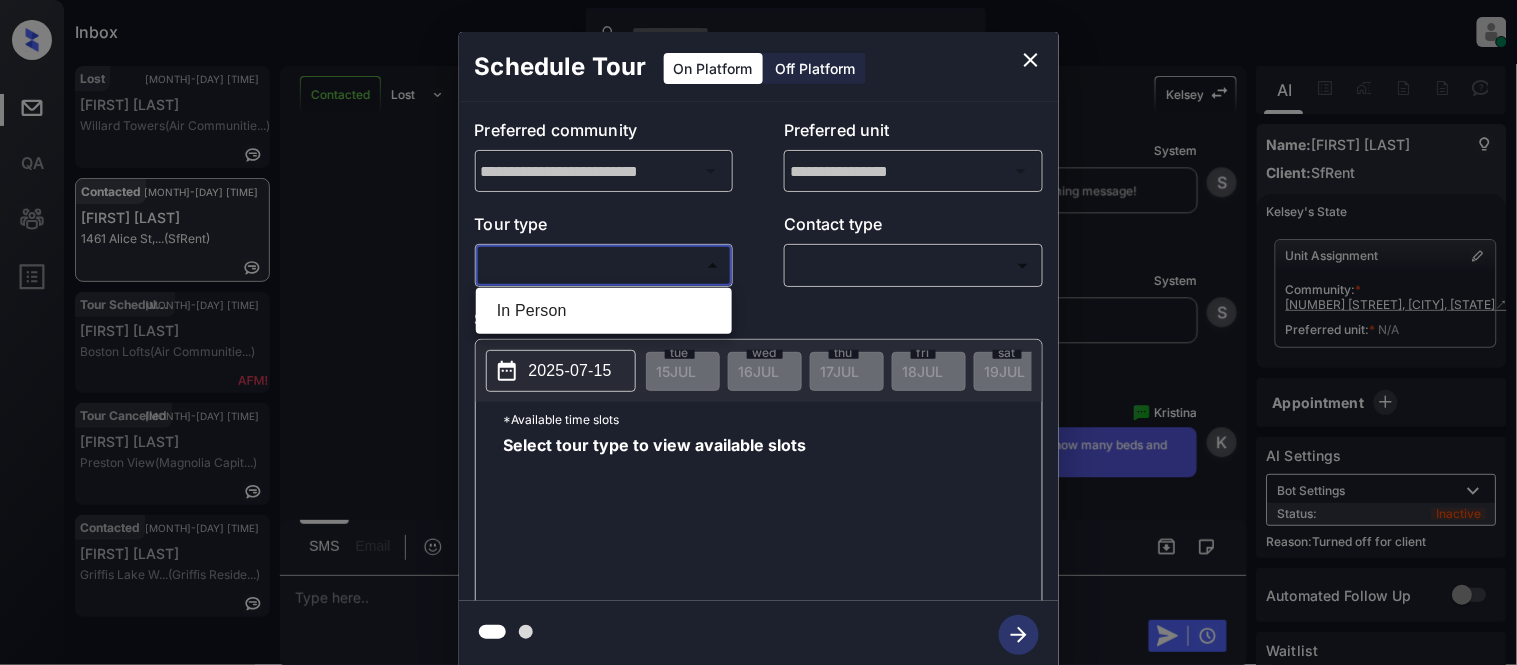 click at bounding box center [758, 332] 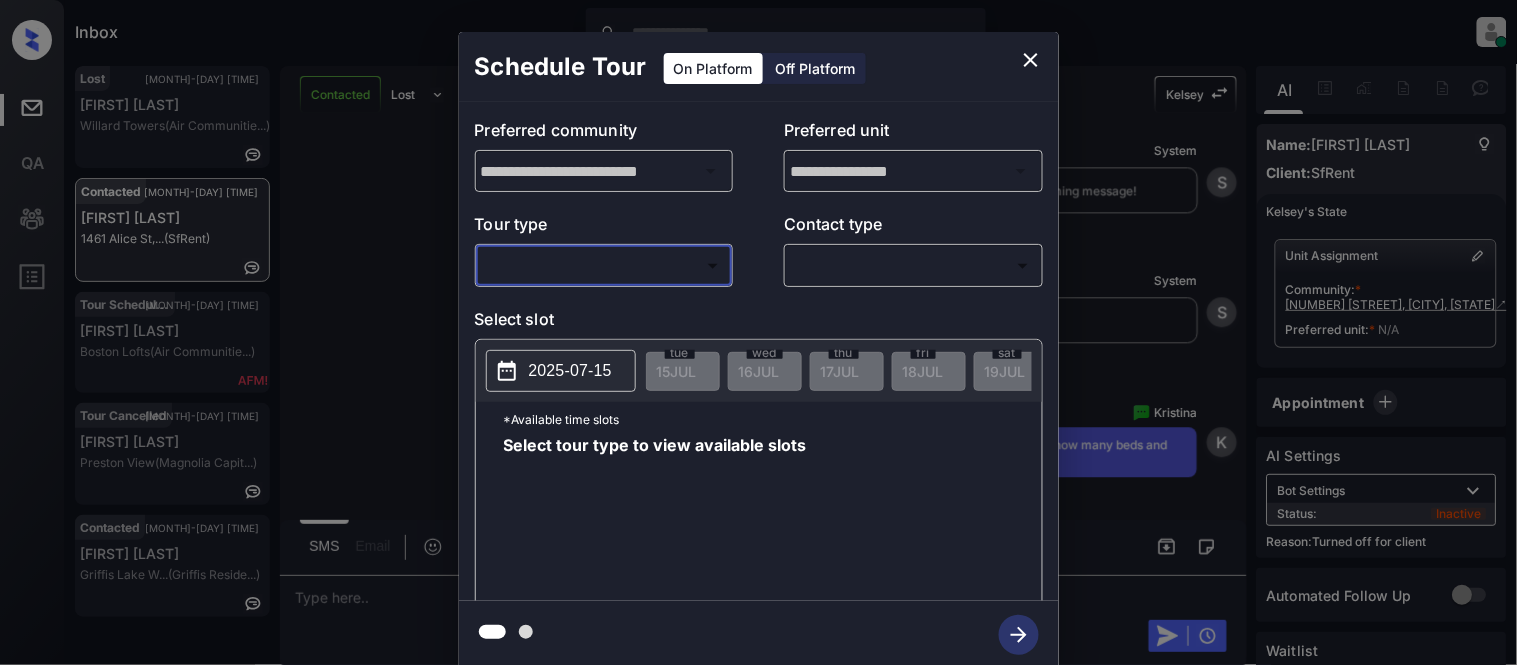 click 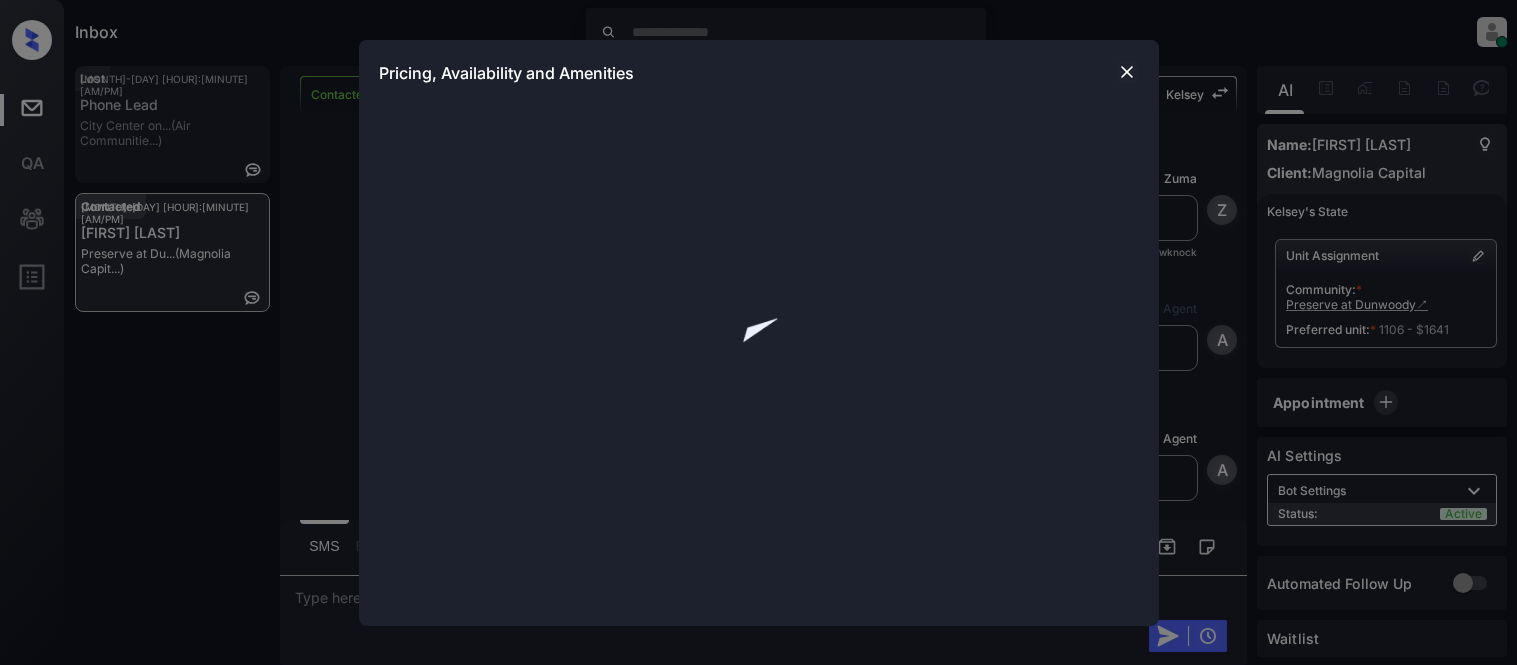 scroll, scrollTop: 0, scrollLeft: 0, axis: both 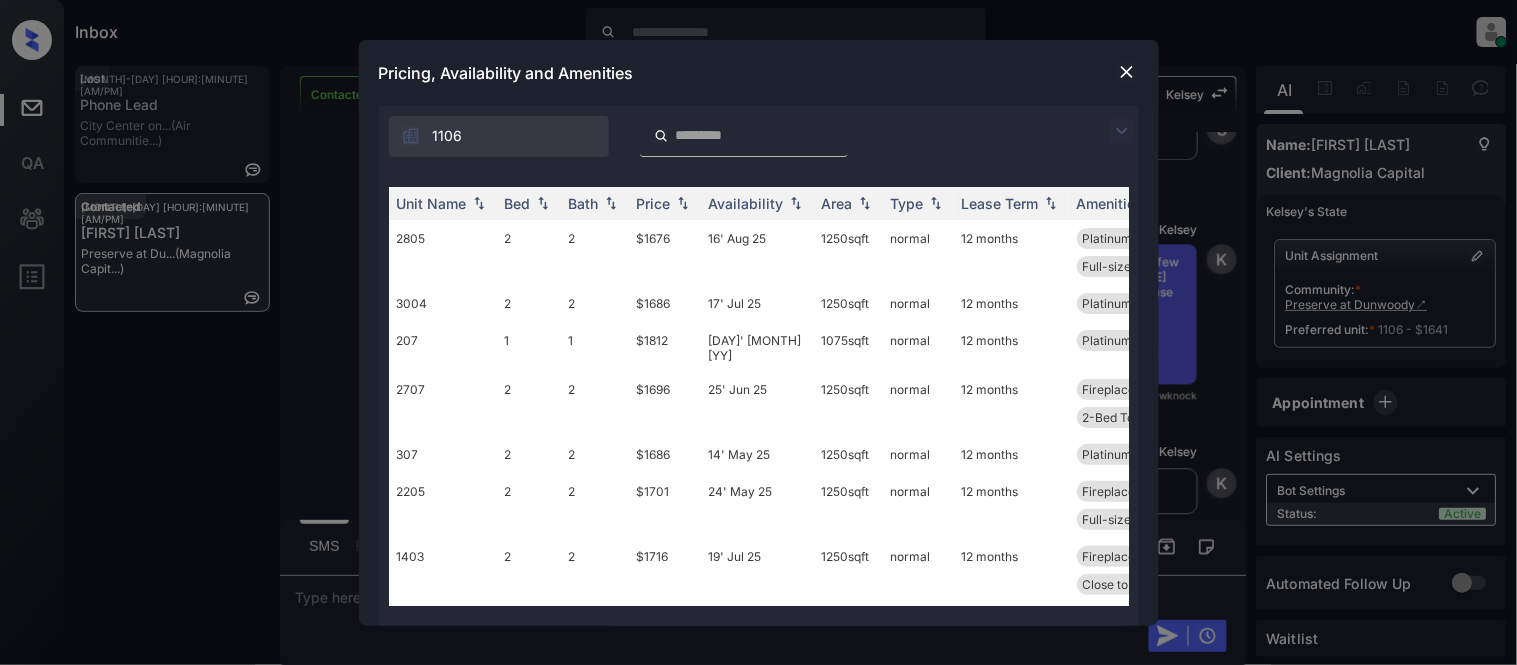 click at bounding box center [1122, 131] 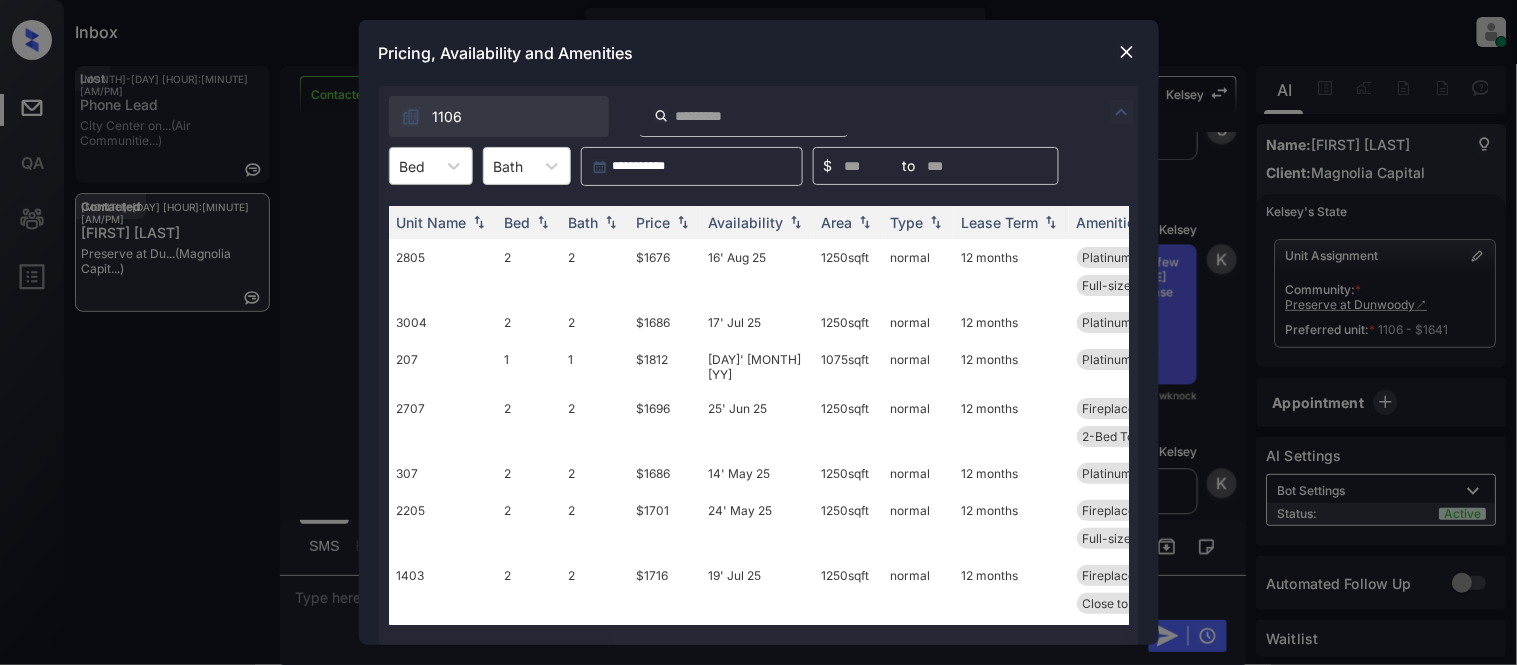 click on "Bed" at bounding box center (413, 166) 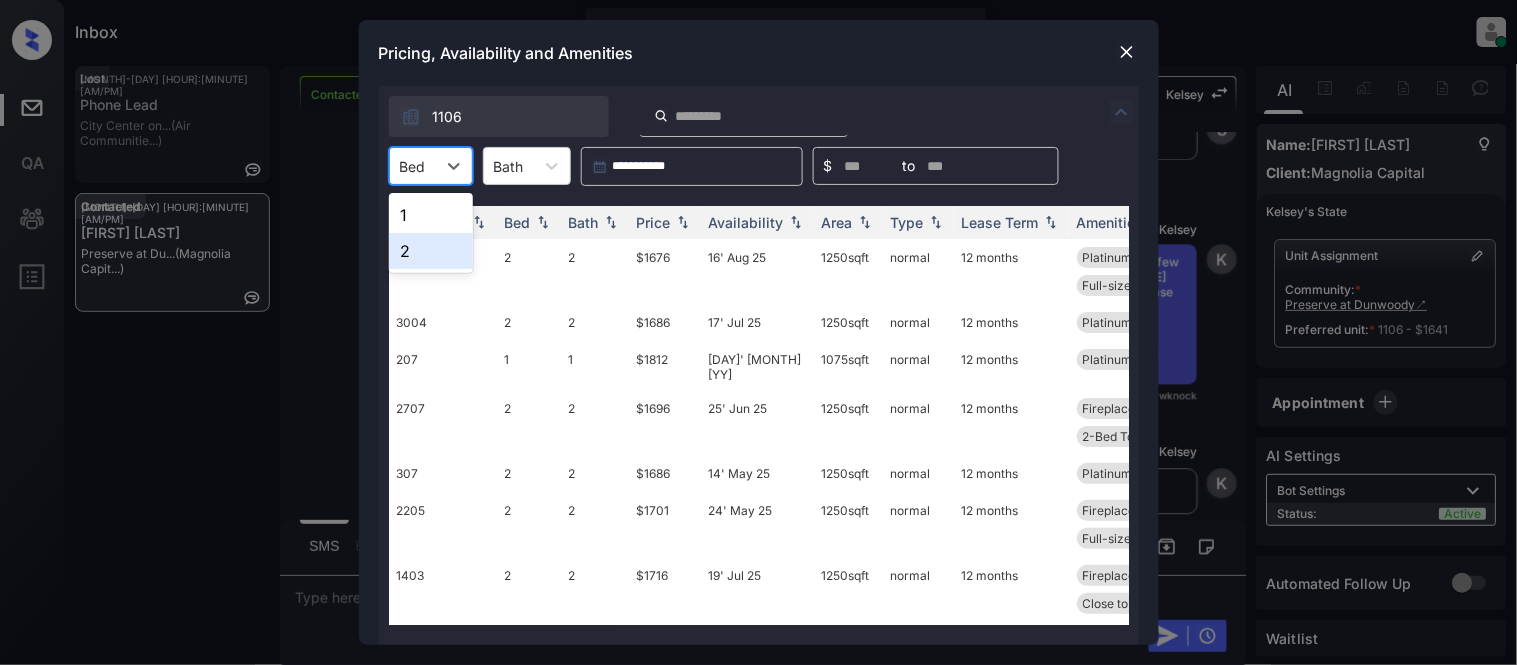 click on "2" at bounding box center [431, 251] 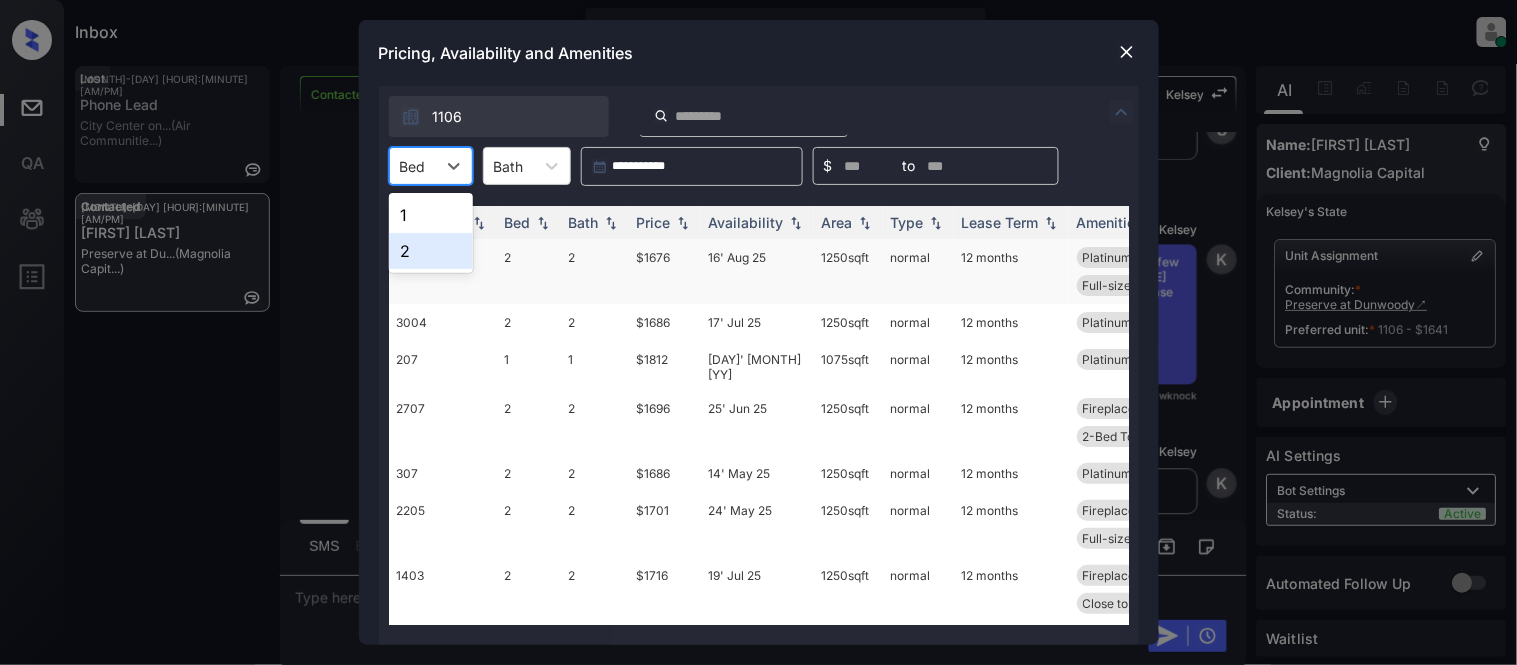 click on "Price" at bounding box center (654, 222) 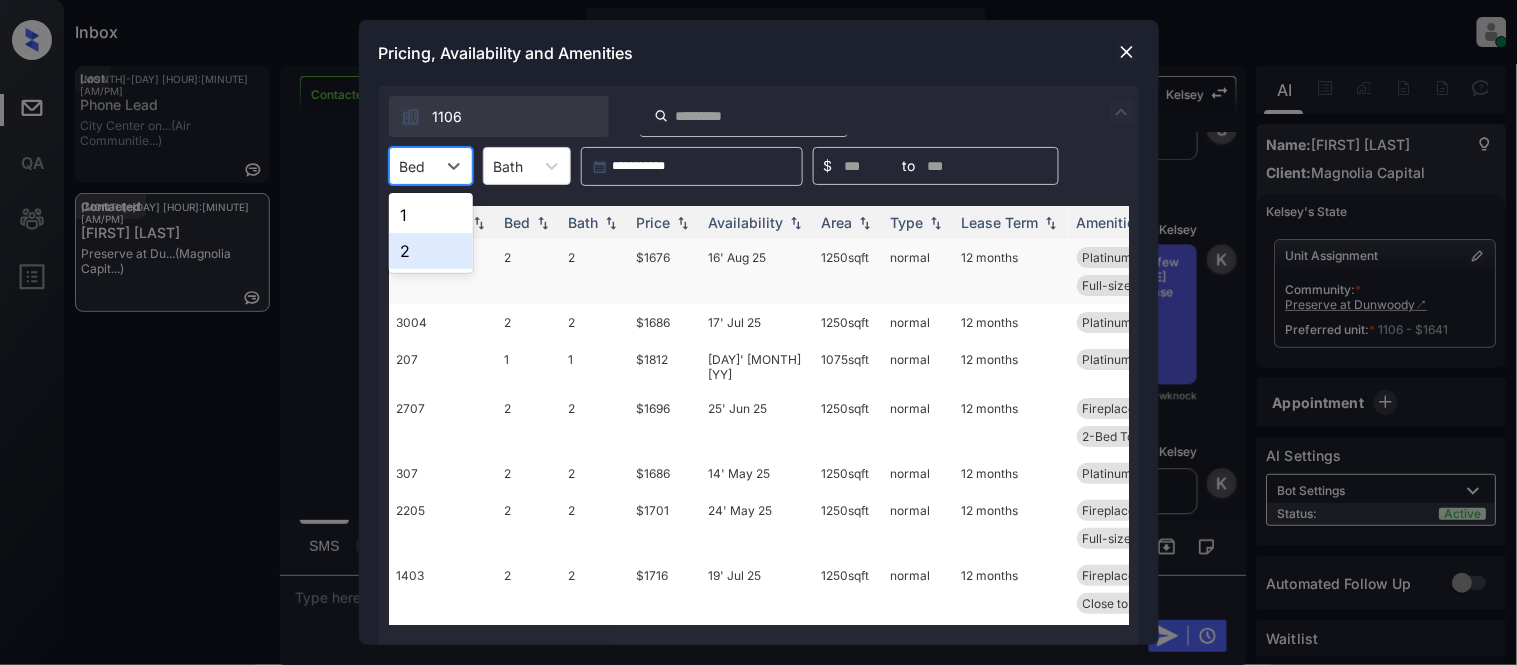 click on "Price" at bounding box center (654, 222) 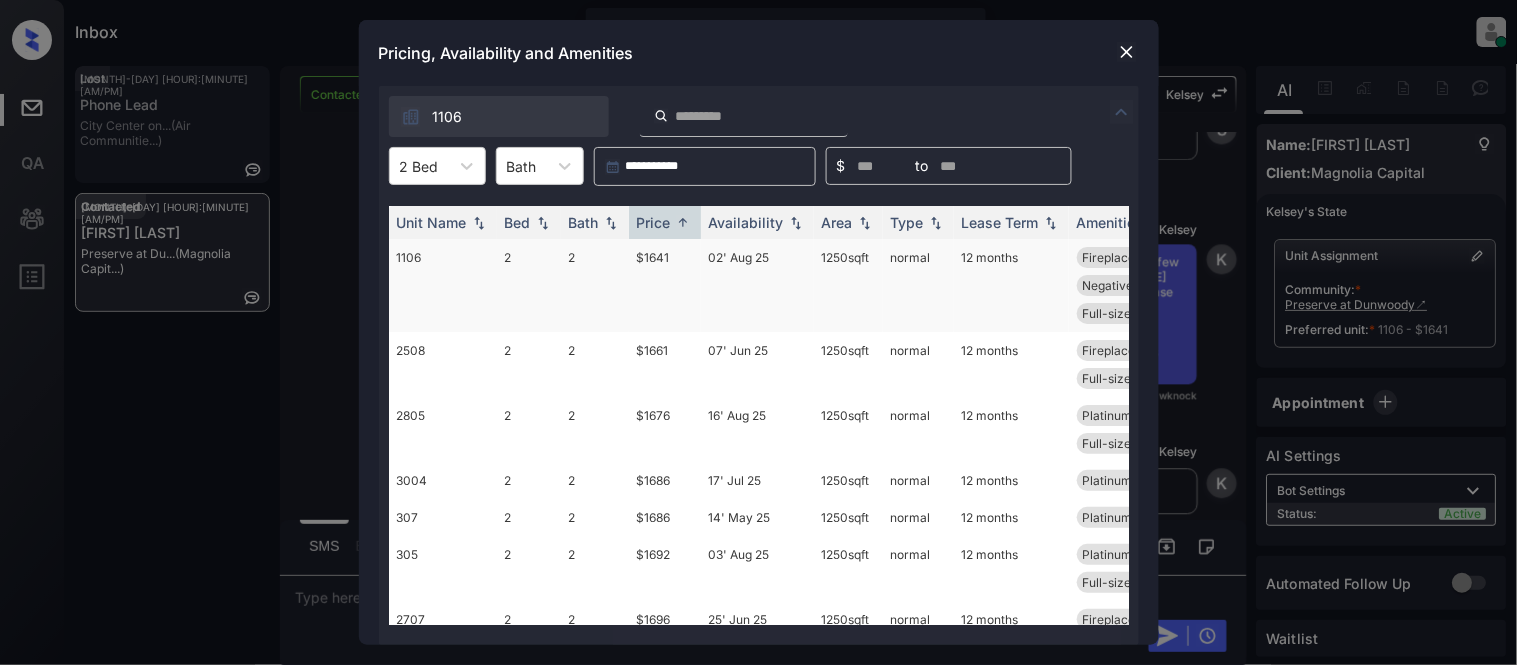 click on "$1641" at bounding box center (665, 285) 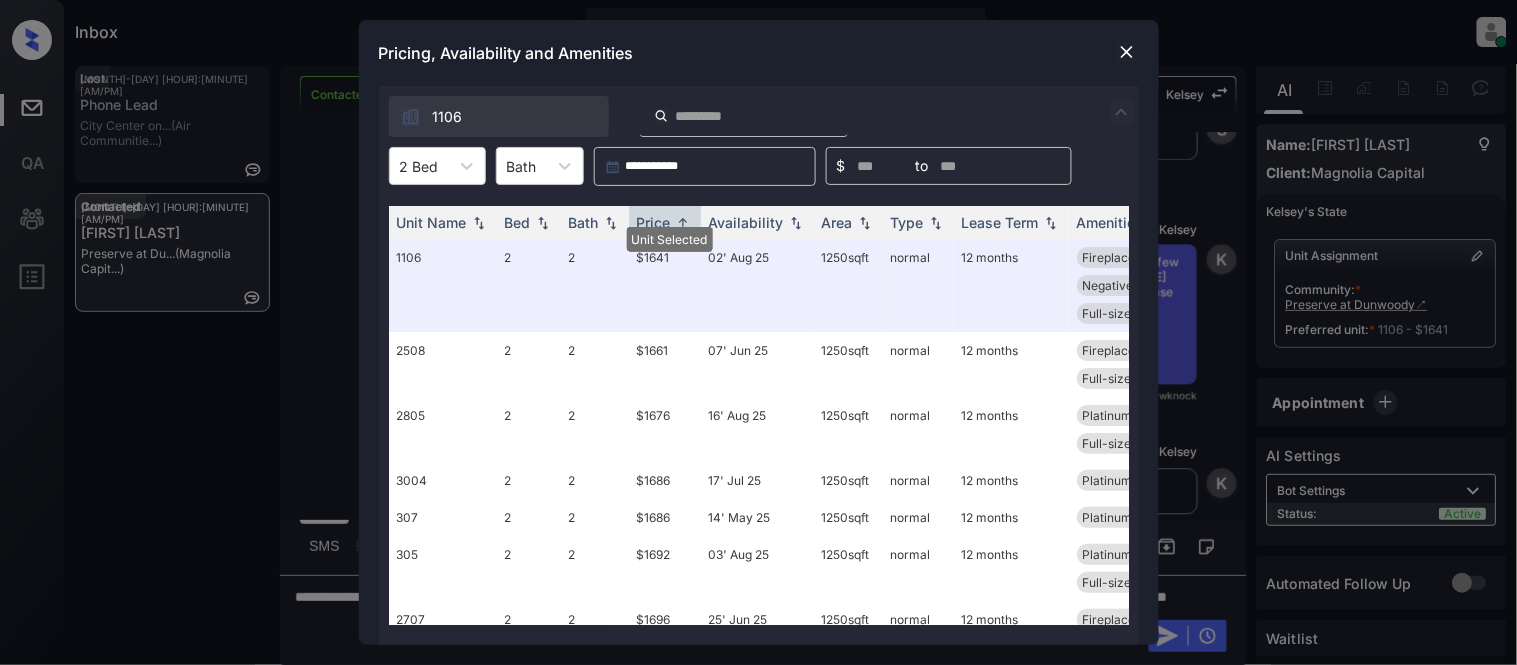 click at bounding box center (1127, 52) 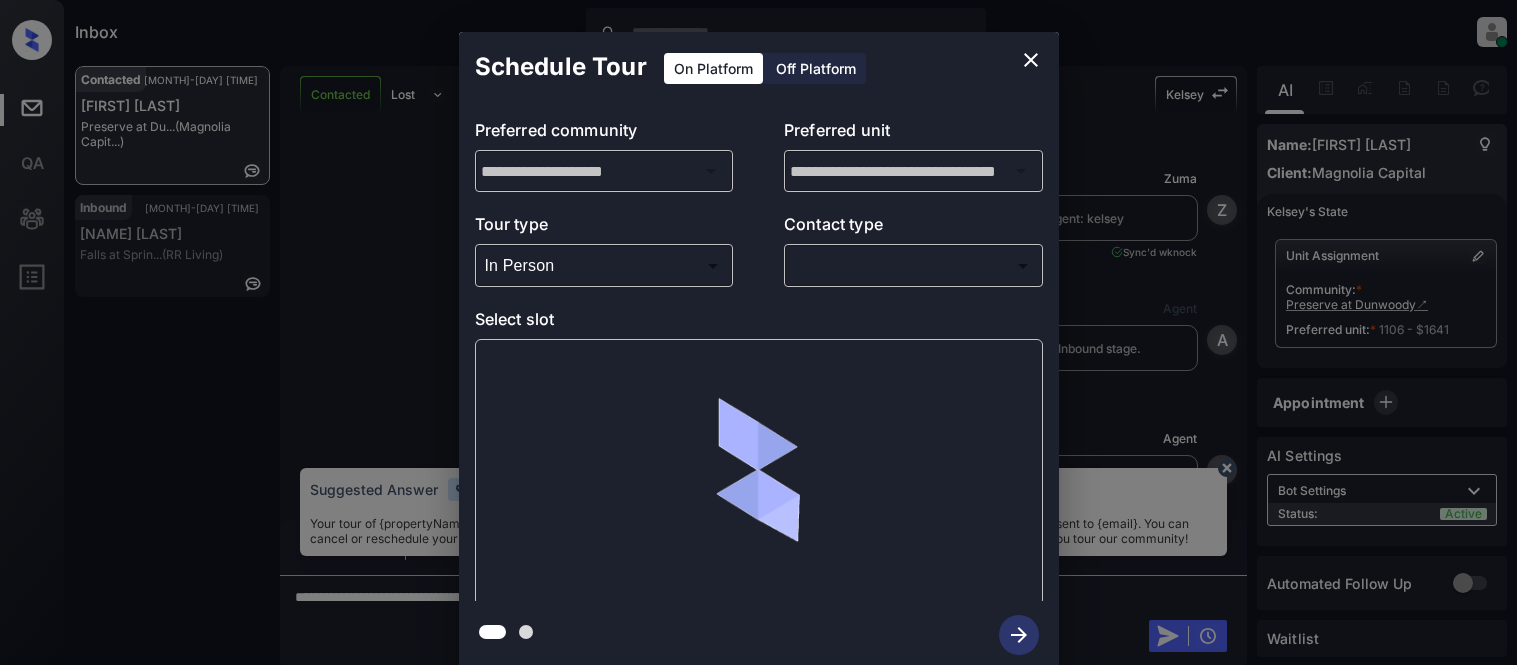 click on "Inbox Kristina Cataag Online Set yourself   offline Set yourself   on break Profile Switch to  light  mode Sign out Contacted Jul-15 01:20 pm   Dawn Daugherty Preserve at Du...  (Magnolia Capit...) Inbound Jul-15 01:23 pm   Duanna Ray Falls at Sprin...  (RR Living) Contacted Lost Lead Sentiment: Angry Upon sliding the acknowledgement:  Lead will move to lost stage. * ​ SMS and call option will be set to opt out. AFM will be turned off for the lead. Kelsey New Message Zuma Lead transferred to leasing agent: kelsey Jul 15, 2025 01:08 pm  Sync'd w  knock Z New Message Agent Lead created via webhook in Inbound stage. Jul 15, 2025 01:08 pm A New Message Agent AFM Request sent to Kelsey. Jul 15, 2025 01:08 pm A New Message Agent Notes Note: Structured Note:
Move In Date: 2025-08-01
Jul 15, 2025 01:08 pm A New Message Kelsey Lead Details Updated
Move In Date:  1-8-2025
Jul 15, 2025 01:08 pm K New Message Kelsey Jul 15, 2025 01:08 pm   | SmarterAFMV2Sms  Sync'd w  knock K New Message Kelsey K New Message   D" at bounding box center [758, 332] 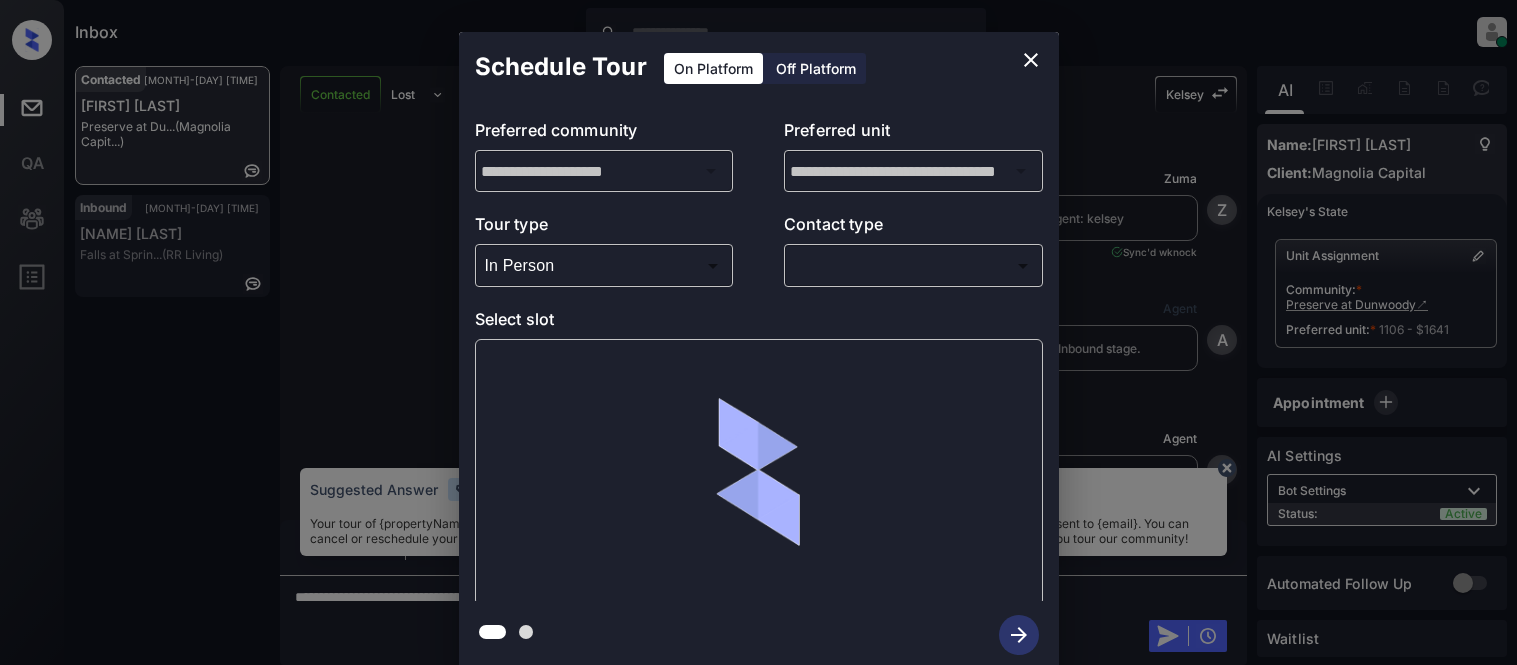 scroll, scrollTop: 0, scrollLeft: 0, axis: both 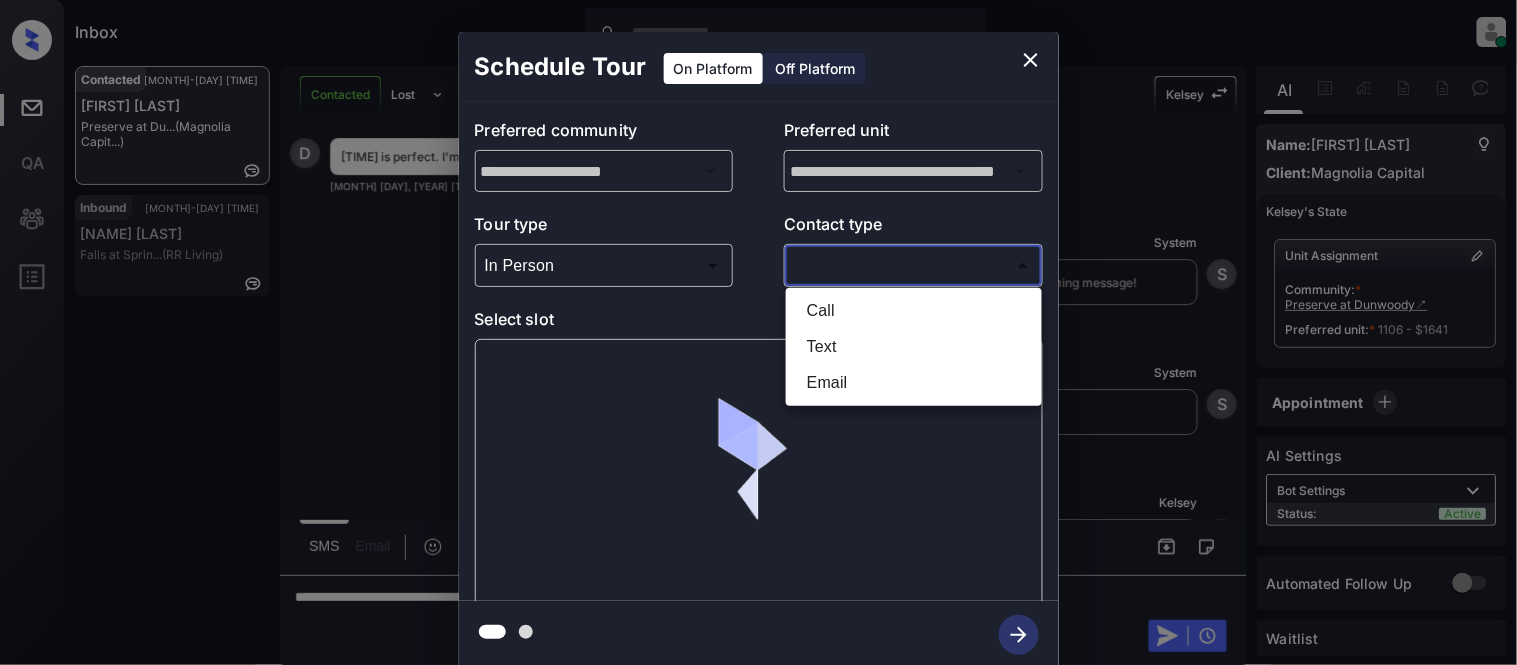 click on "Text" at bounding box center (914, 347) 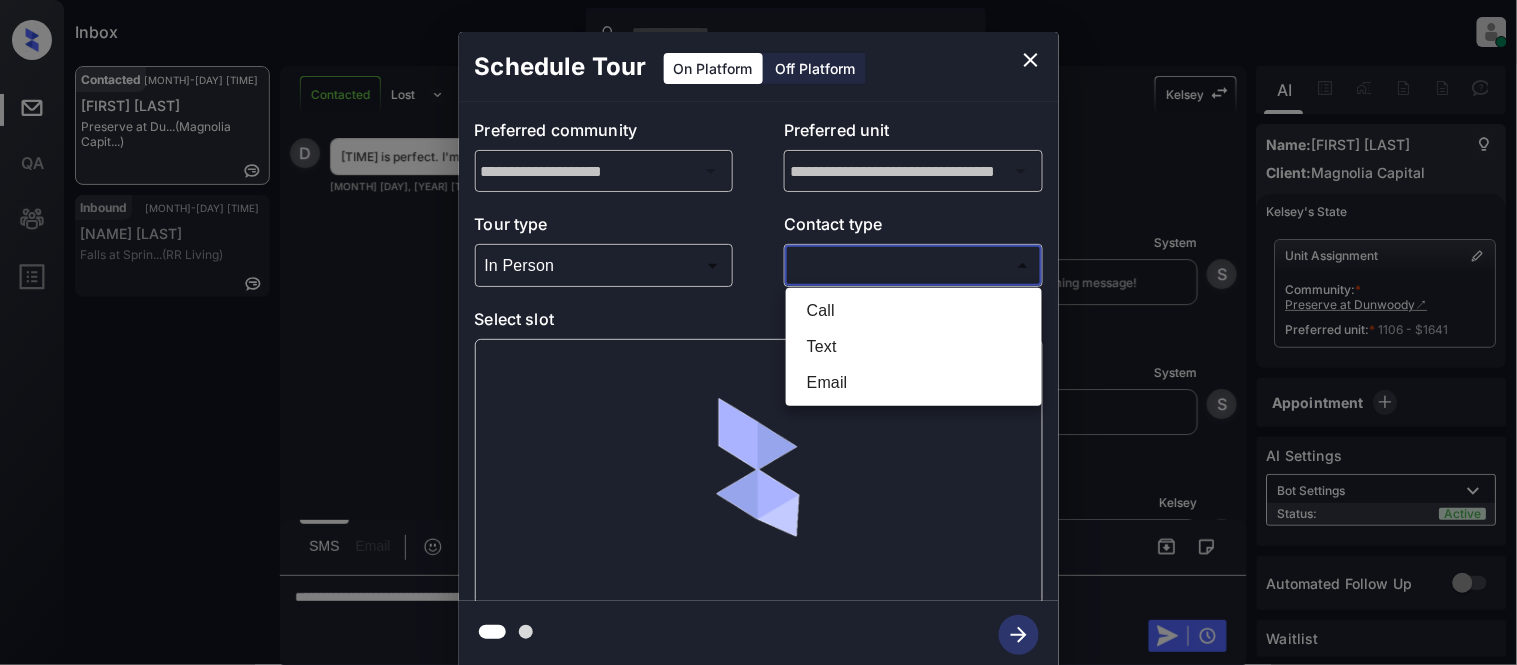 type on "****" 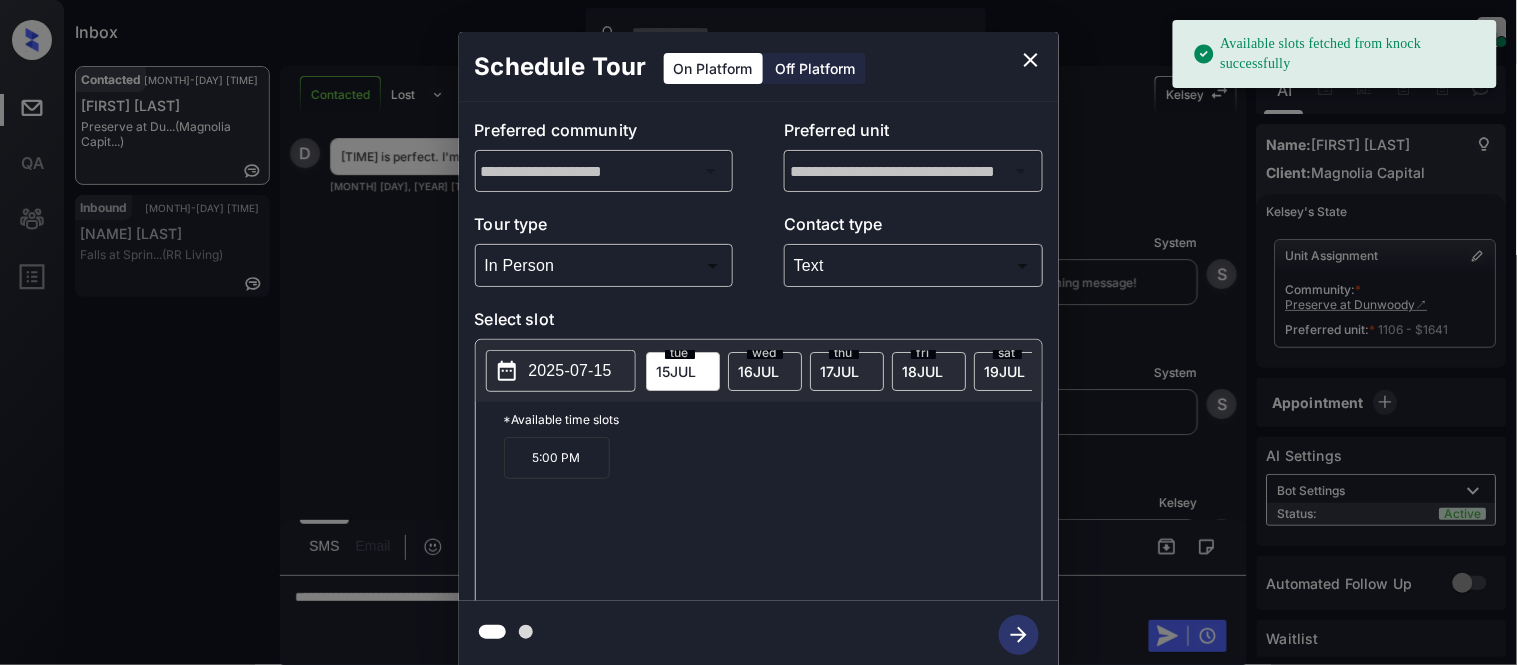 click on "2025-07-15" at bounding box center [561, 371] 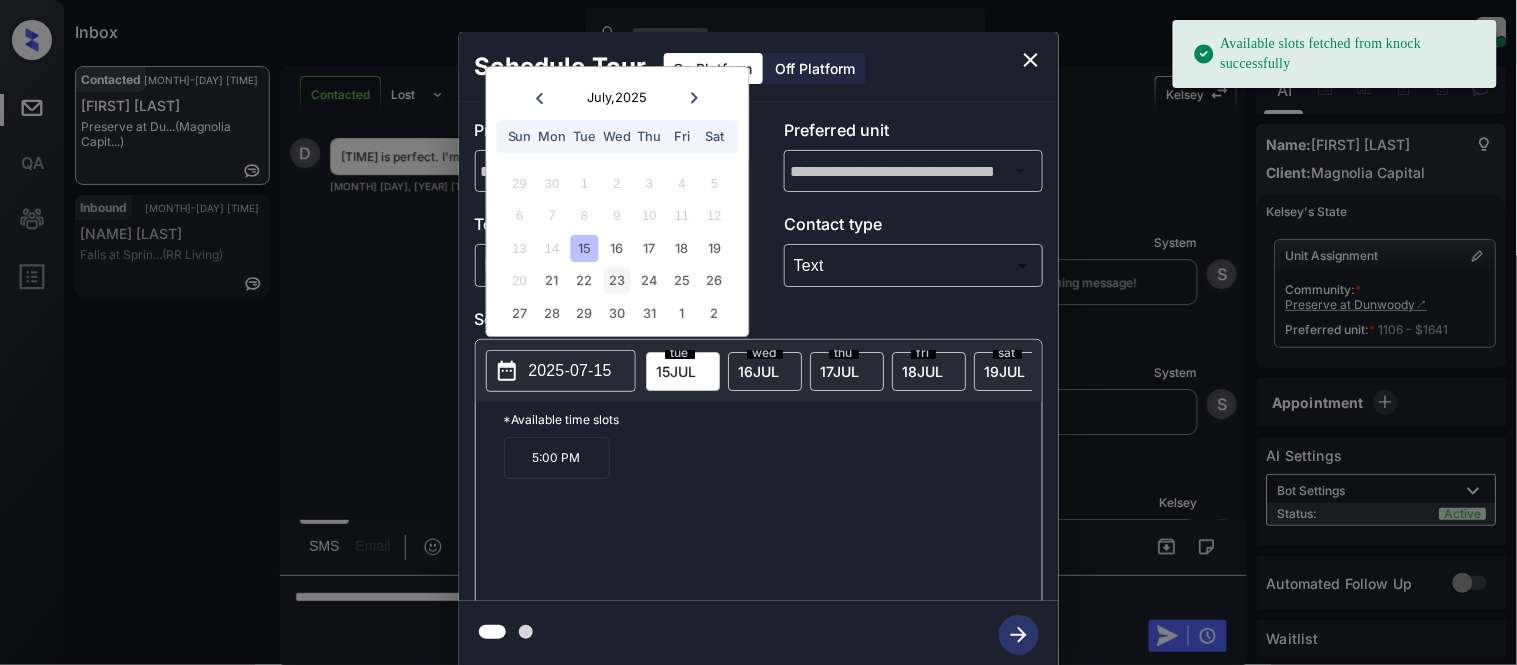 click on "23" at bounding box center [617, 281] 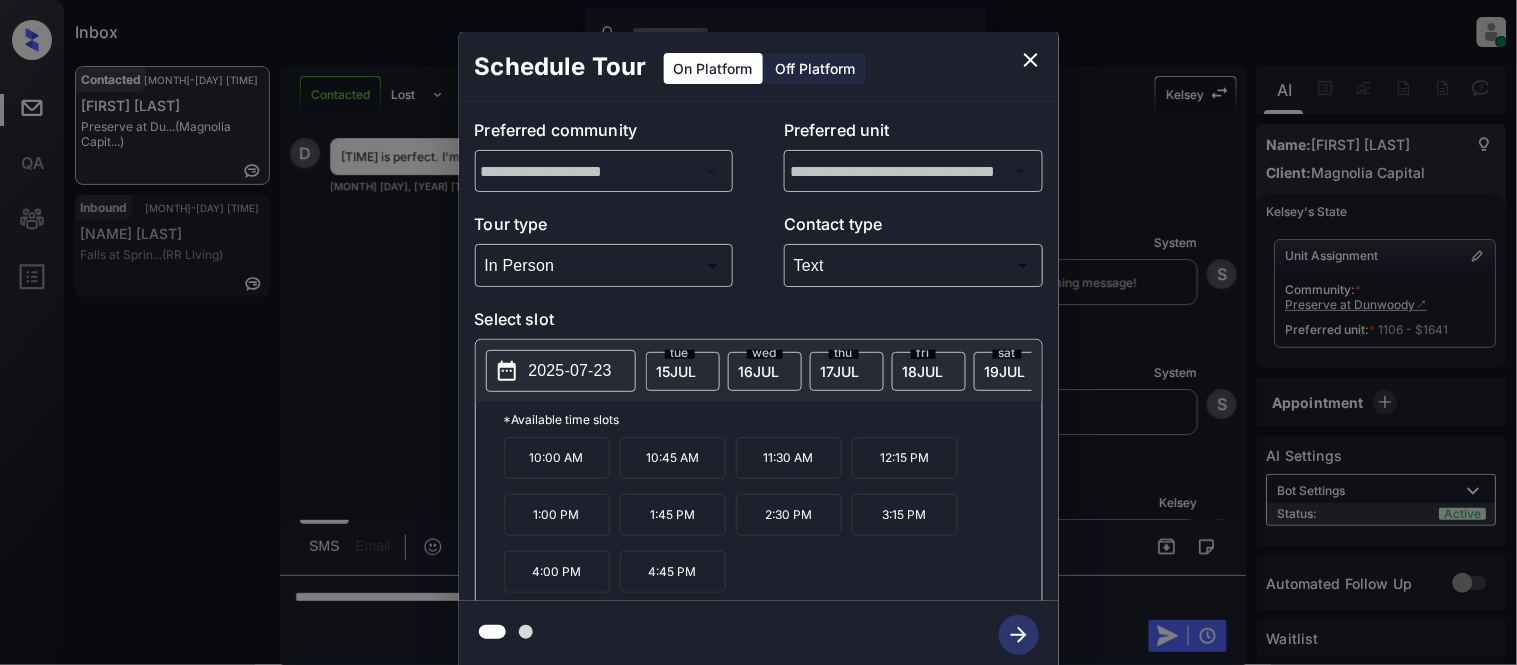 click on "10:00 AM" at bounding box center (557, 458) 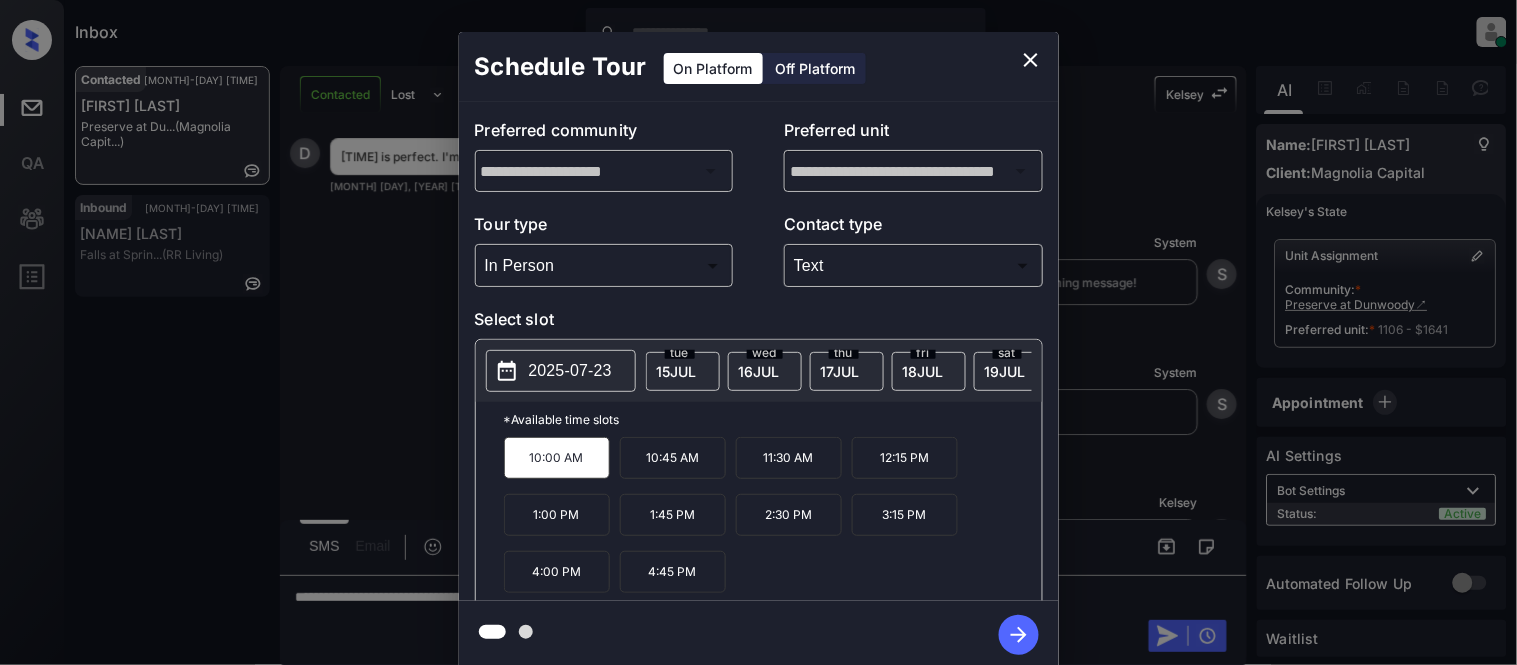 click 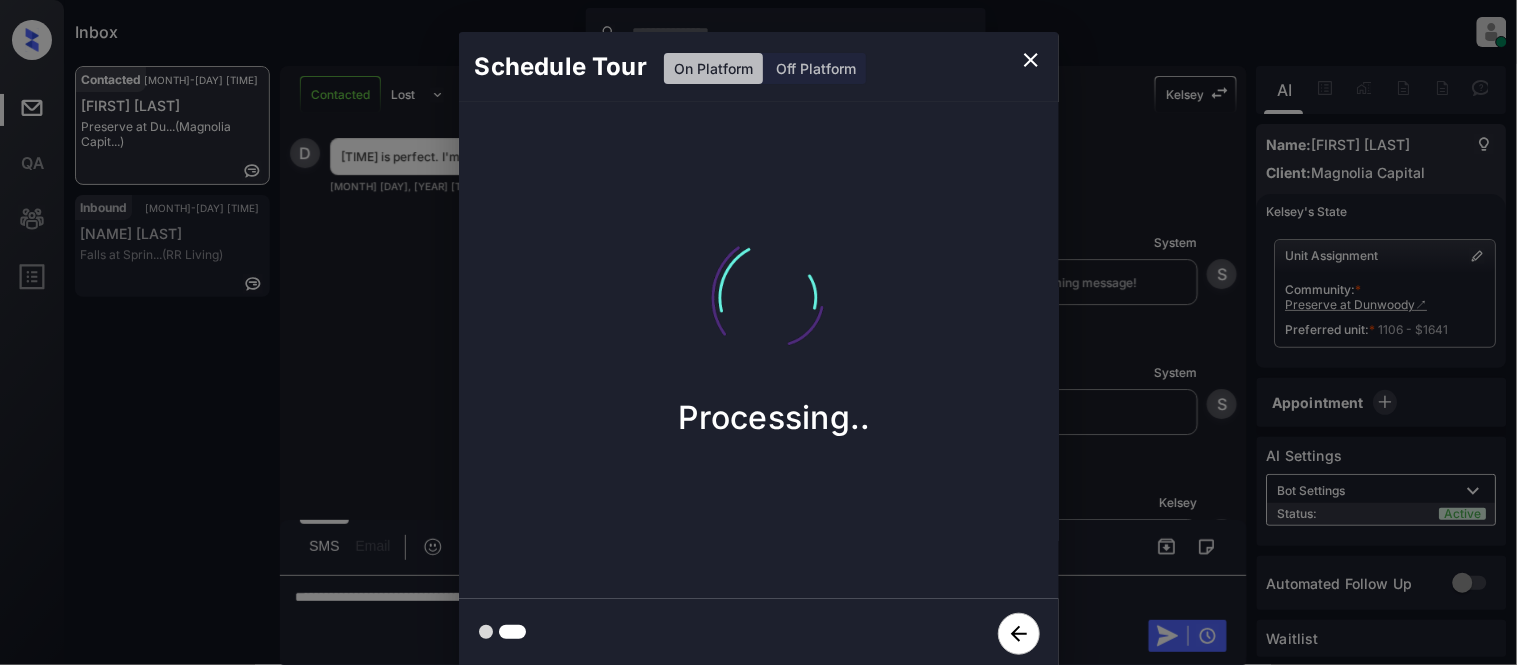 click on "Schedule Tour On Platform Off Platform Processing.." at bounding box center (758, 350) 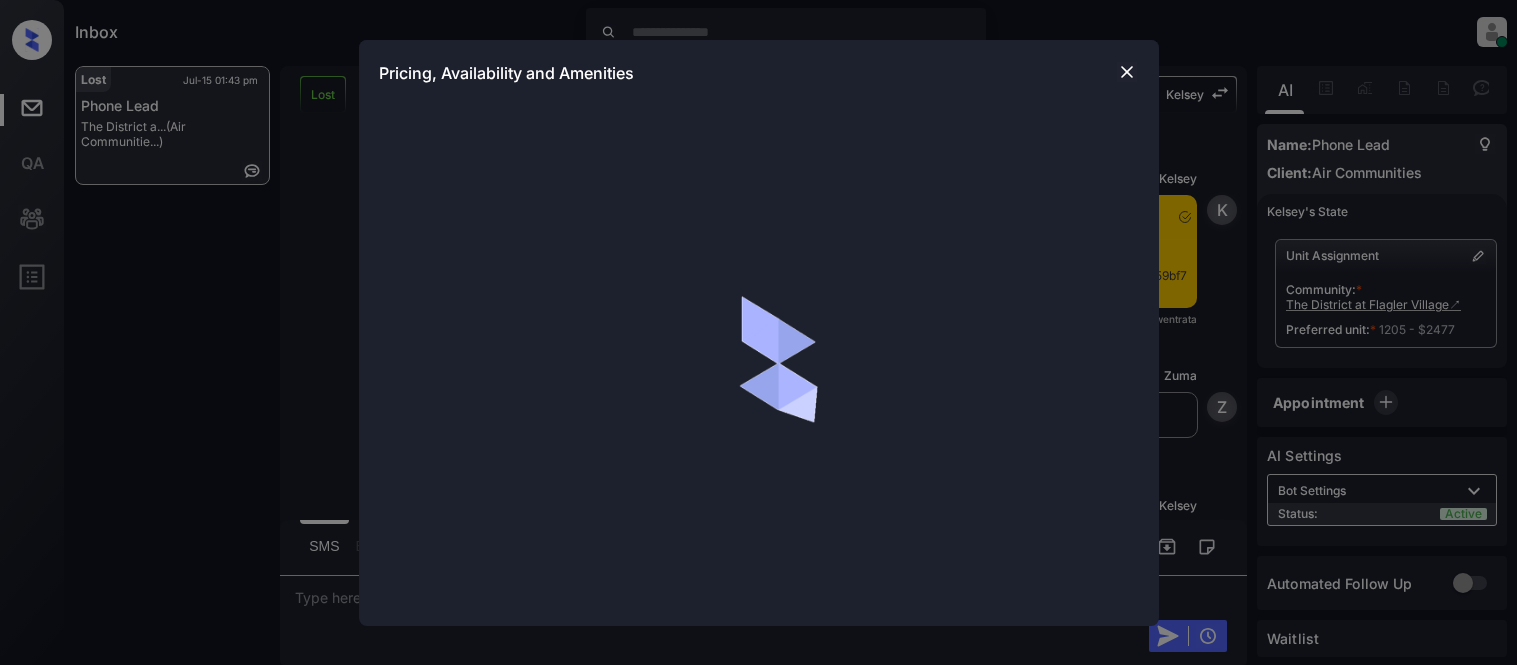 scroll, scrollTop: 0, scrollLeft: 0, axis: both 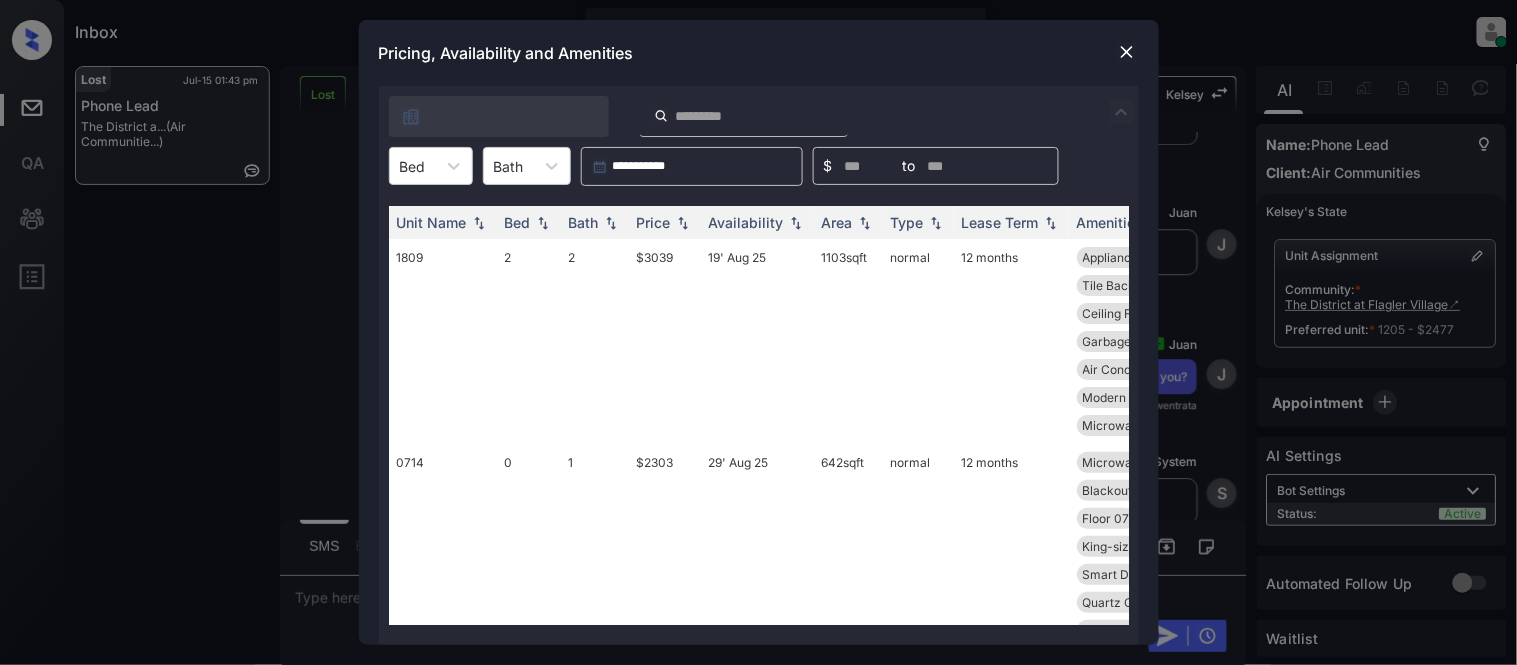 click at bounding box center (413, 166) 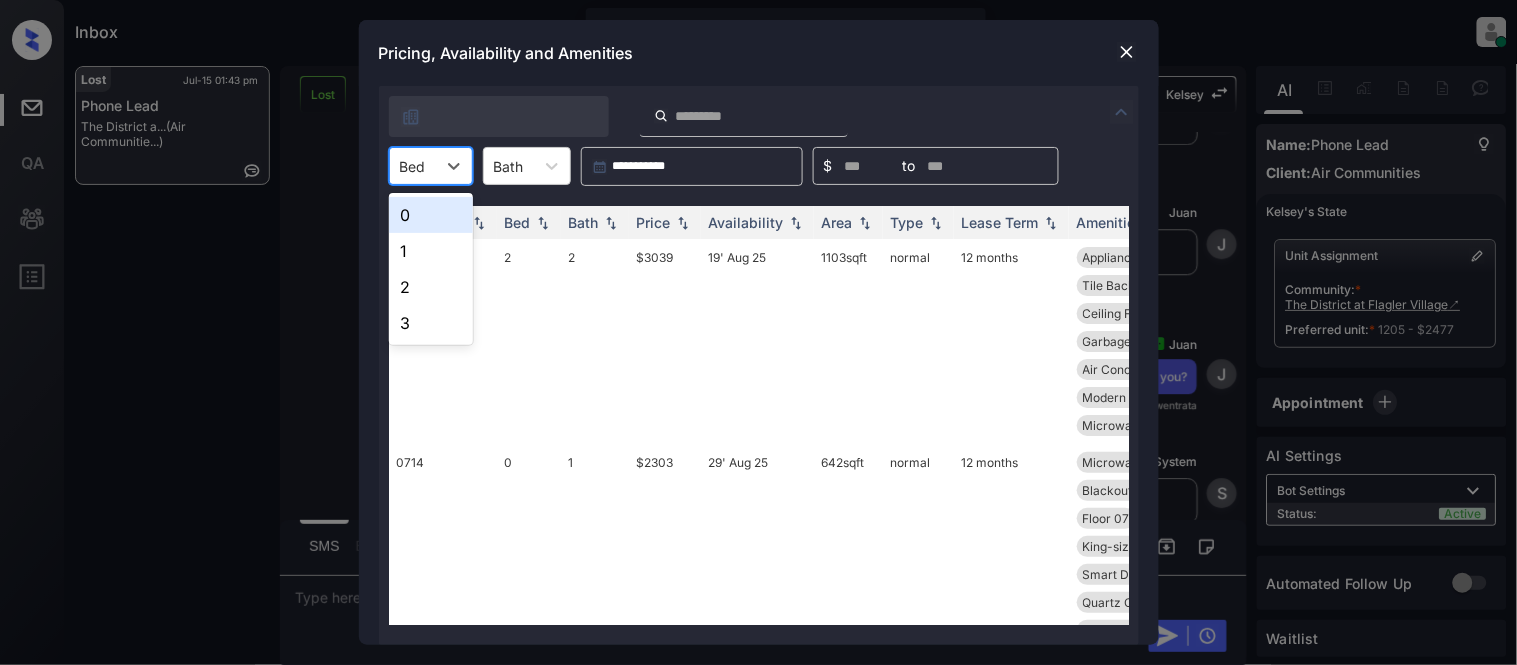 click on "0" at bounding box center (431, 215) 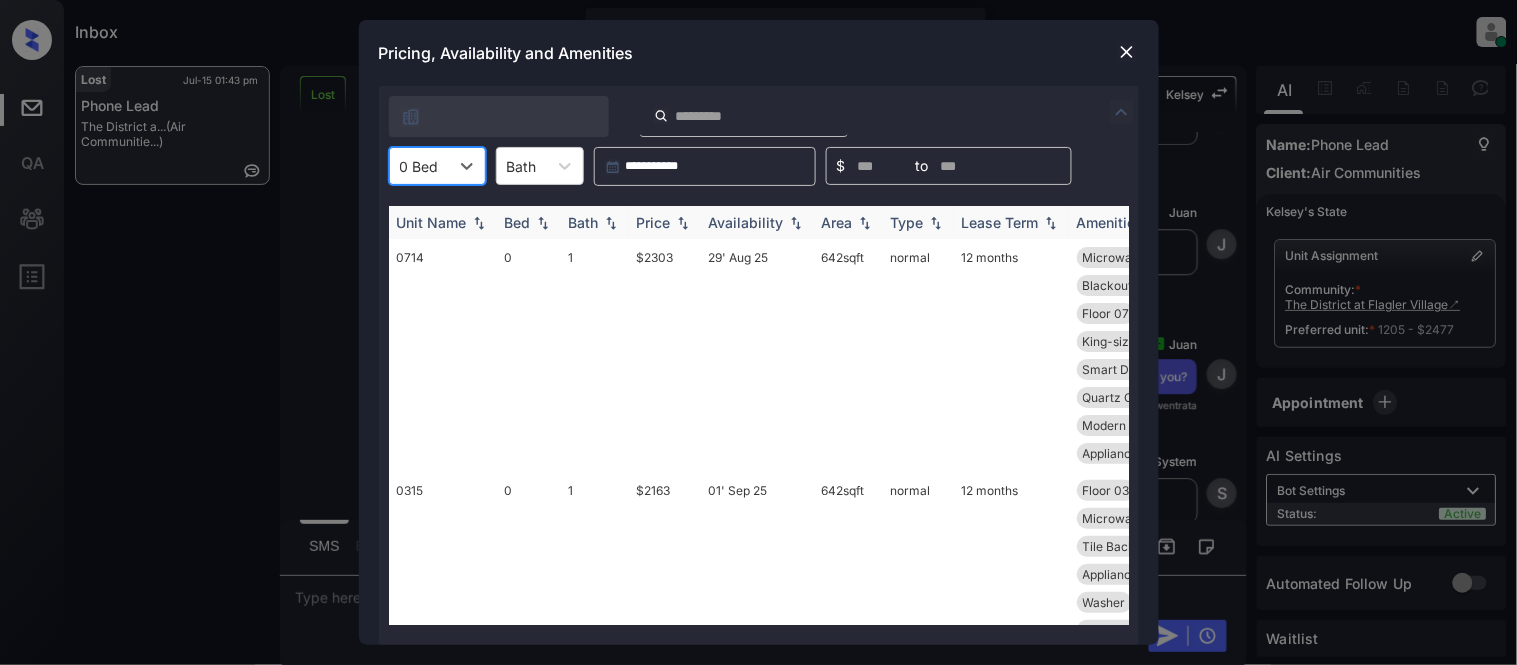 click on "Price" at bounding box center (654, 222) 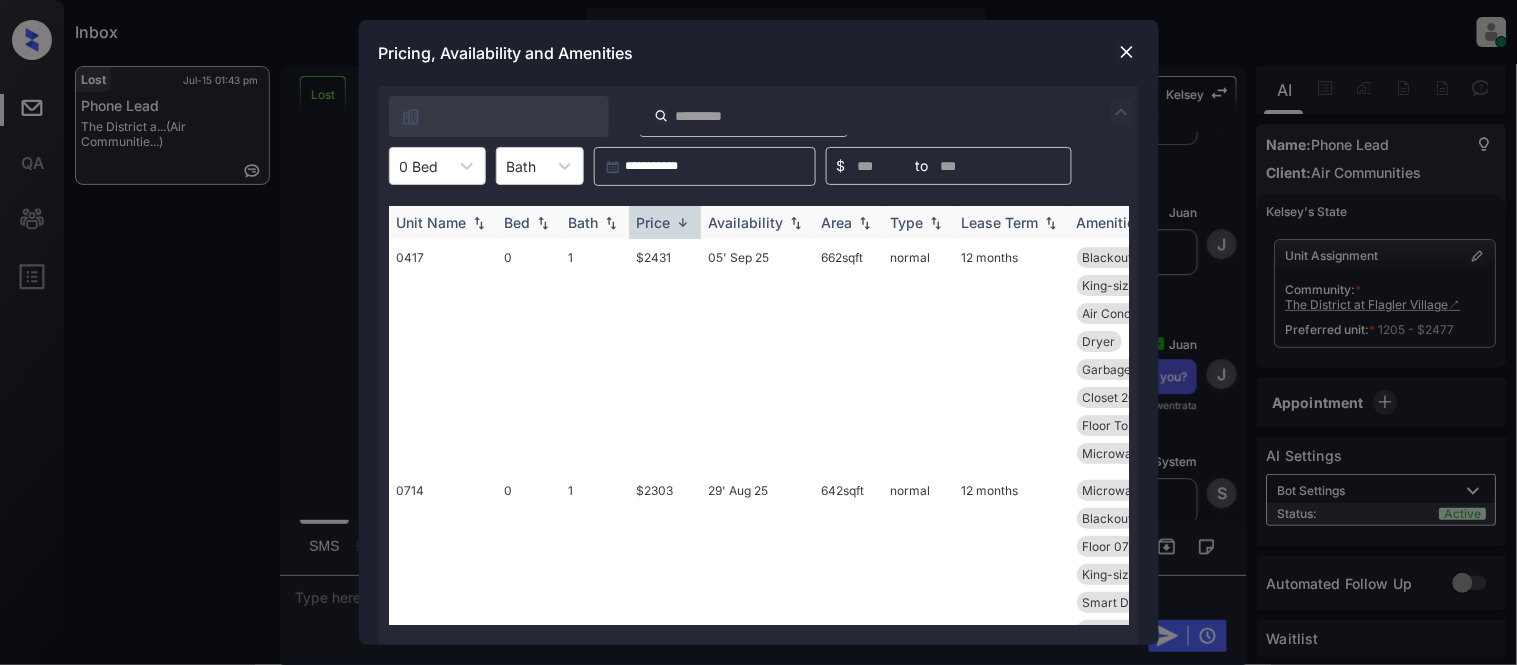 click at bounding box center [683, 222] 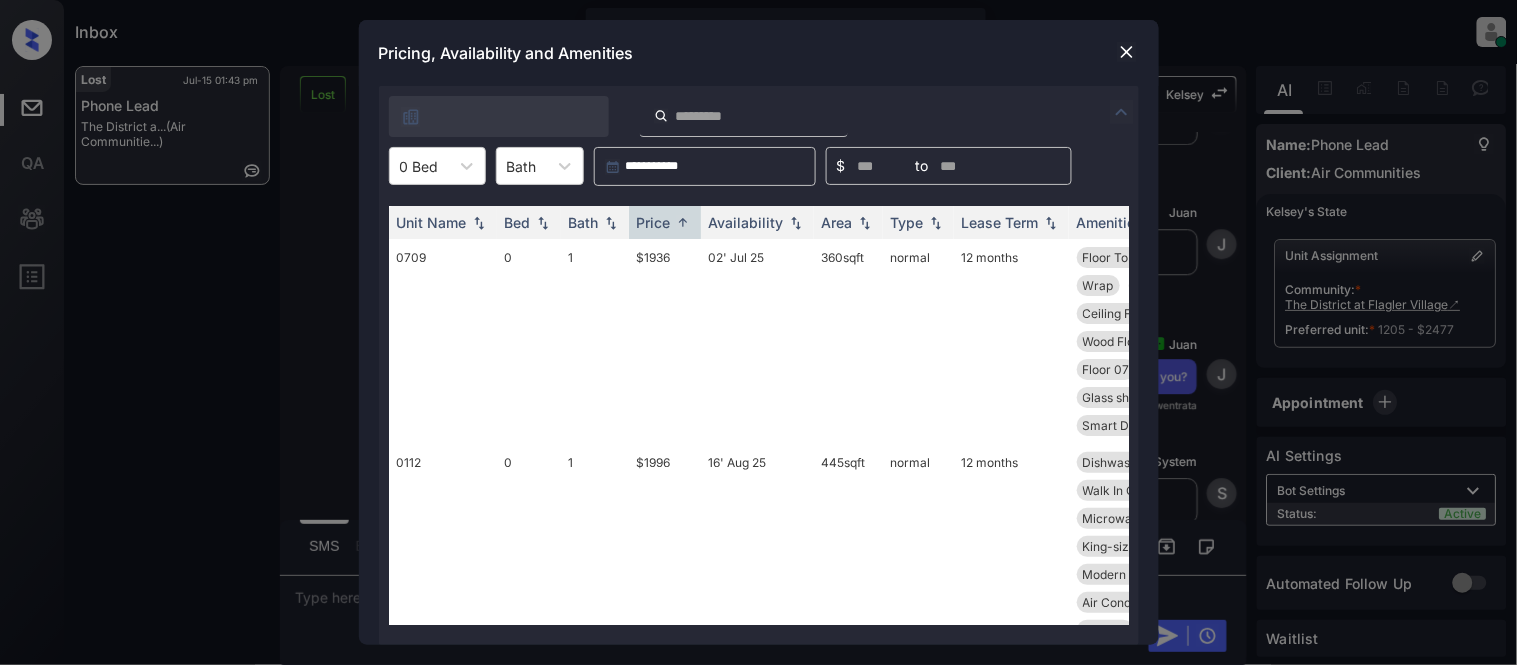 click at bounding box center [1127, 52] 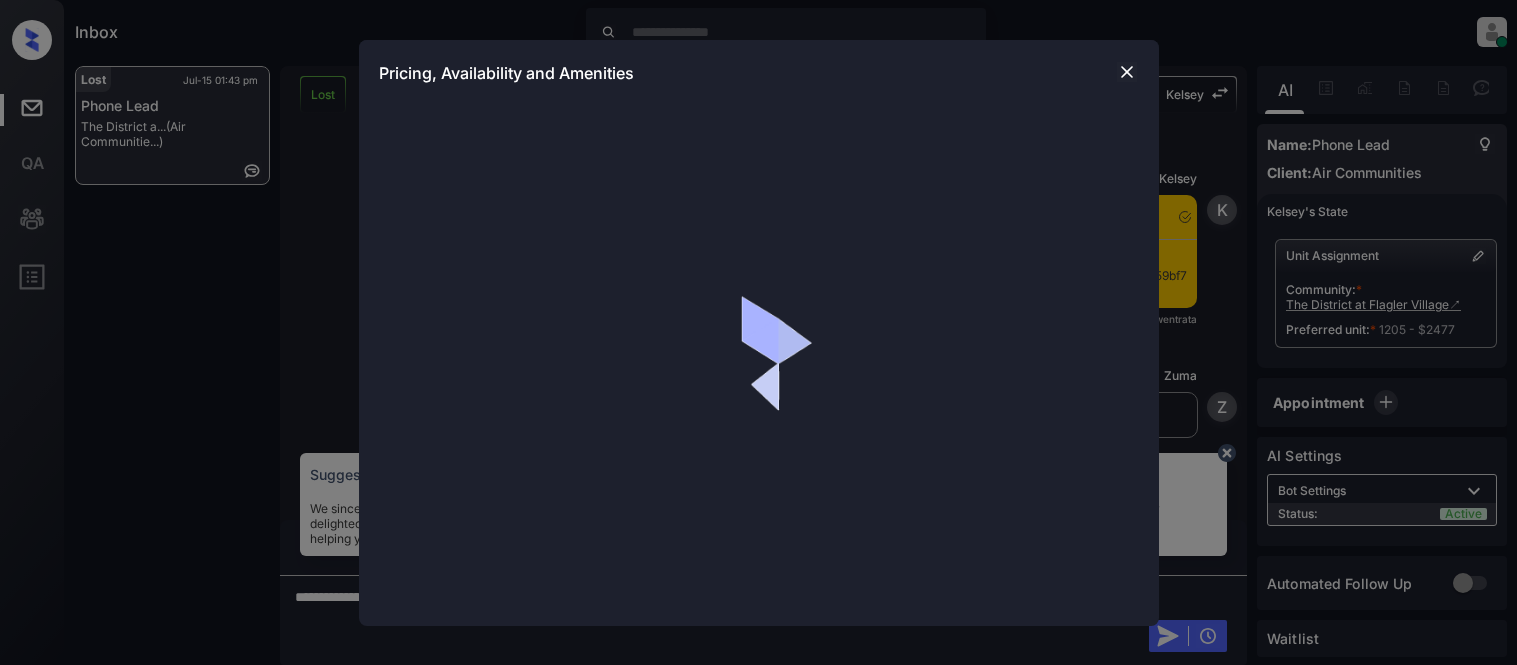 scroll, scrollTop: 0, scrollLeft: 0, axis: both 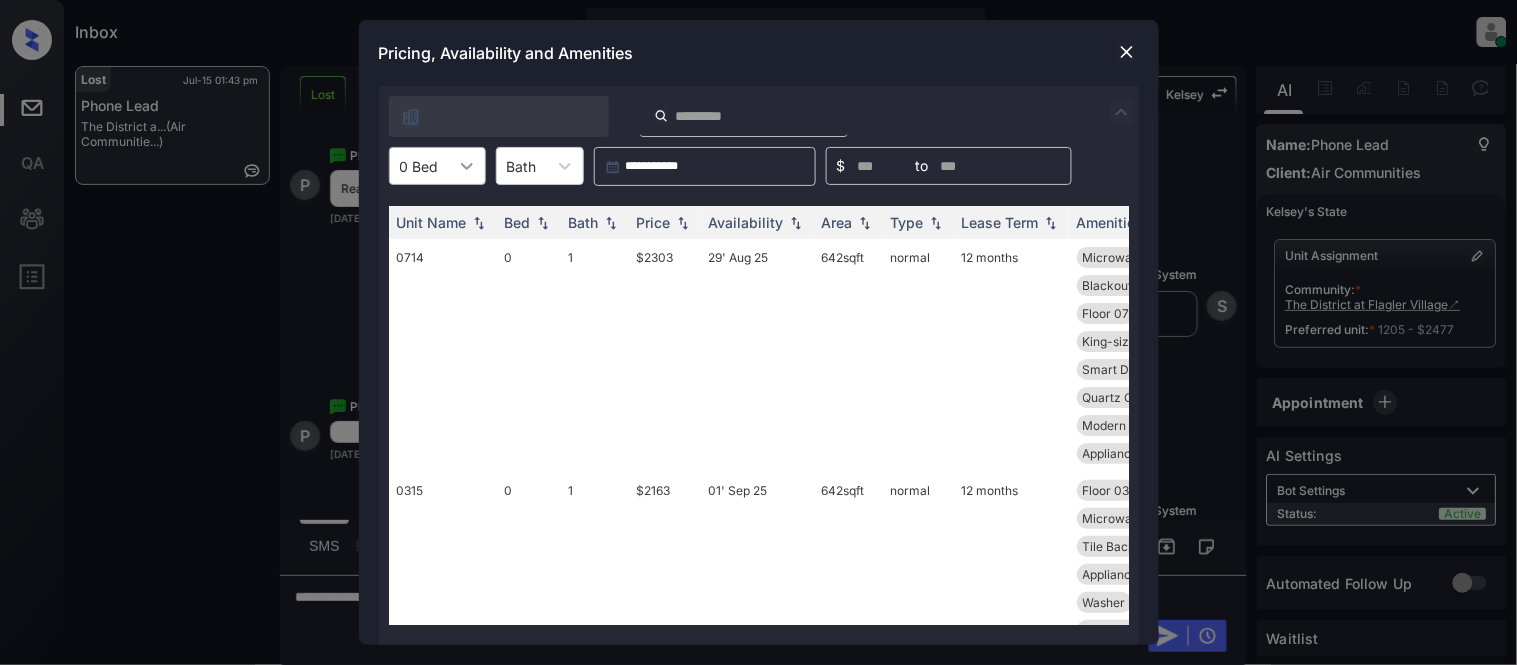 click at bounding box center (467, 166) 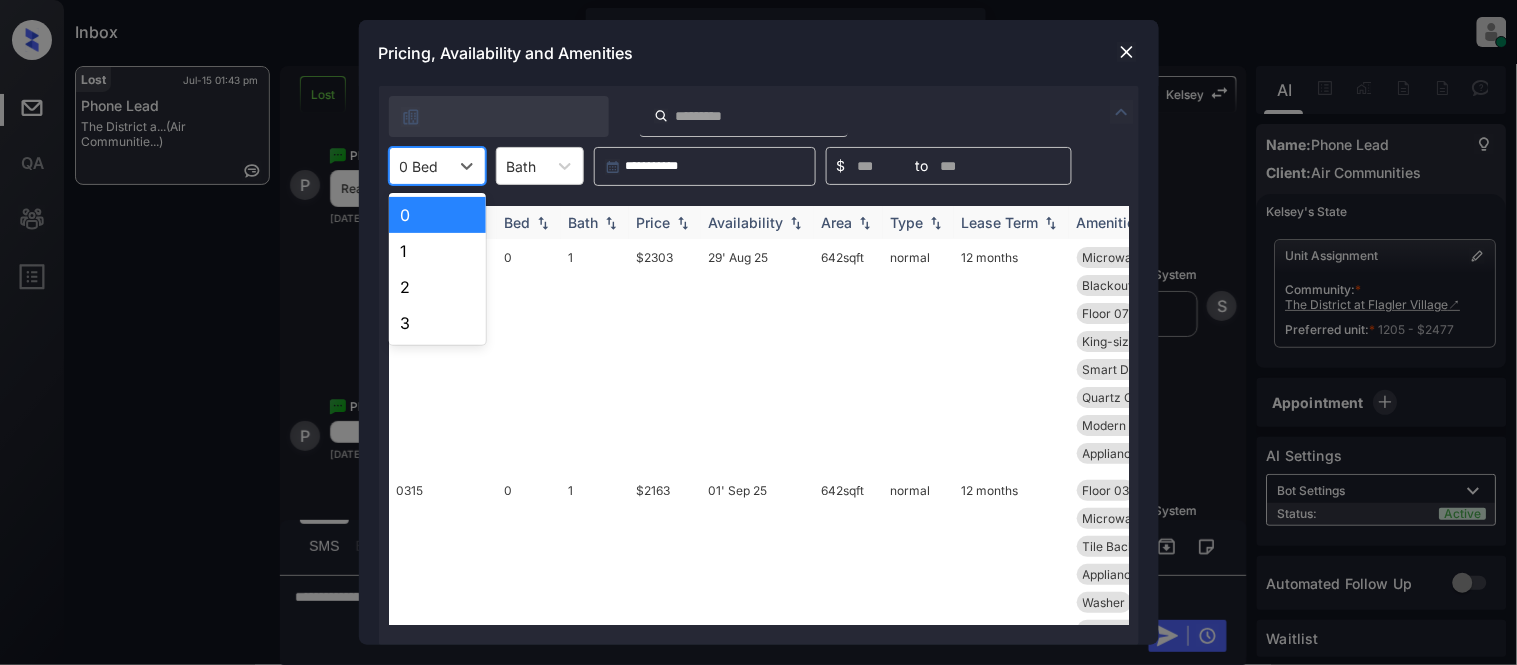 click on "Price" at bounding box center [654, 222] 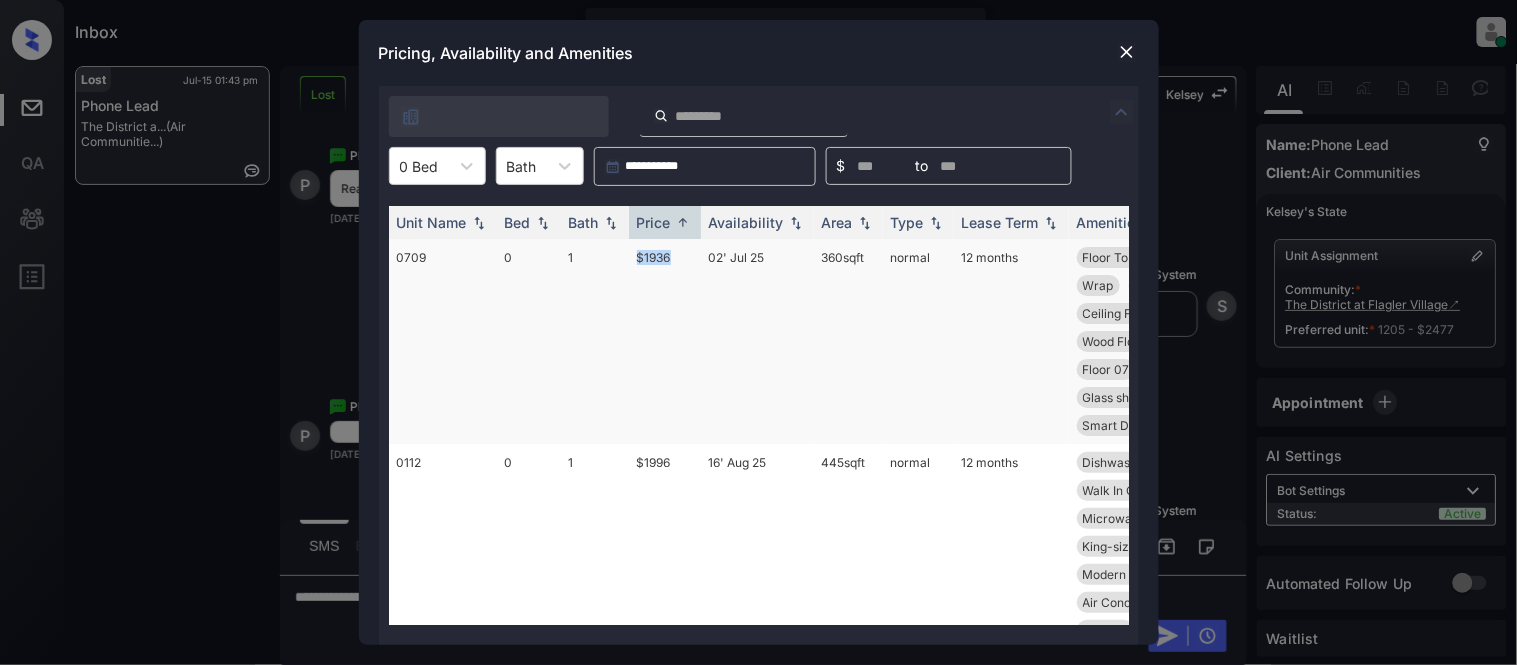 drag, startPoint x: 628, startPoint y: 247, endPoint x: 676, endPoint y: 250, distance: 48.09366 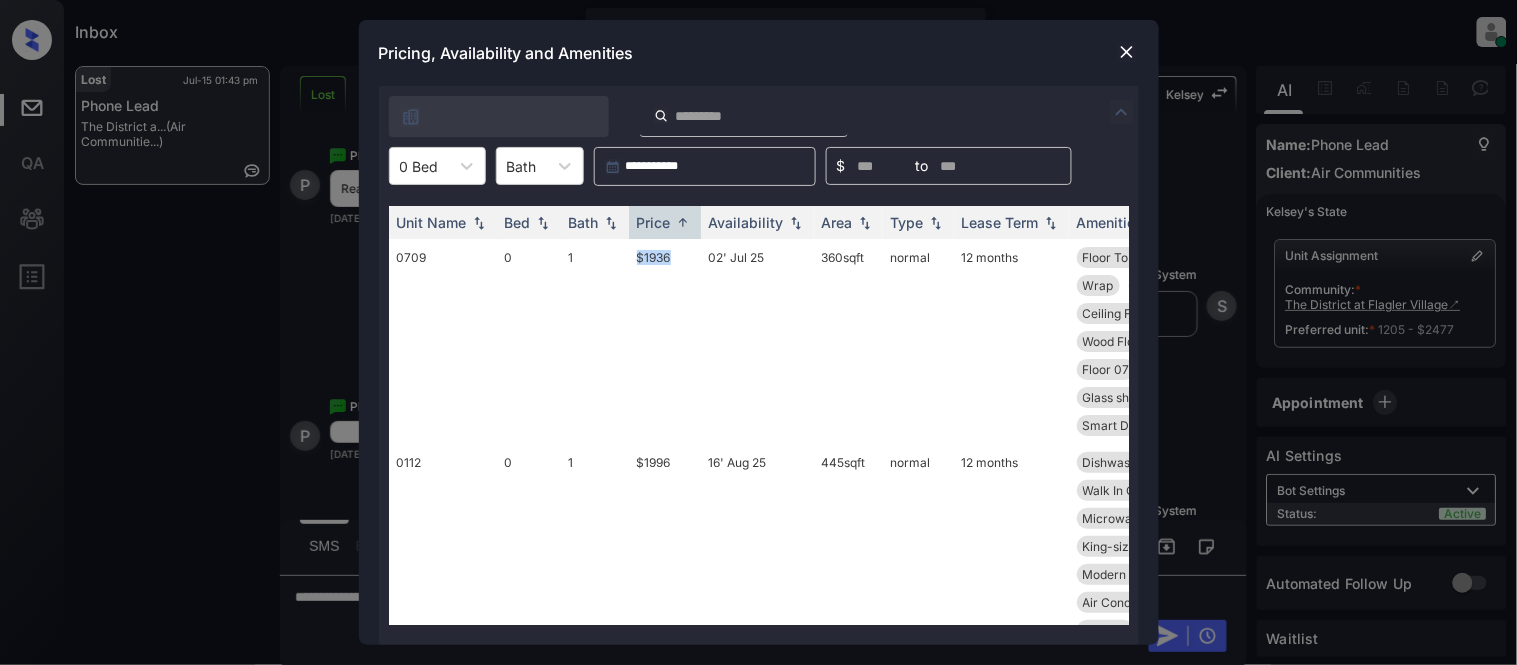 click at bounding box center [1127, 52] 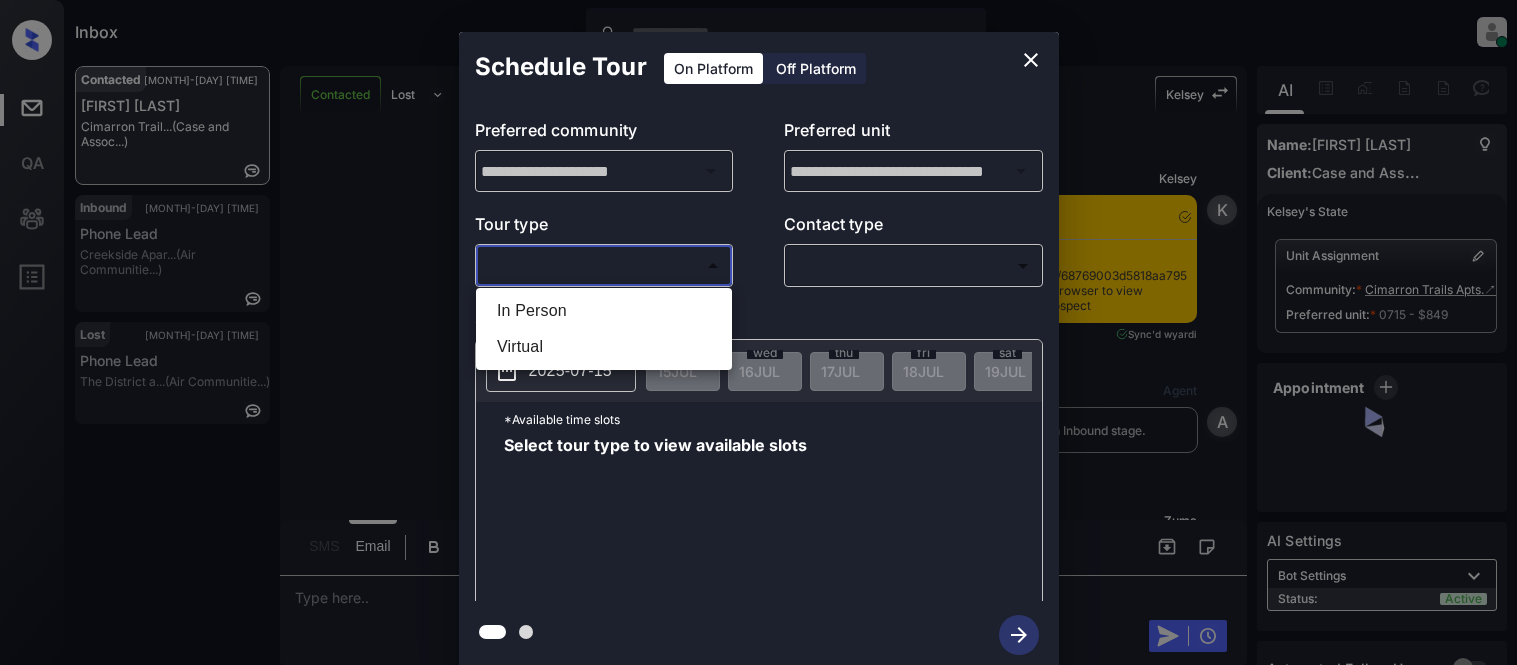 click on "In Person" at bounding box center [604, 311] 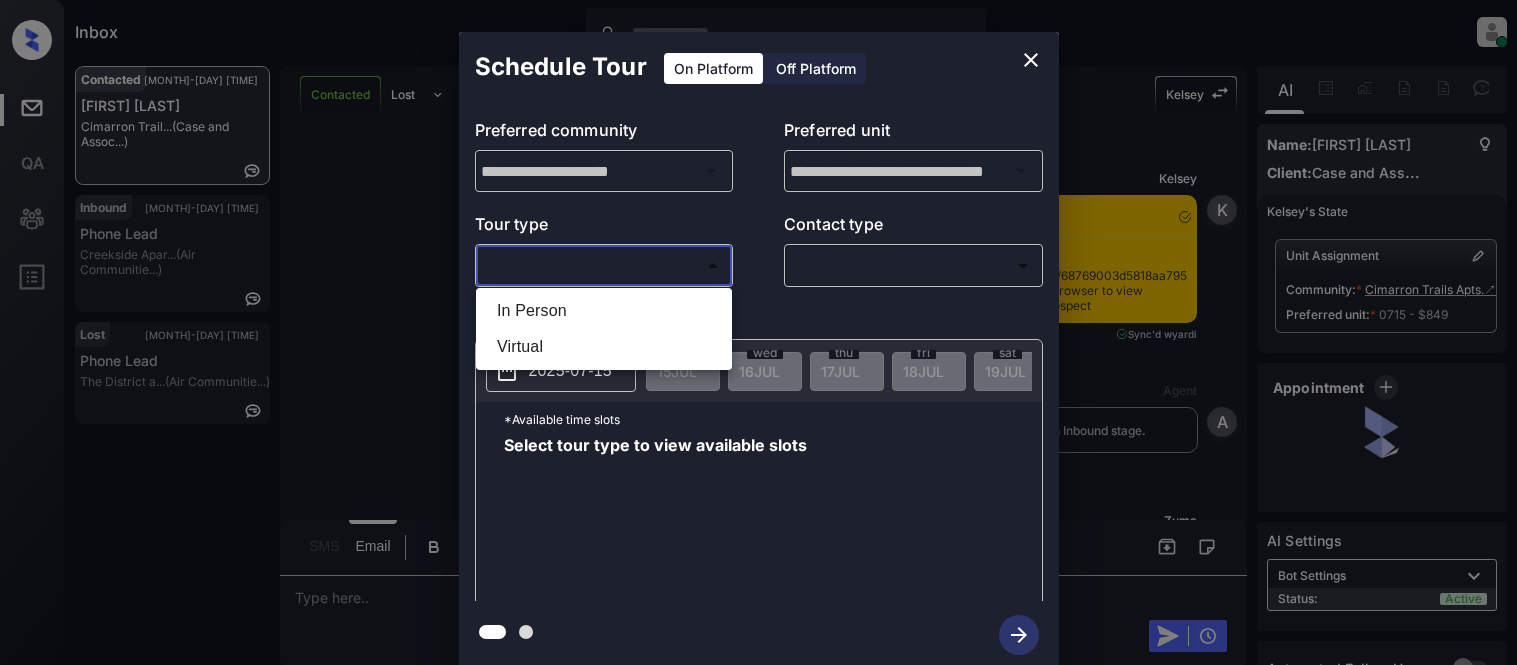 type on "********" 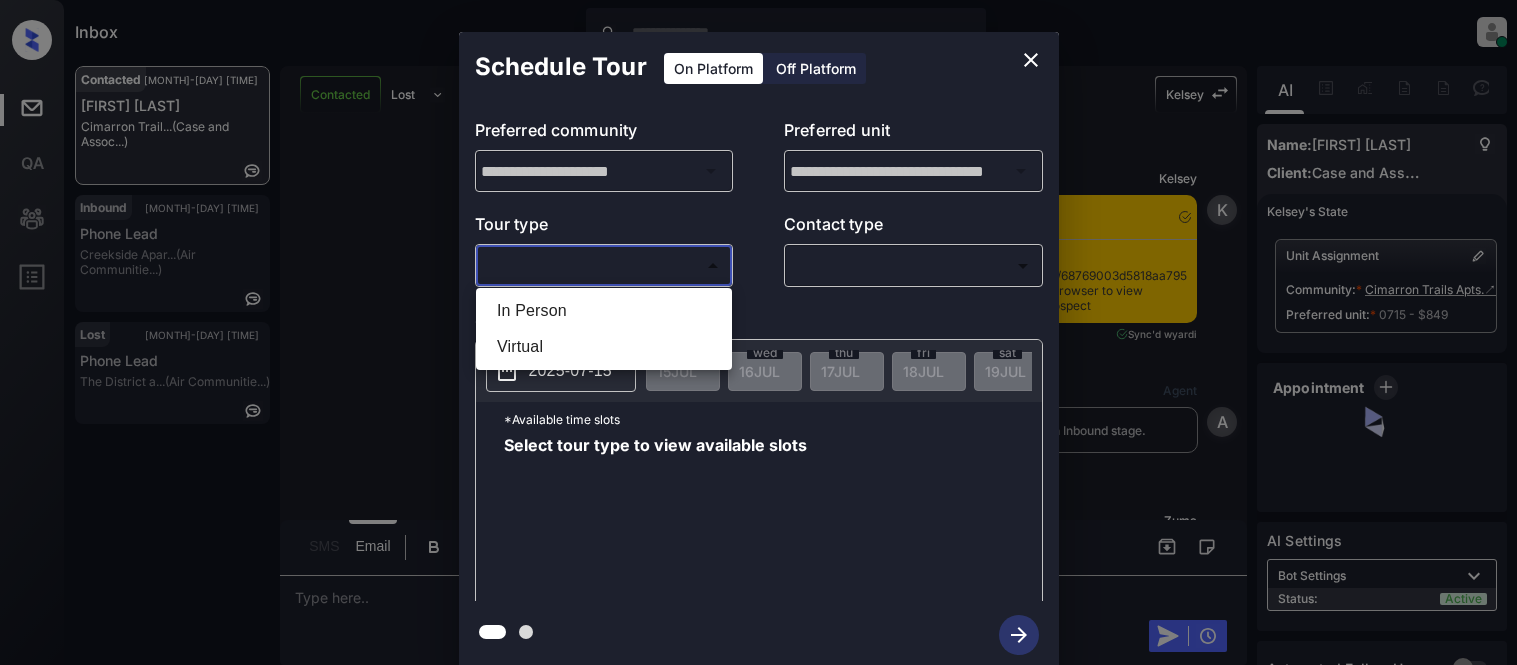 scroll, scrollTop: 0, scrollLeft: 0, axis: both 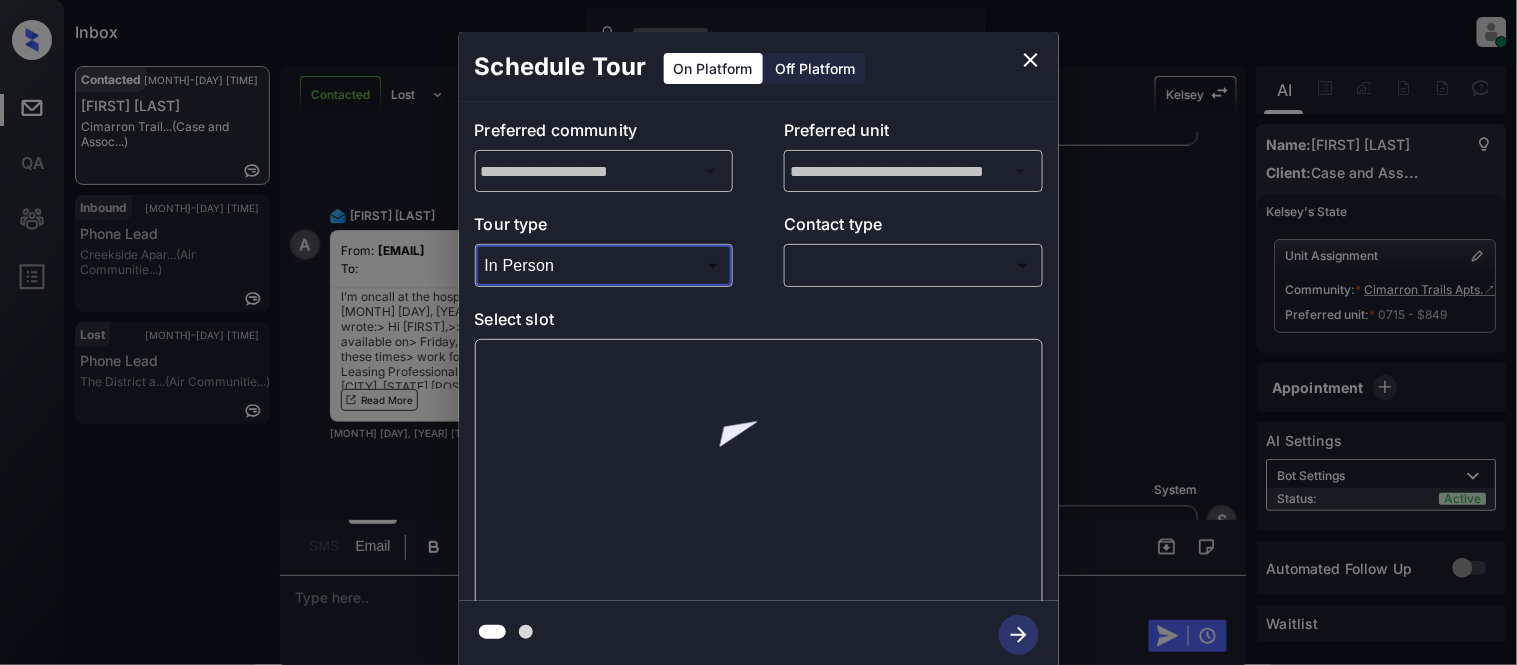 click on "Inbox Kristina Cataag Online Set yourself   offline Set yourself   on break Profile Switch to  light  mode Sign out Contacted Jul-15 01:44 pm   Amy Begay Cimarron Trail...  (Case and Assoc...) Inbound Jul-15 01:45 pm   Phone Lead Creekside Apar...  (Air Communitie...) Lost Jul-15 01:47 pm   Phone Lead The District a...  (Air Communitie...) Contacted Lost Lead Sentiment: Angry Upon sliding the acknowledgement:  Lead will move to lost stage. * ​ SMS and call option will be set to opt out. AFM will be turned off for the lead. Kelsey New Message Kelsey Notes Note: https://conversation.getzuma.com/68769003d5818aa795b594d8 - Paste this link into your browser to view Kelsey’s conversation with the prospect Jul 15, 2025 10:29 am  Sync'd w  yardi K New Message Agent Lead created via leadPoller in Inbound stage. Jul 15, 2025 10:29 am A New Message Zuma Lead transferred to leasing agent: kelsey Jul 15, 2025 10:29 am  Sync'd w  yardi Z New Message Agent AFM Request sent to Kelsey. Jul 15, 2025 10:29 am A New Message" at bounding box center [758, 332] 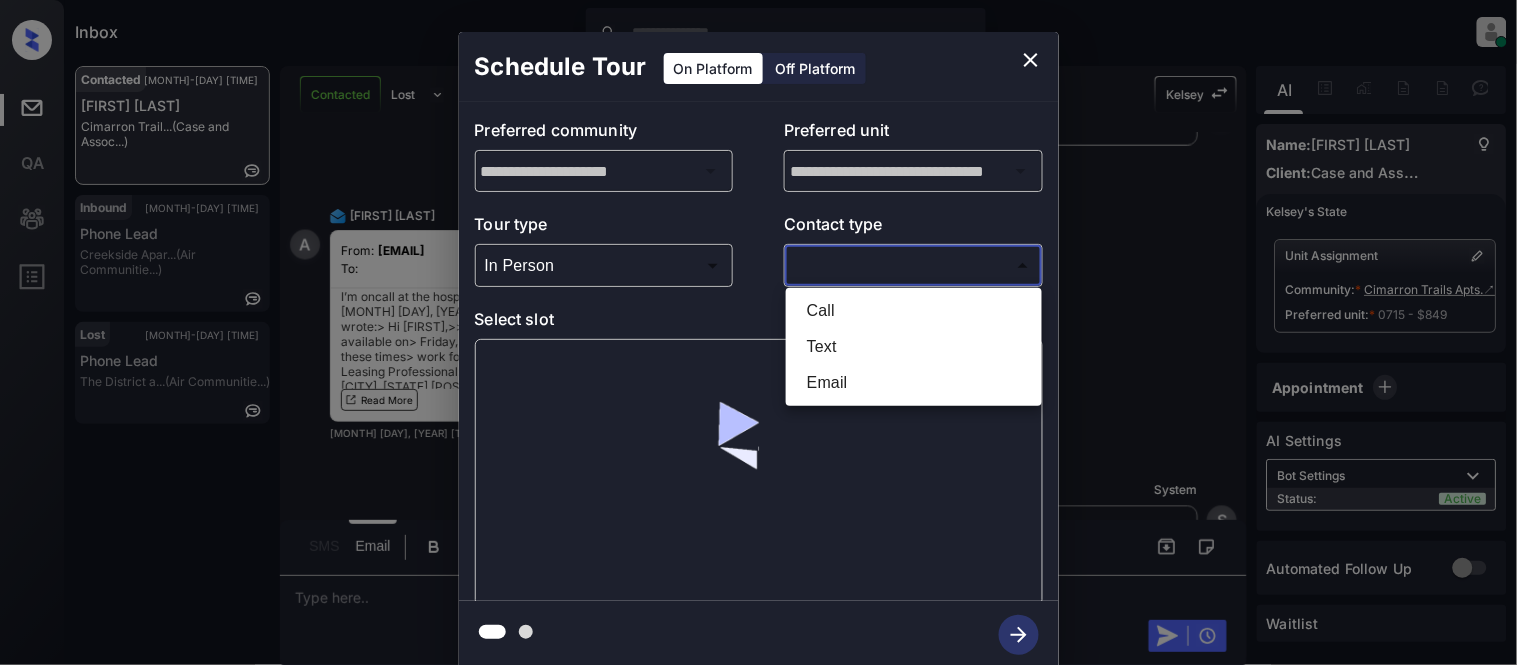click on "Text" at bounding box center [914, 347] 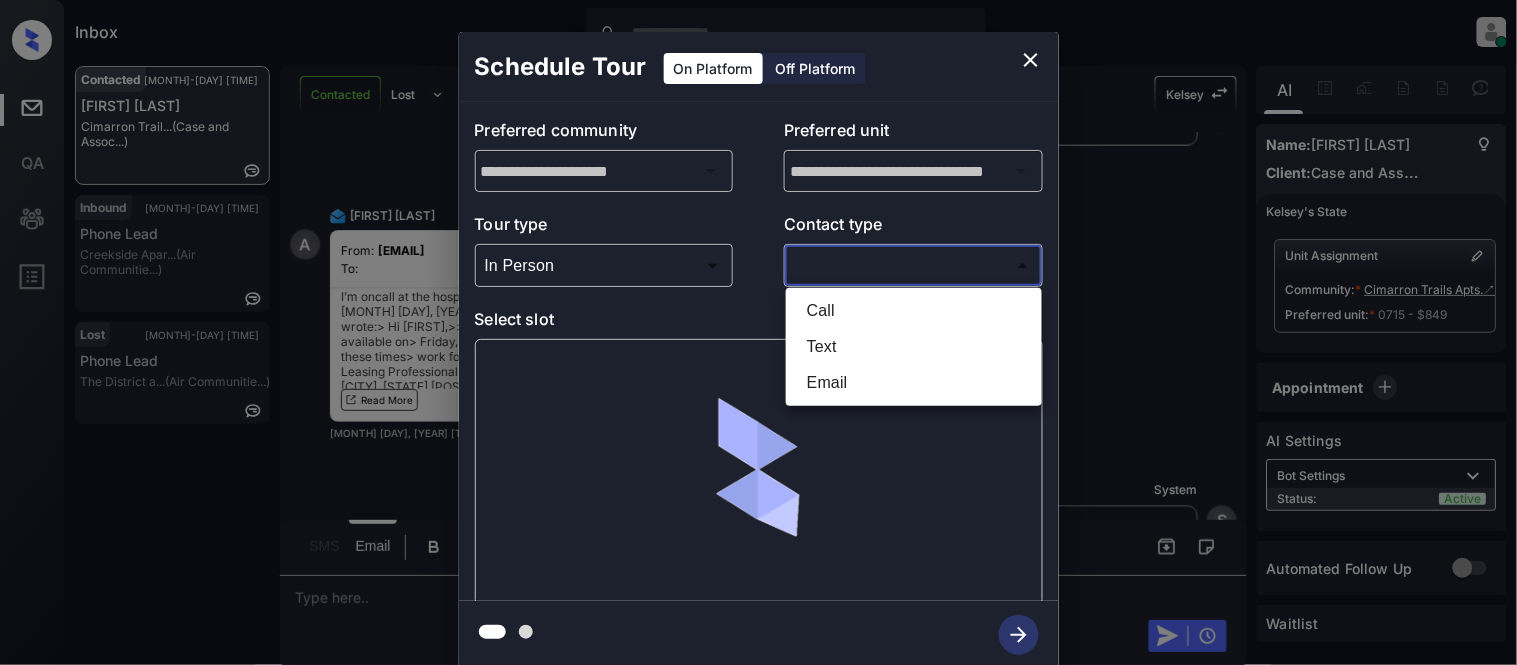 type on "****" 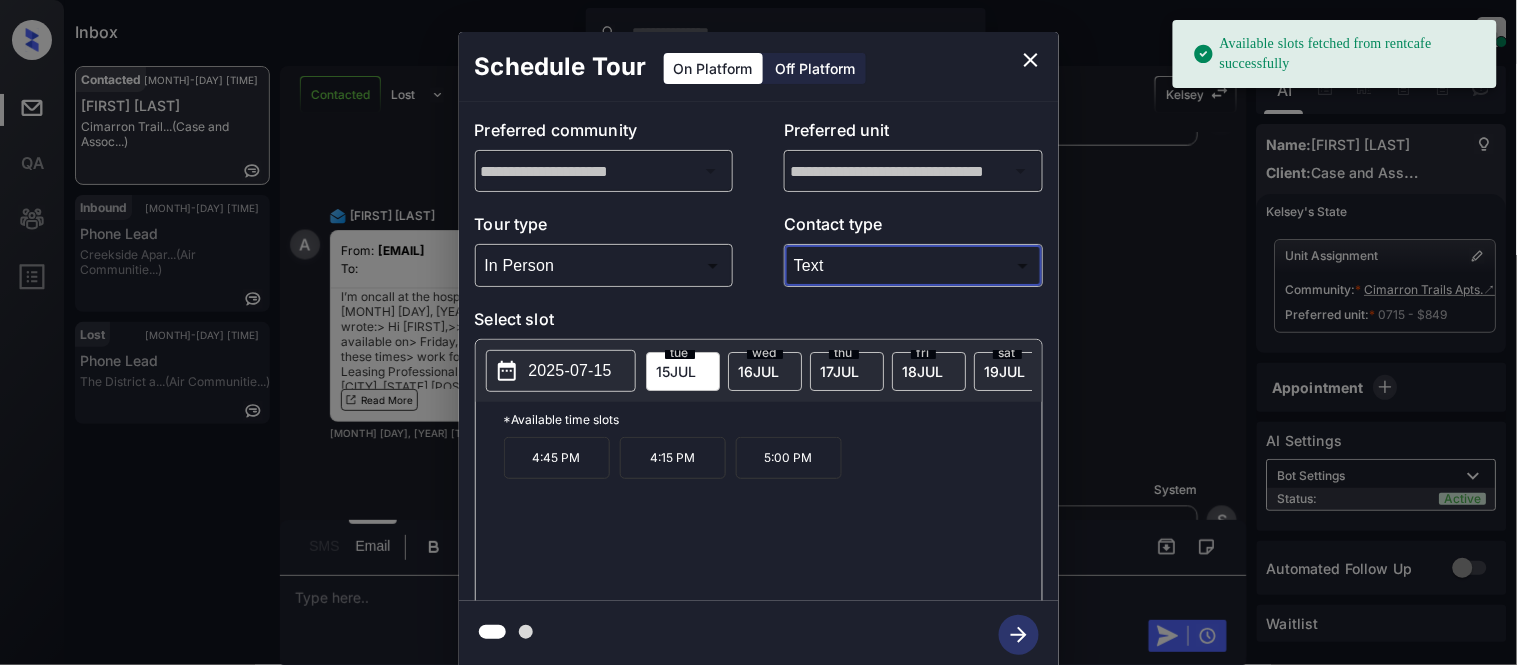 click on "2025-07-15" at bounding box center (570, 371) 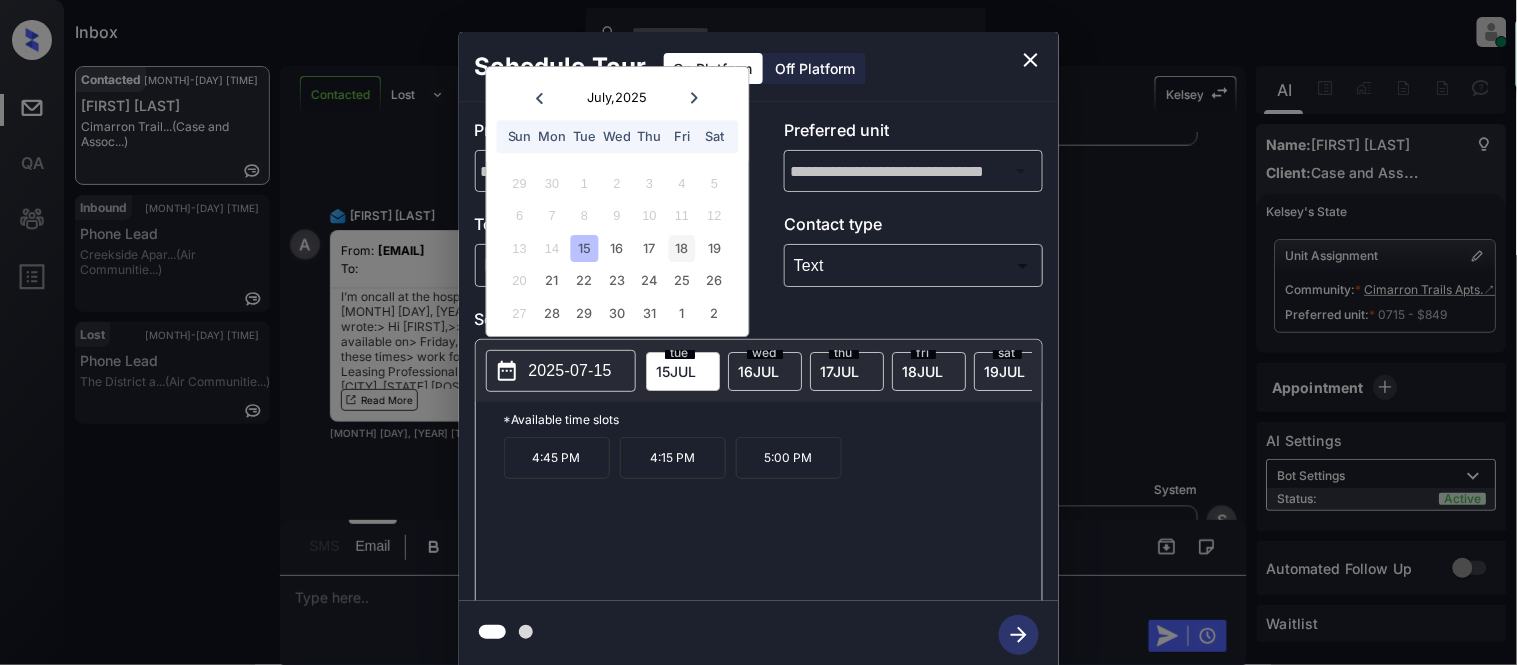 click on "18" at bounding box center (682, 248) 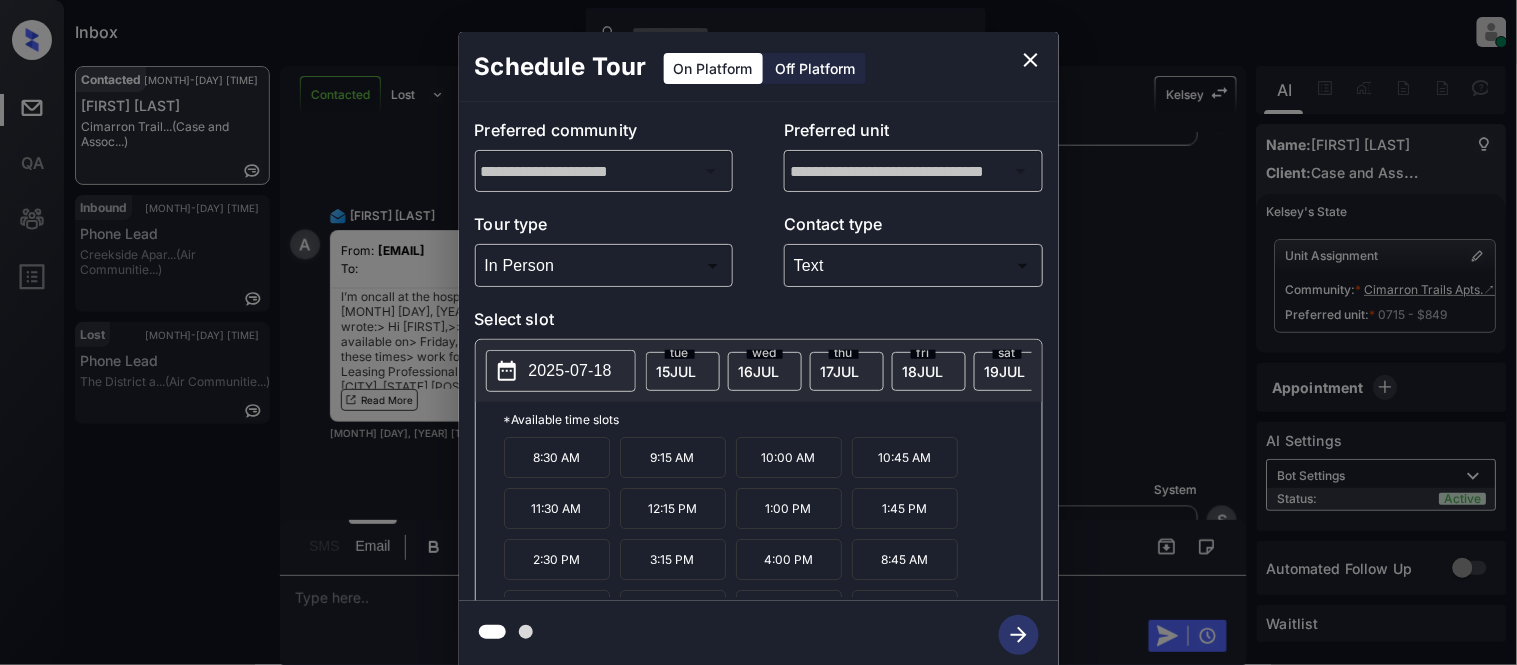 click on "10:00 AM" at bounding box center (789, 457) 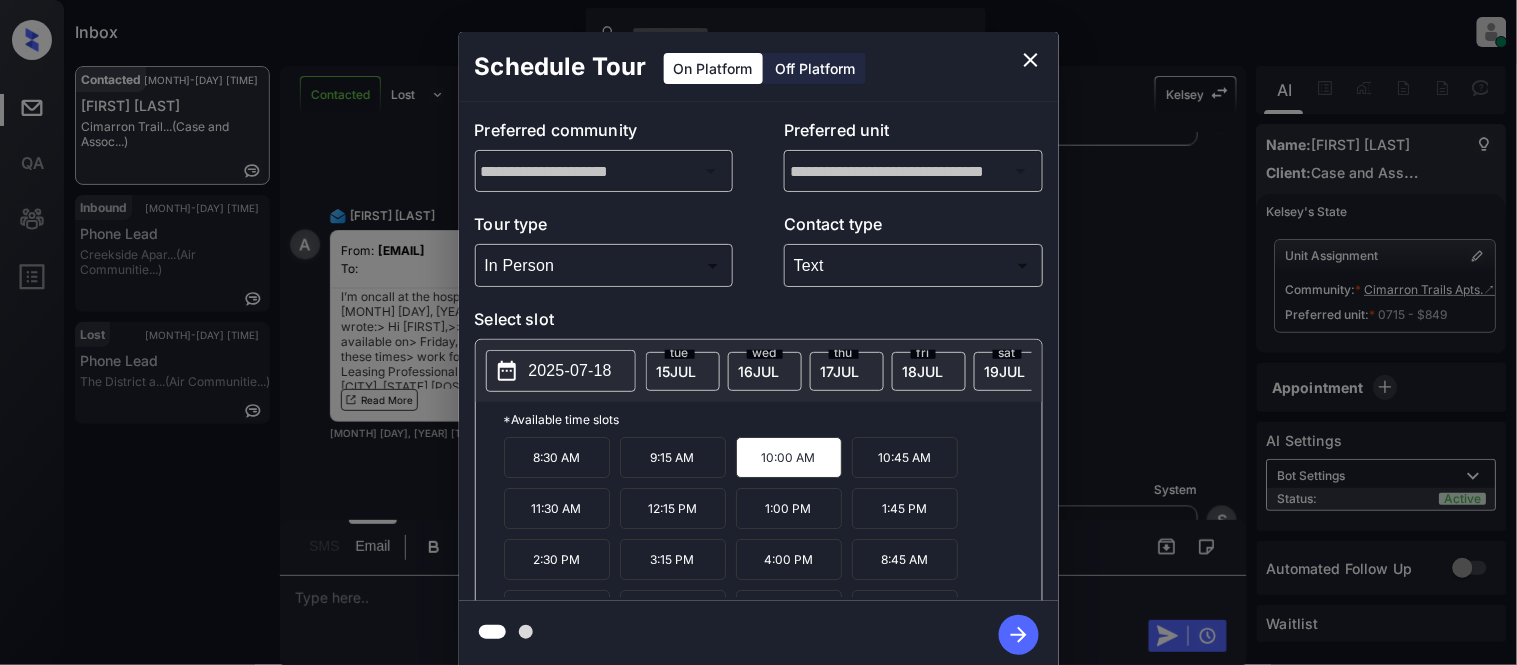 click 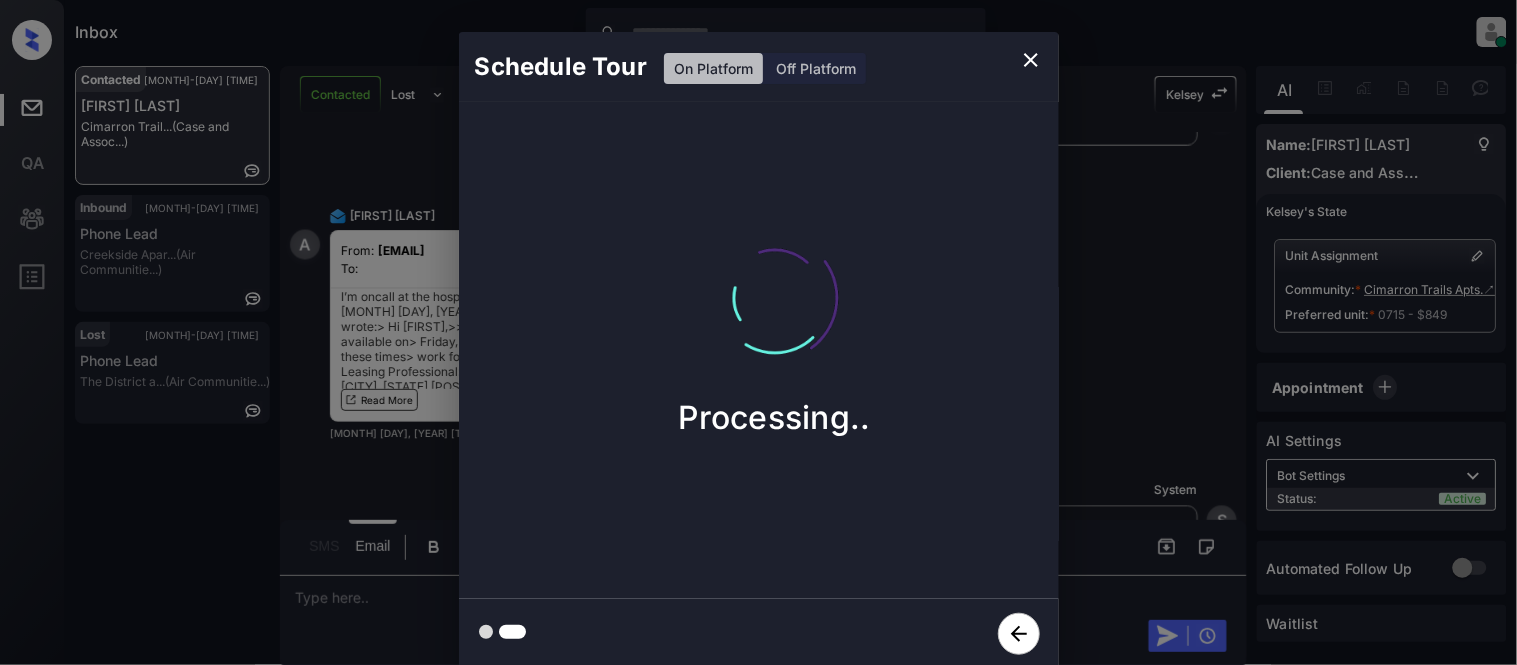 click on "Schedule Tour On Platform Off Platform Processing.." at bounding box center [758, 350] 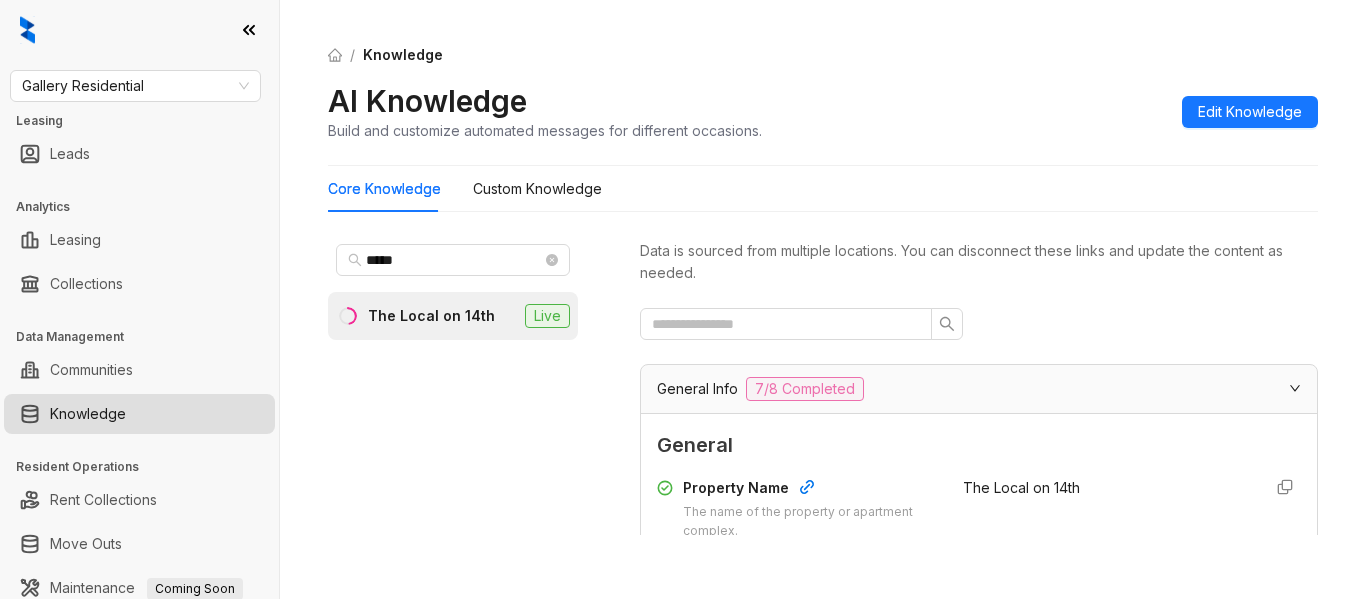 scroll, scrollTop: 0, scrollLeft: 0, axis: both 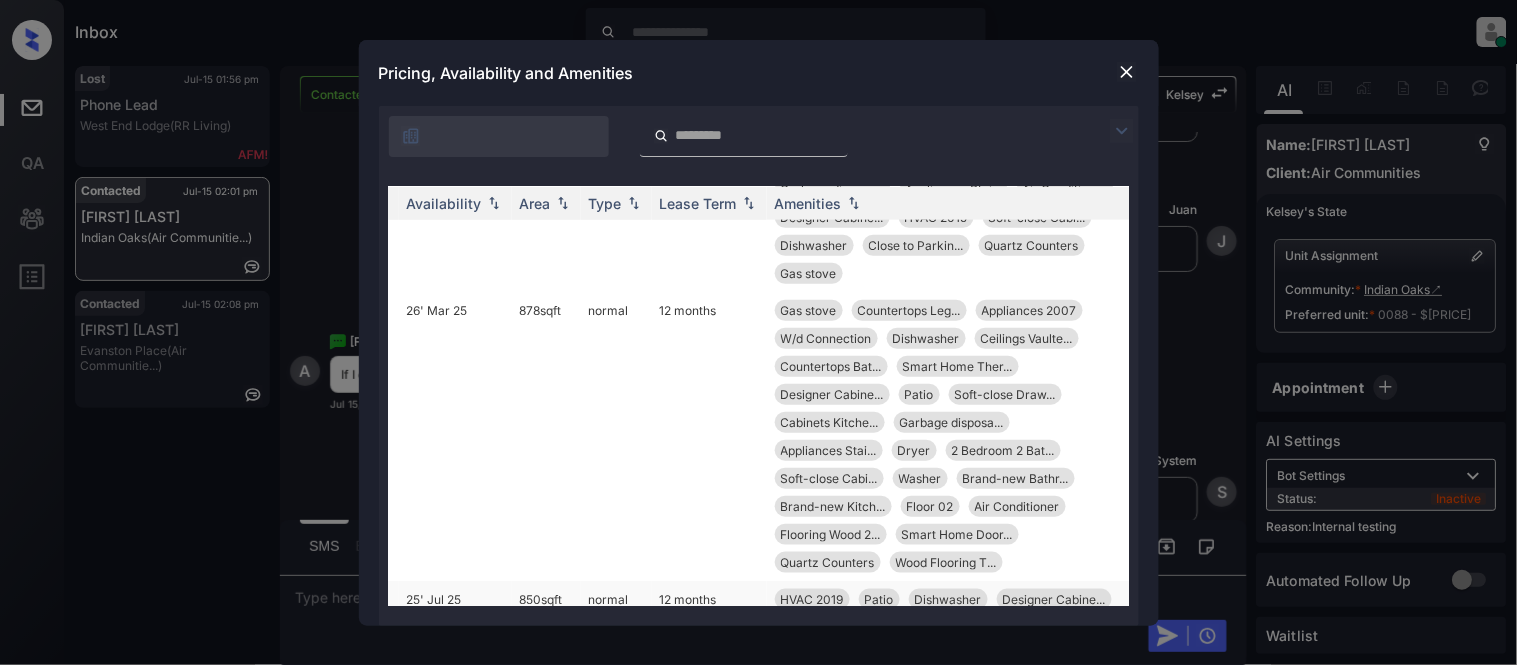 drag, startPoint x: 743, startPoint y: 587, endPoint x: 588, endPoint y: 565, distance: 156.55351 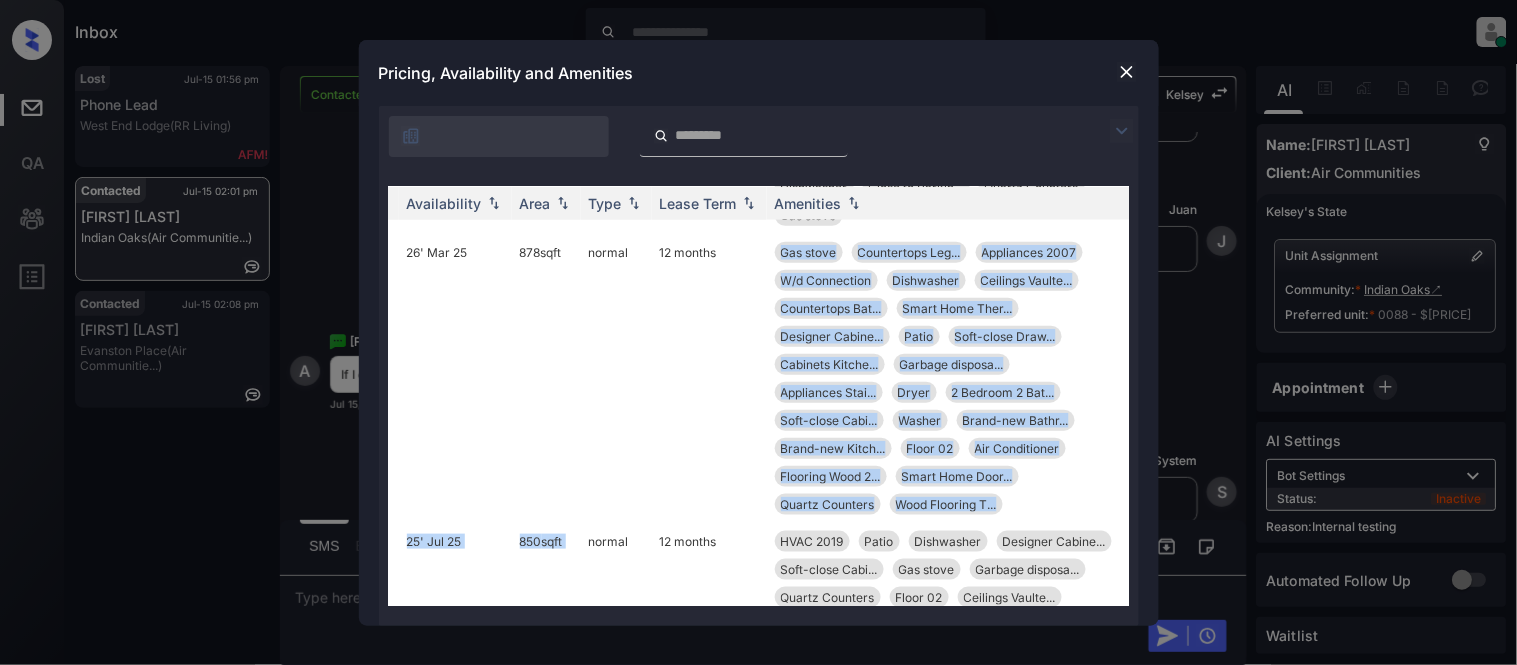 click at bounding box center (1127, 72) 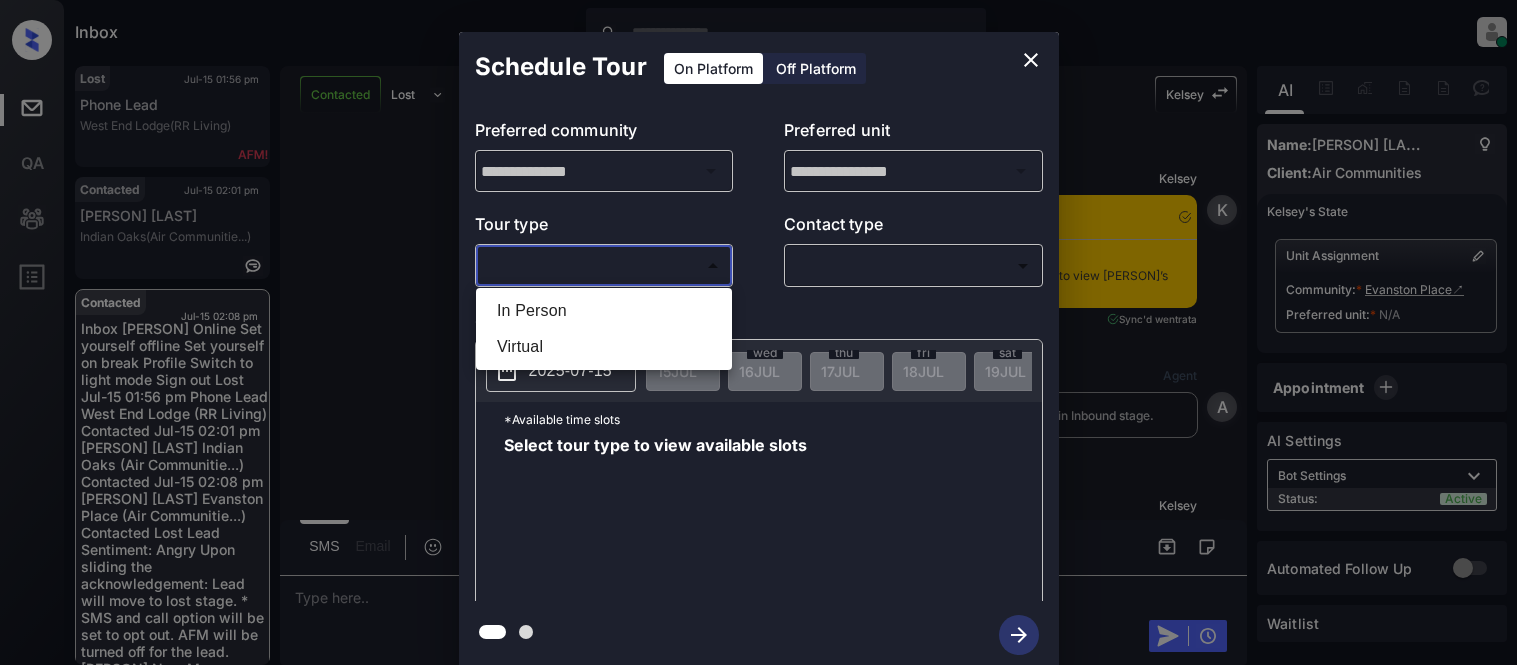 scroll, scrollTop: 0, scrollLeft: 0, axis: both 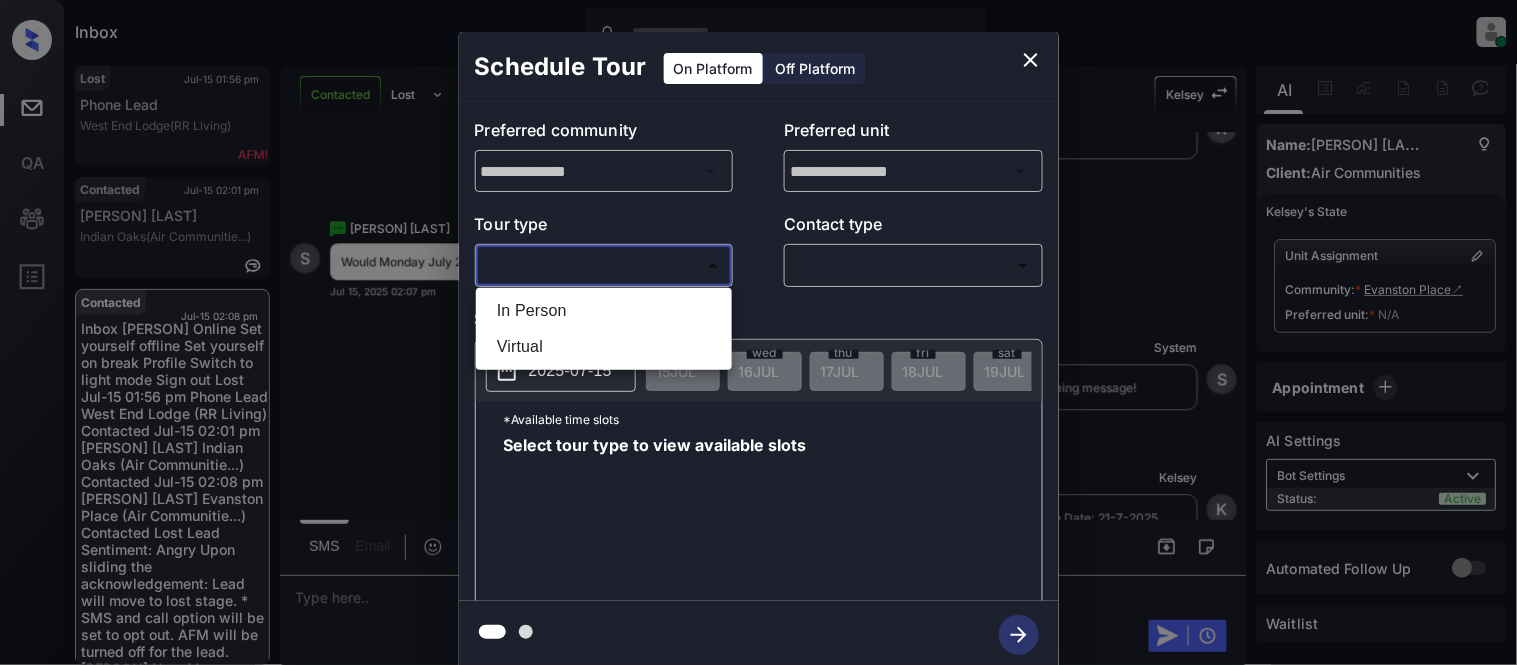 click on "In Person" at bounding box center [604, 311] 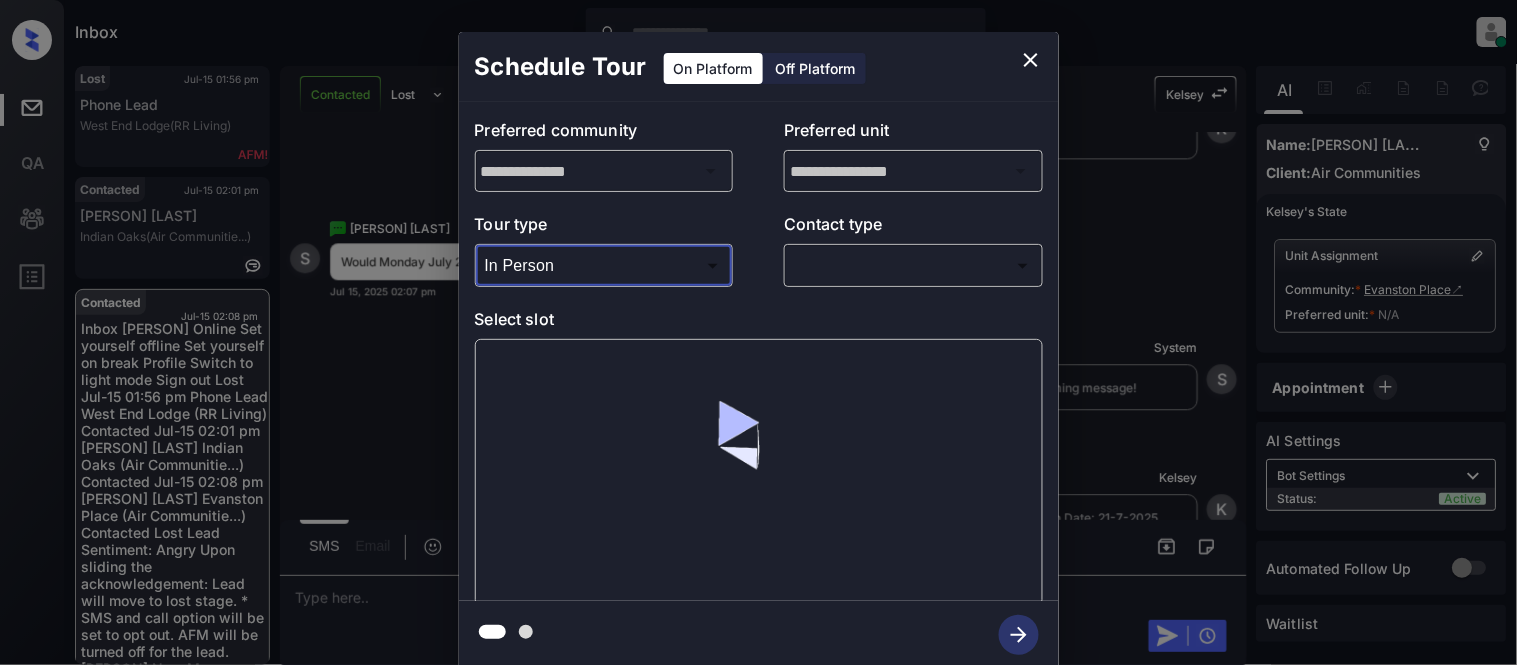 click on "Inbox Kristina Cataag Online Set yourself   offline Set yourself   on break Profile Switch to  light  mode Sign out Lost Jul-15 01:56 pm   Phone Lead West End Lodge  (RR Living) Contacted Jul-15 02:01 pm   Ada Smith Sims Indian Oaks  (Air Communitie...) Contacted Jul-15 02:08 pm   Samantha Savit... Evanston Place  (Air Communitie...) Contacted Lost Lead Sentiment: Angry Upon sliding the acknowledgement:  Lead will move to lost stage. * ​ SMS and call option will be set to opt out. AFM will be turned off for the lead. Kelsey New Message Kelsey Notes Note: <a href="https://conversation.getzuma.com/6876abde09beec183c553dfb">https://conversation.getzuma.com/6876abde09beec183c553dfb</a> - Paste this link into your browser to view Kelsey’s conversation with the prospect Jul 15, 2025 12:28 pm  Sync'd w  entrata K New Message Agent Lead created via ilsWebhook in Inbound stage. Jul 15, 2025 12:28 pm A New Message Kelsey Jul 15, 2025 12:28 pm K New Message Zuma Lead transferred to leasing agent: kelsey Z Agent A A" at bounding box center [758, 332] 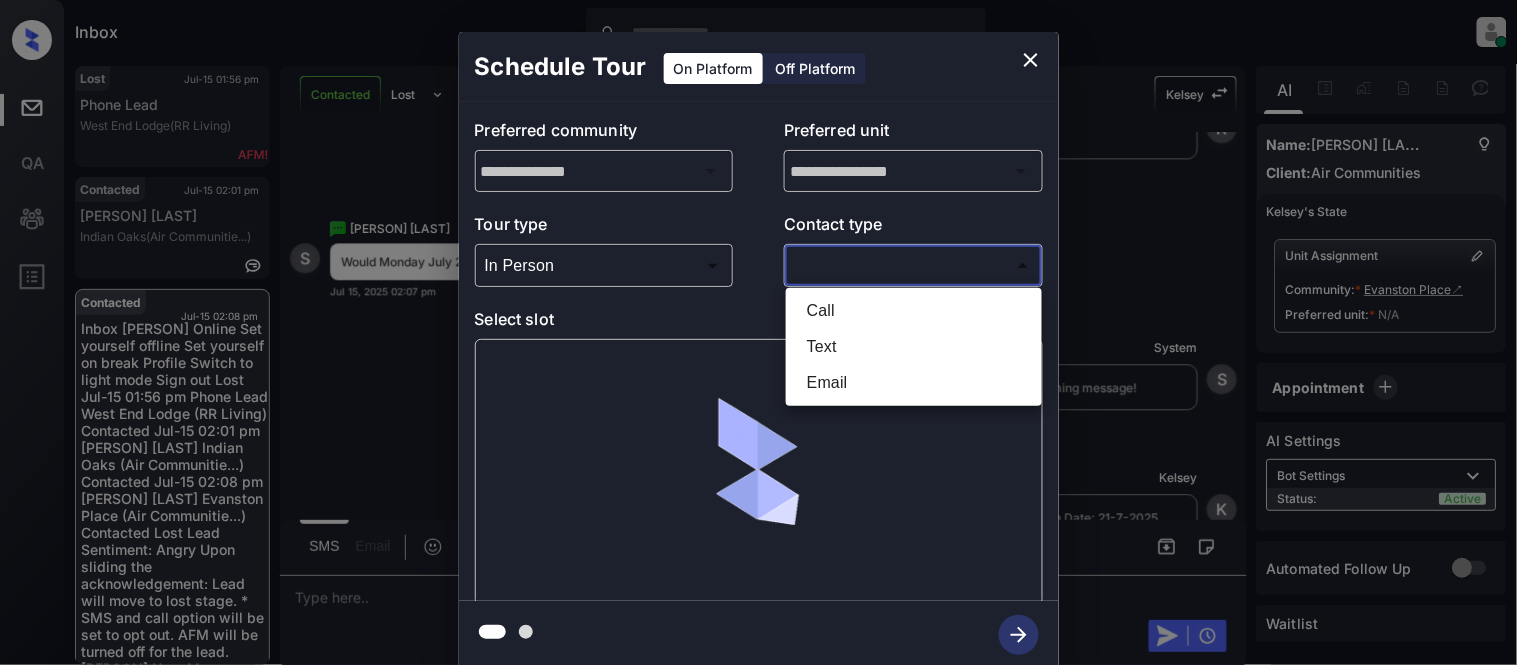 click on "Text" at bounding box center (914, 347) 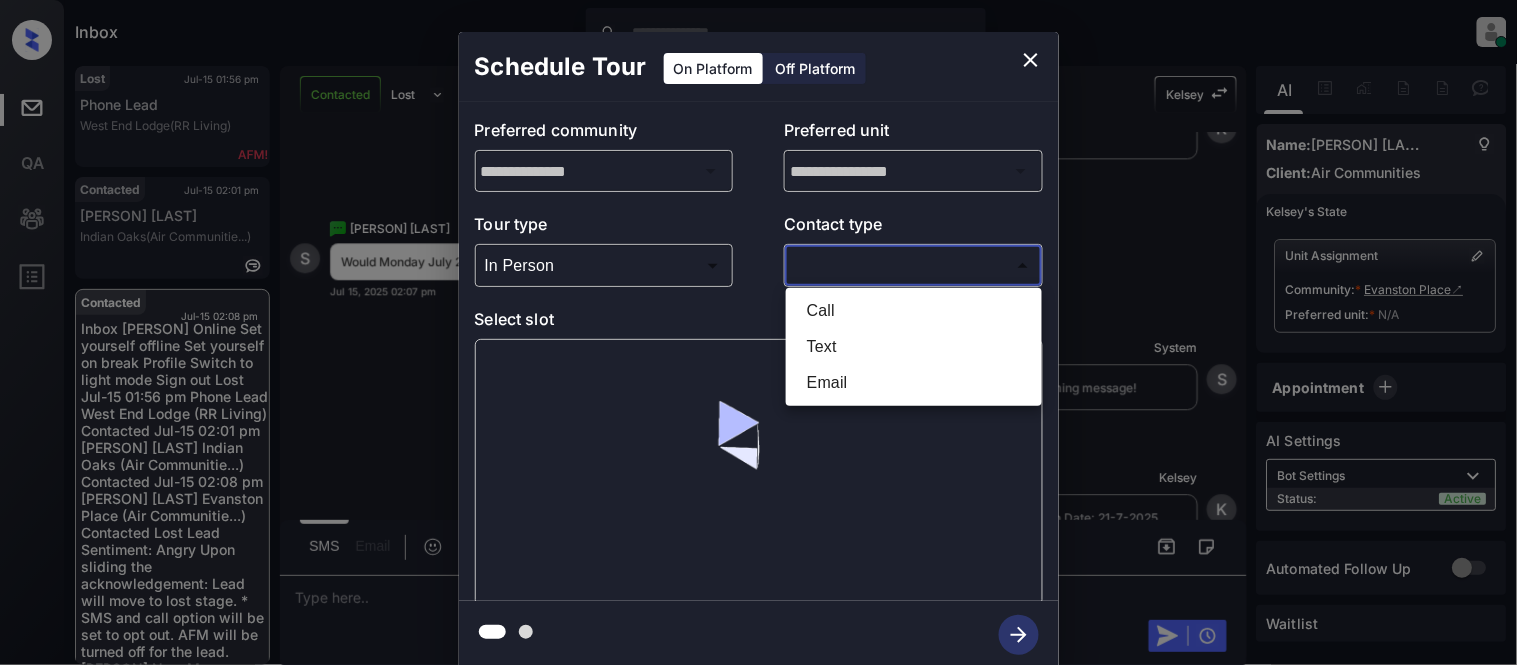 type on "****" 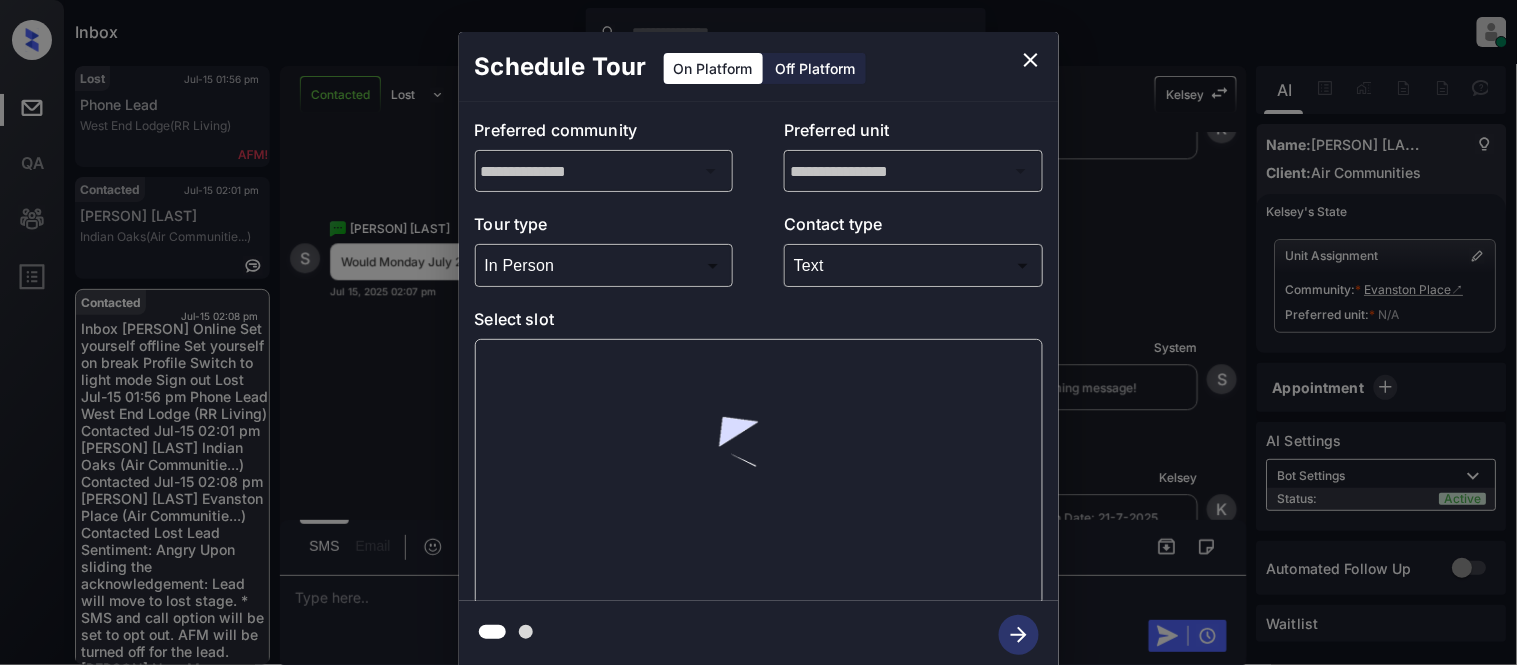 click at bounding box center (759, 472) 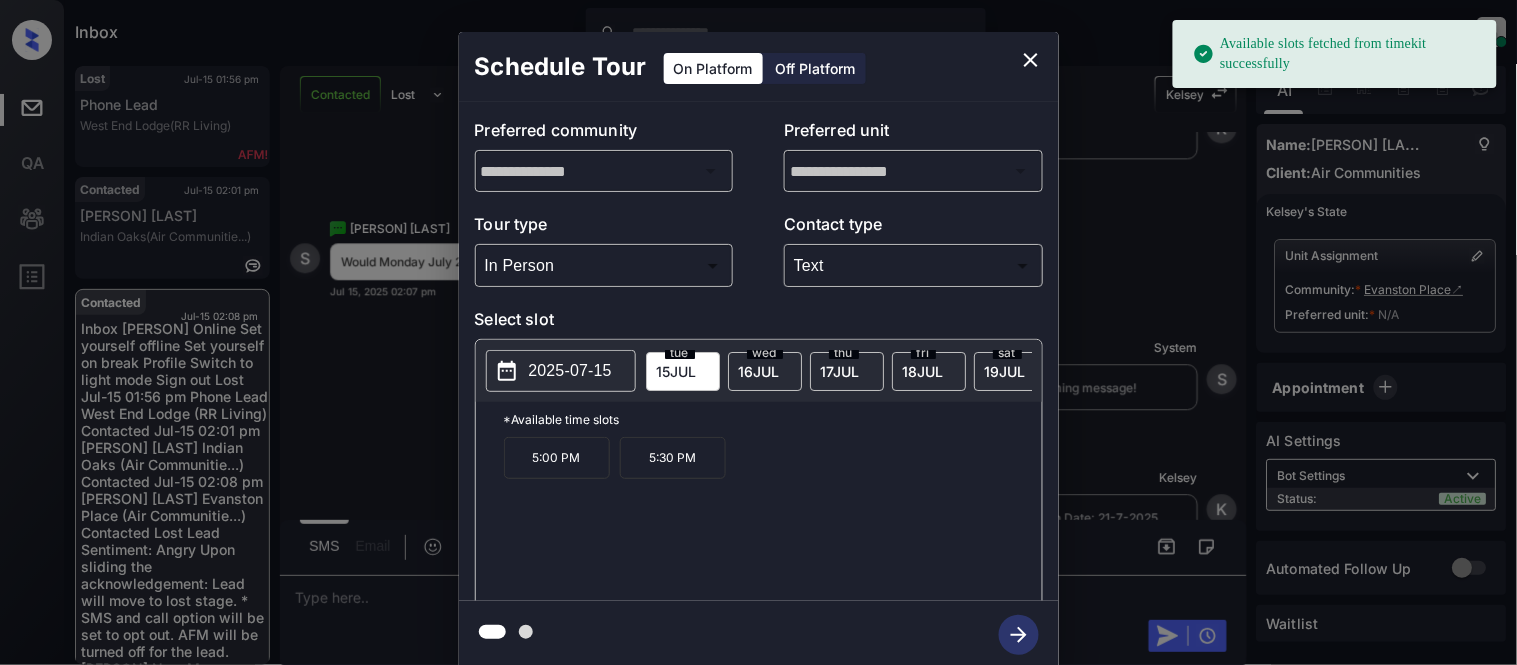 click on "2025-07-15" at bounding box center [561, 371] 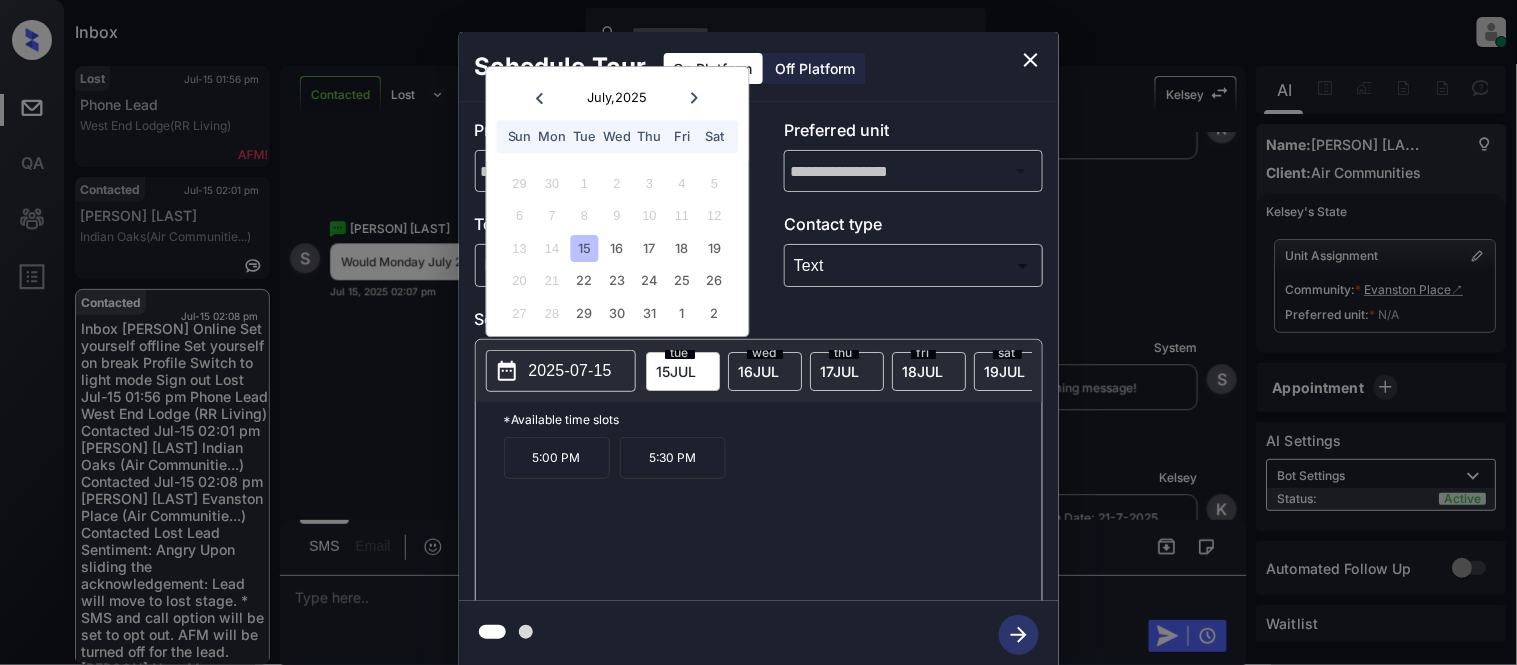 click 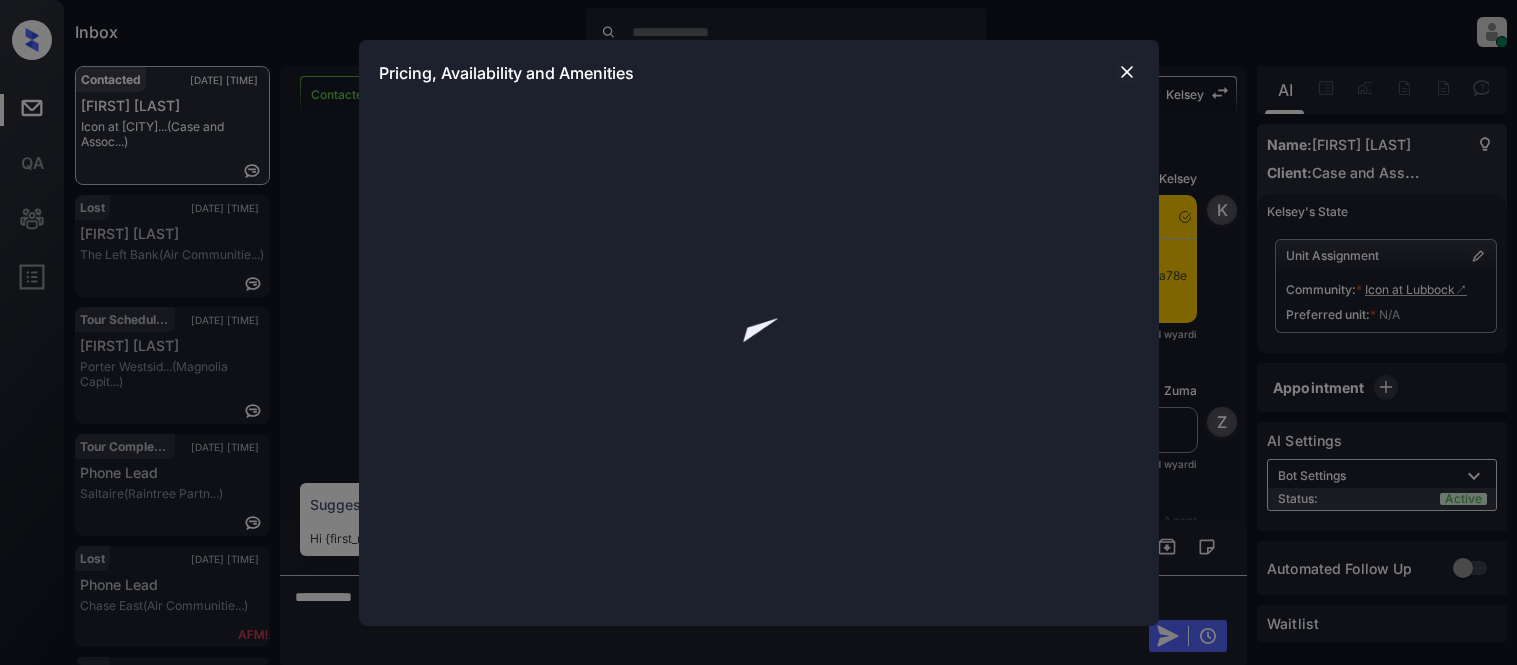 scroll, scrollTop: 0, scrollLeft: 0, axis: both 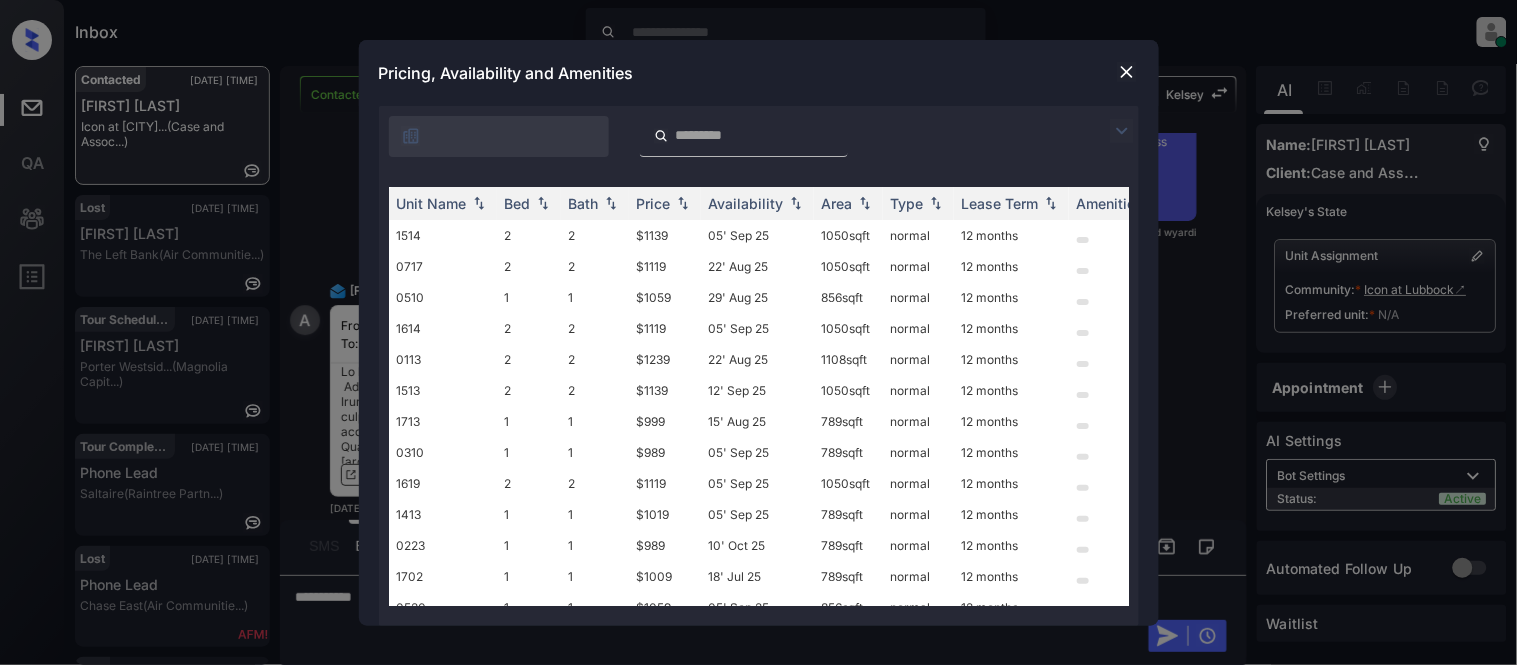 click at bounding box center [1122, 131] 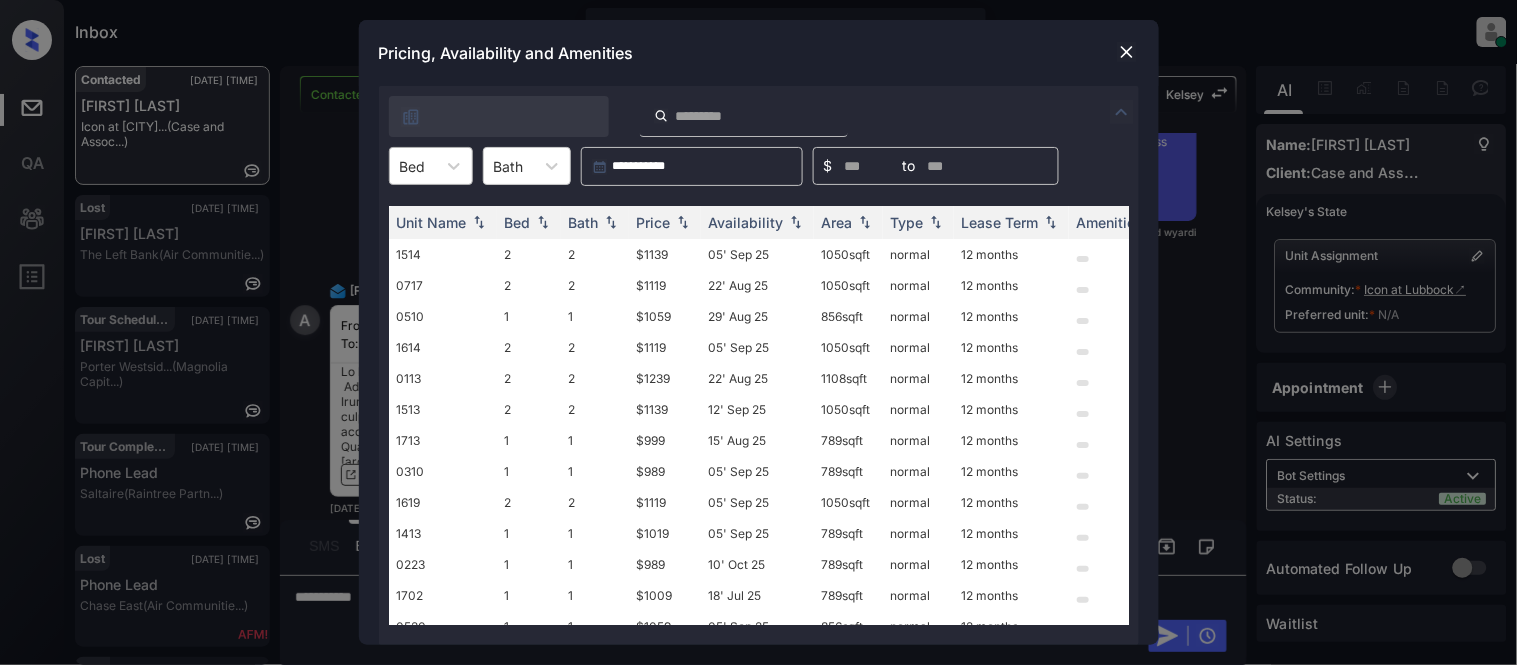 click on "Bed" at bounding box center (413, 166) 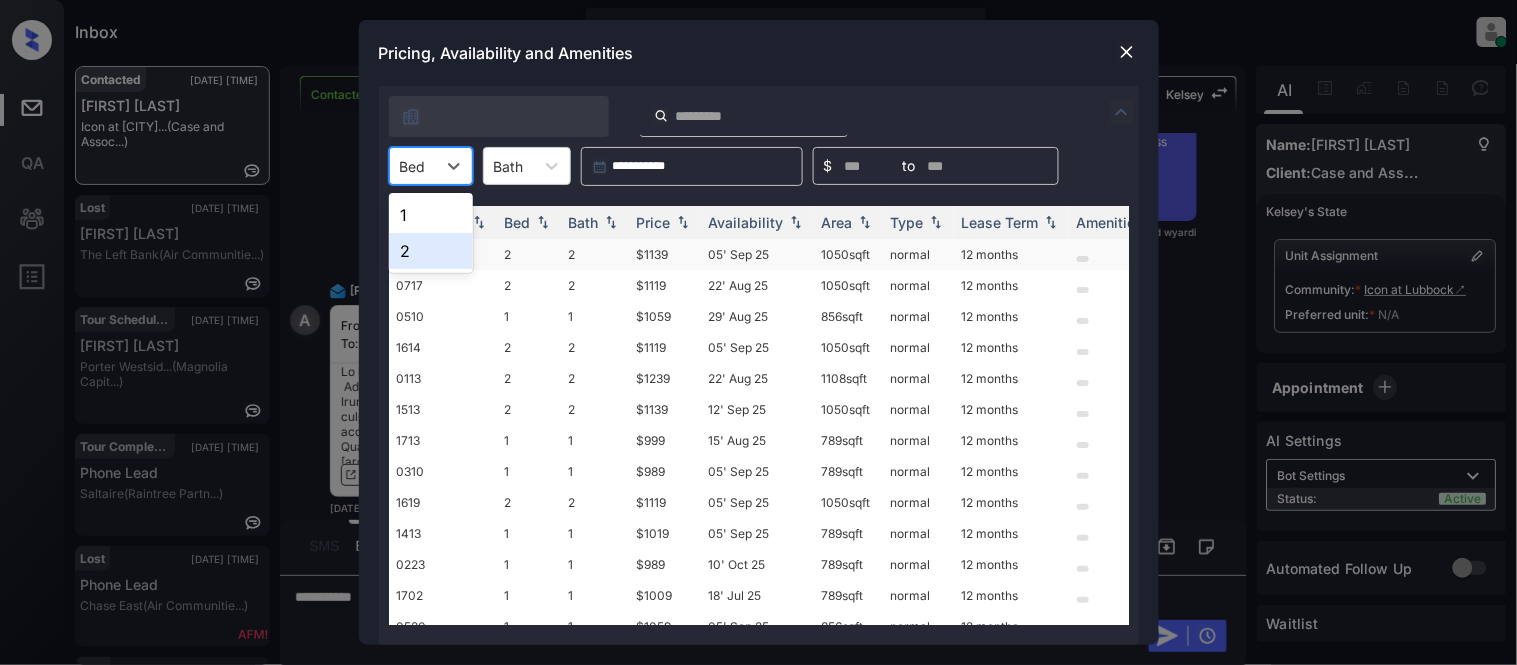 click on "2" at bounding box center [431, 251] 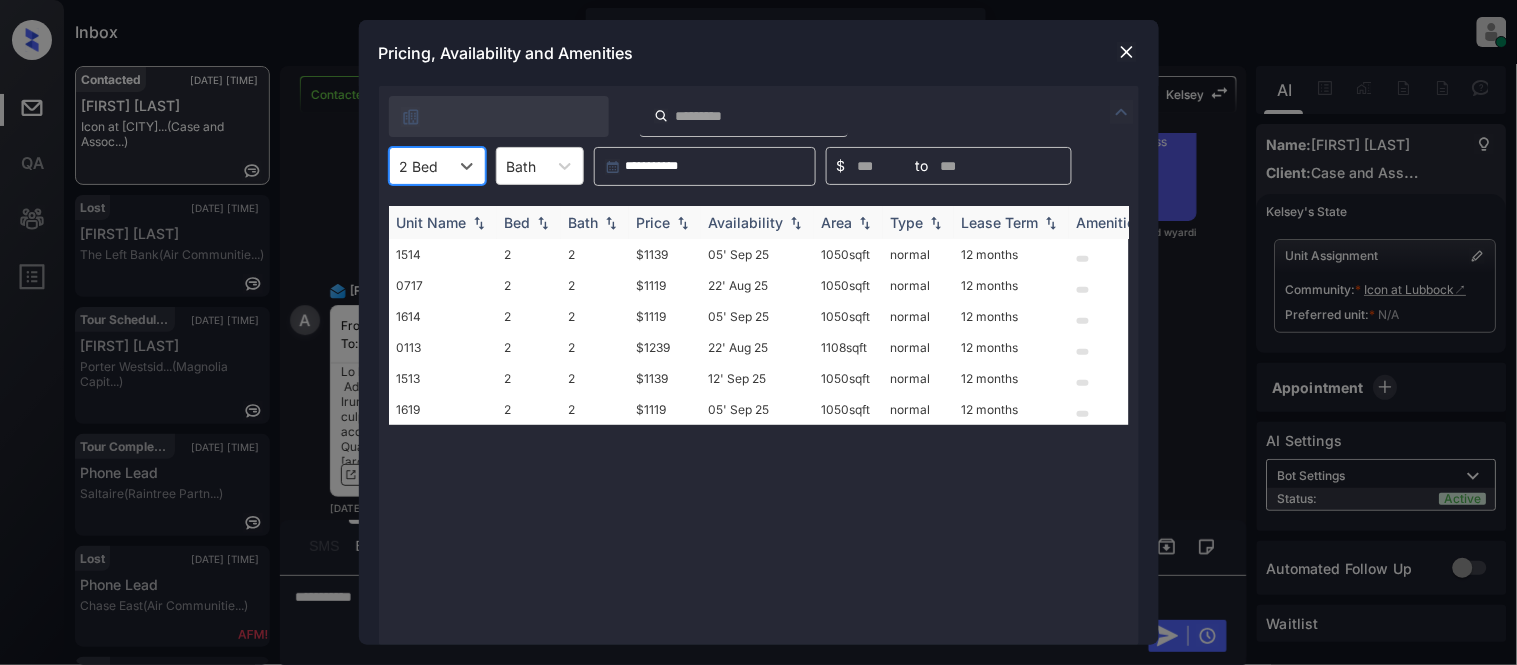 click on "Price" at bounding box center [654, 222] 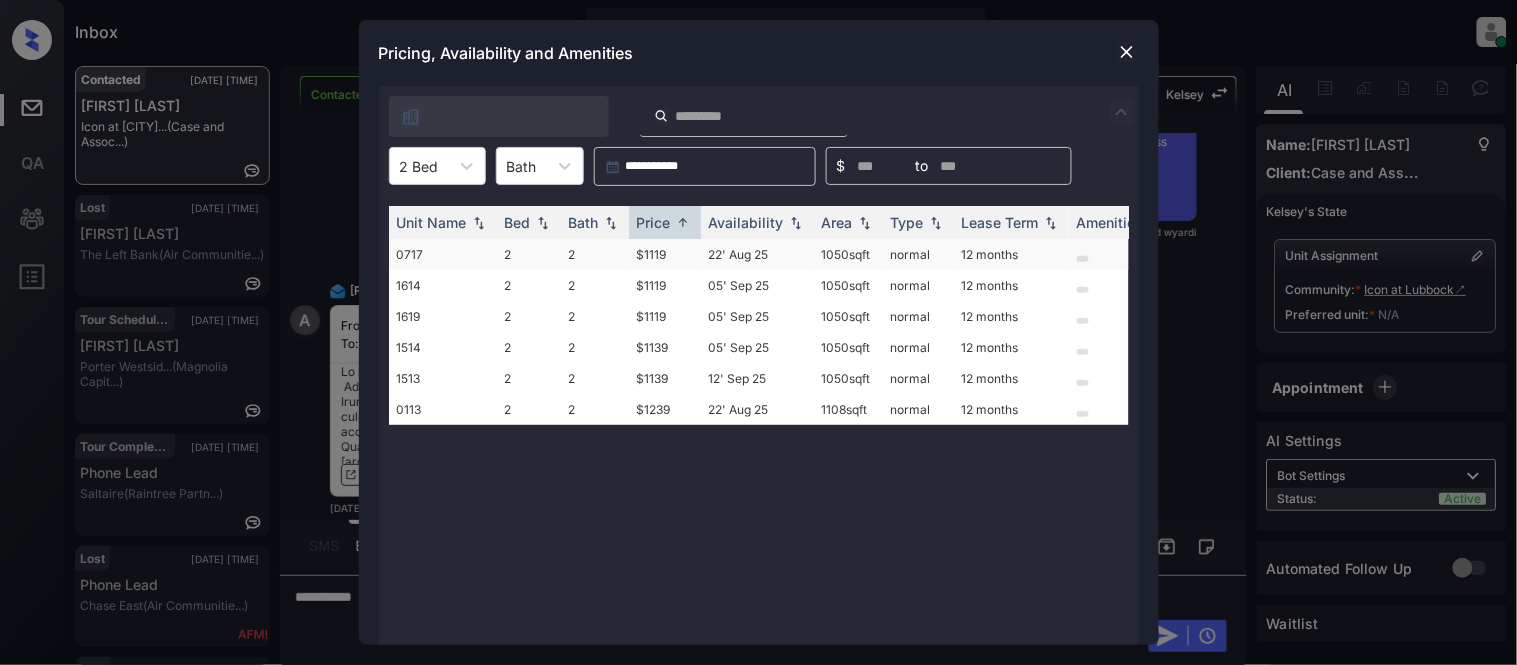 click on "22' Aug 25" at bounding box center [757, 254] 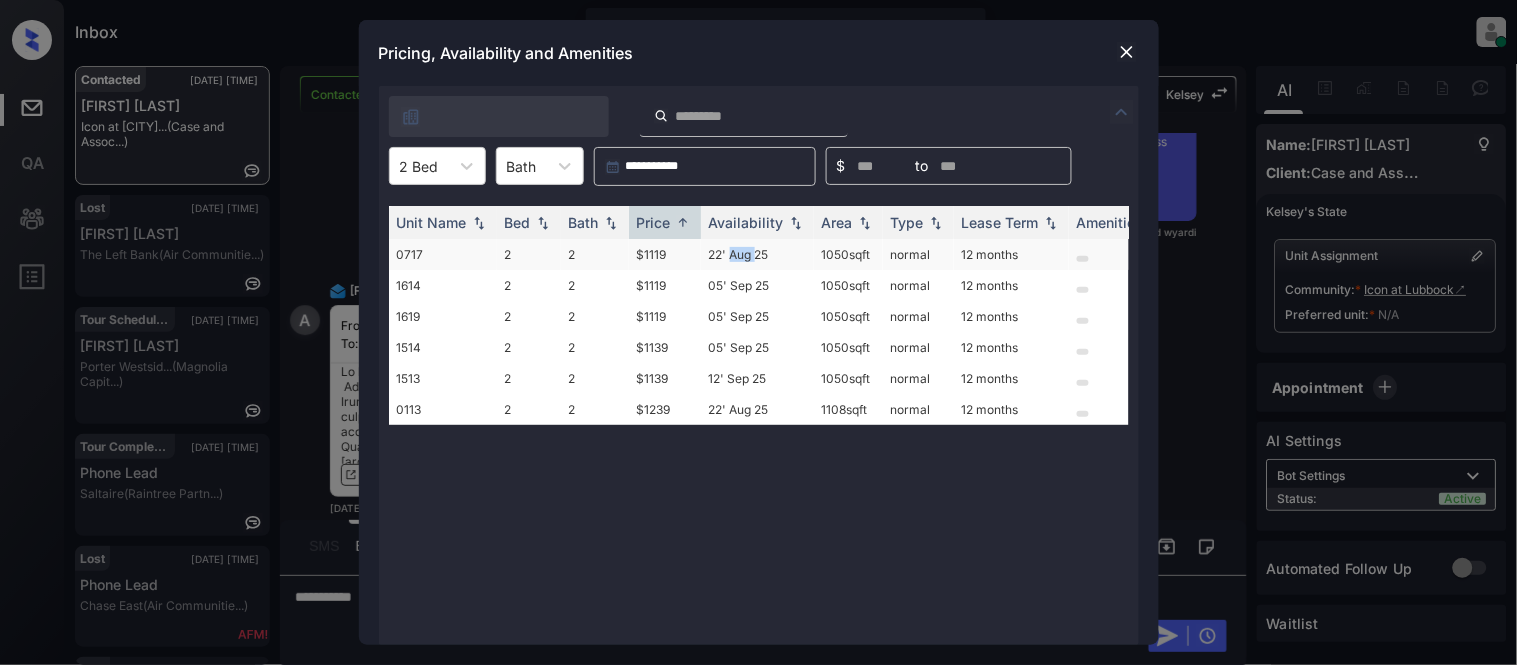 click on "22' Aug 25" at bounding box center [757, 254] 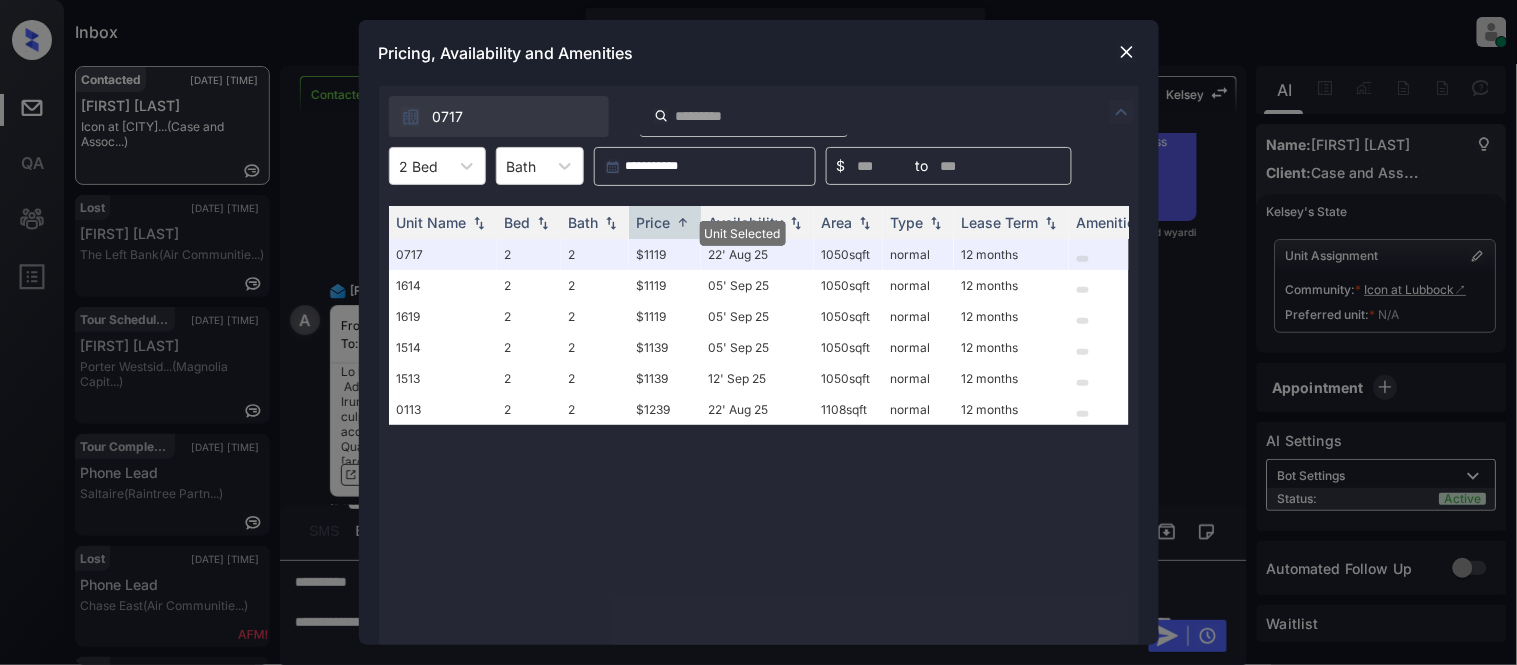 click at bounding box center (1127, 52) 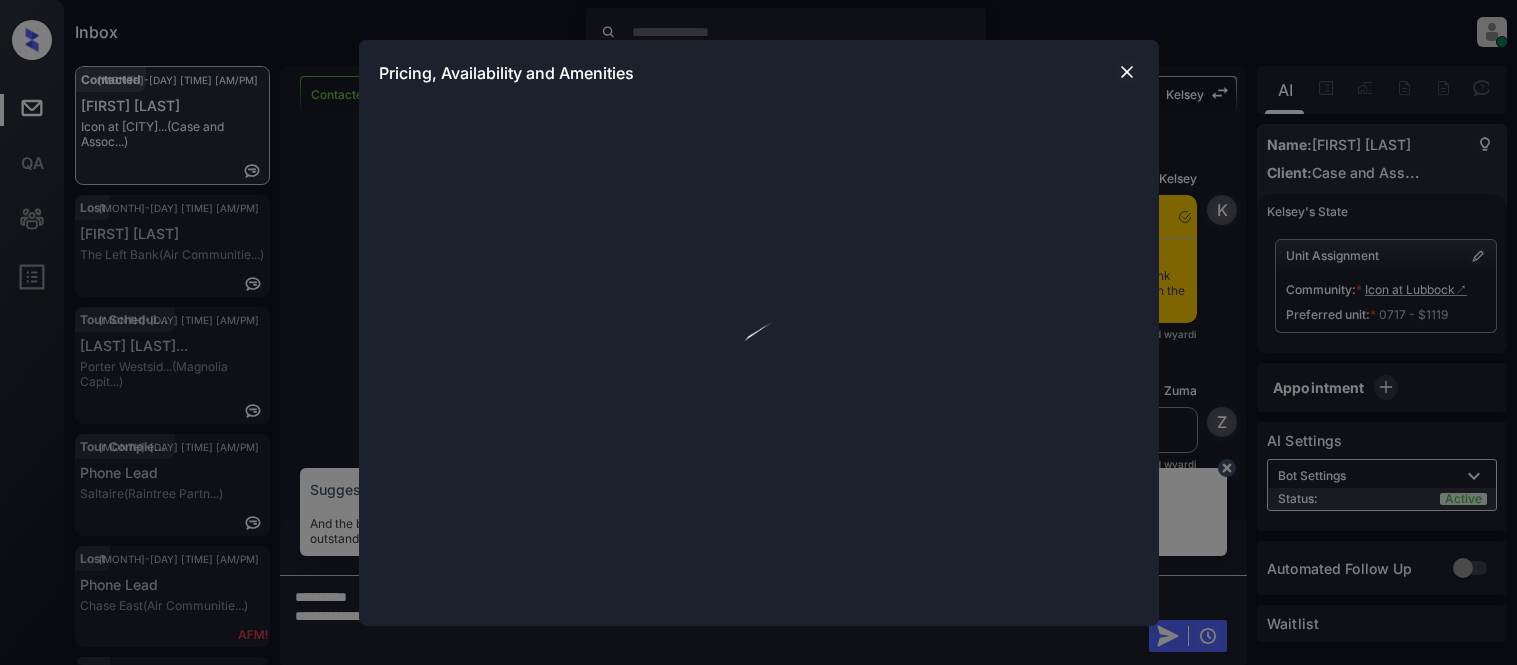 scroll, scrollTop: 0, scrollLeft: 0, axis: both 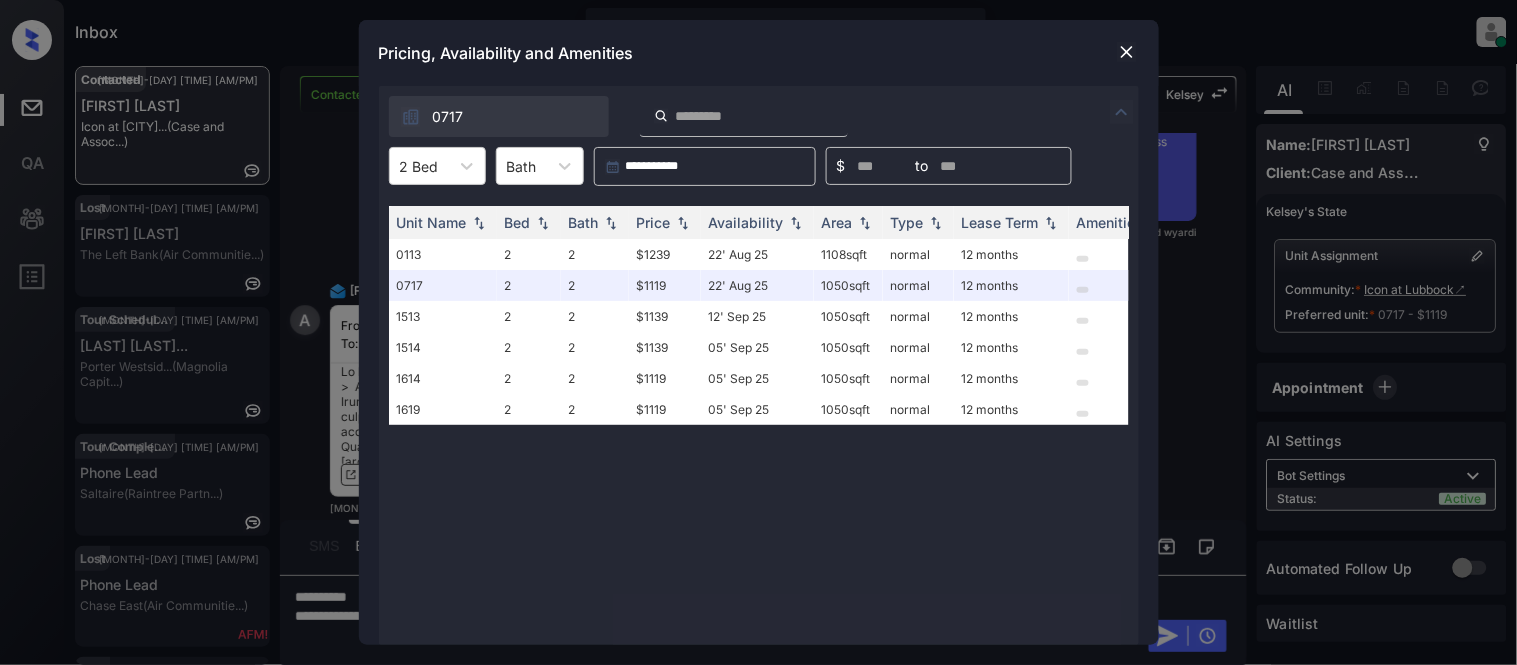 click at bounding box center [1127, 52] 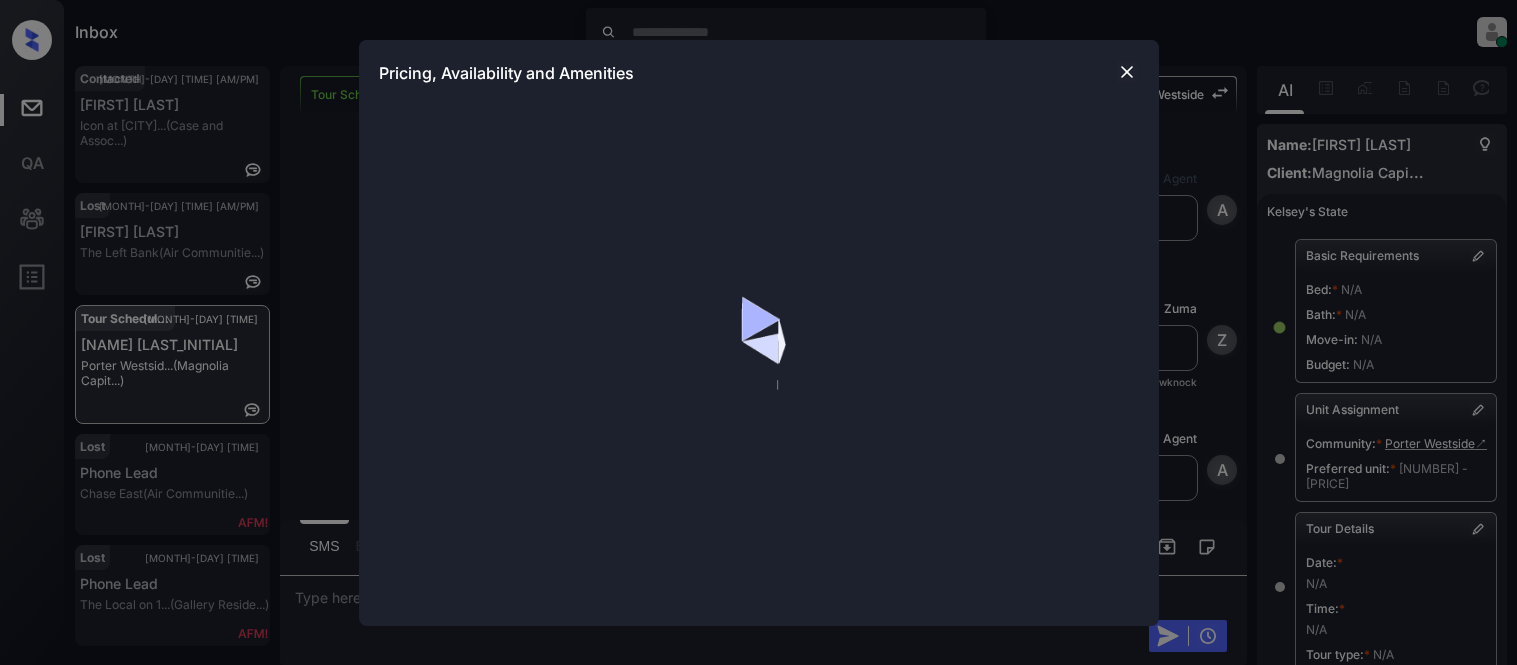scroll, scrollTop: 0, scrollLeft: 0, axis: both 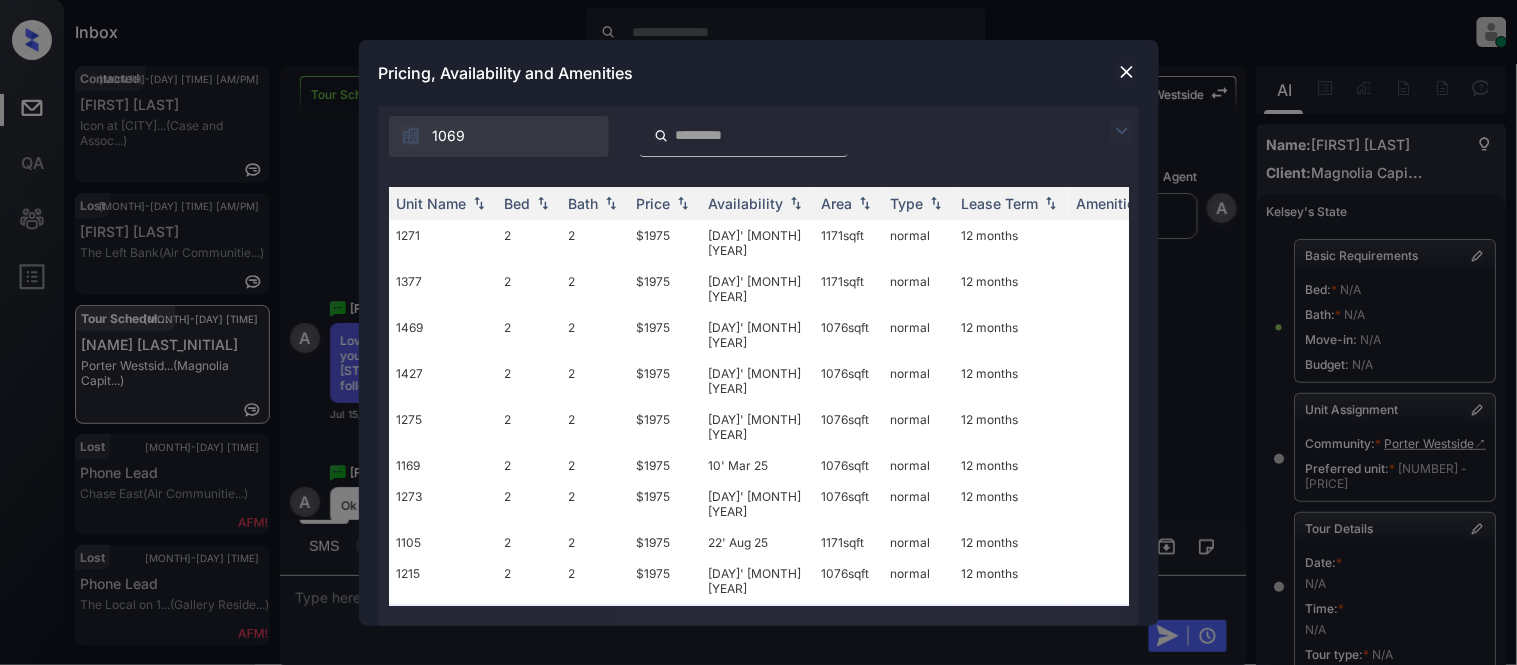 click at bounding box center (1122, 131) 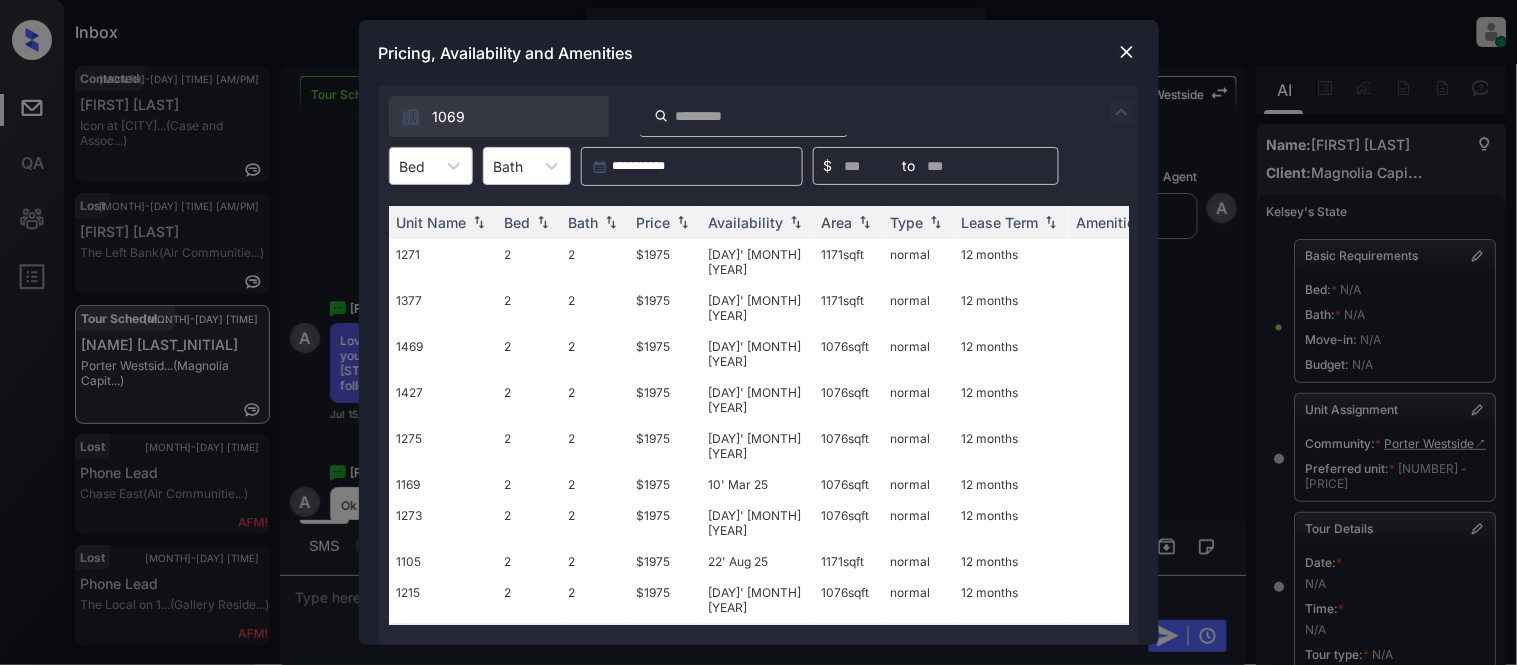 click on "Bed" at bounding box center [413, 166] 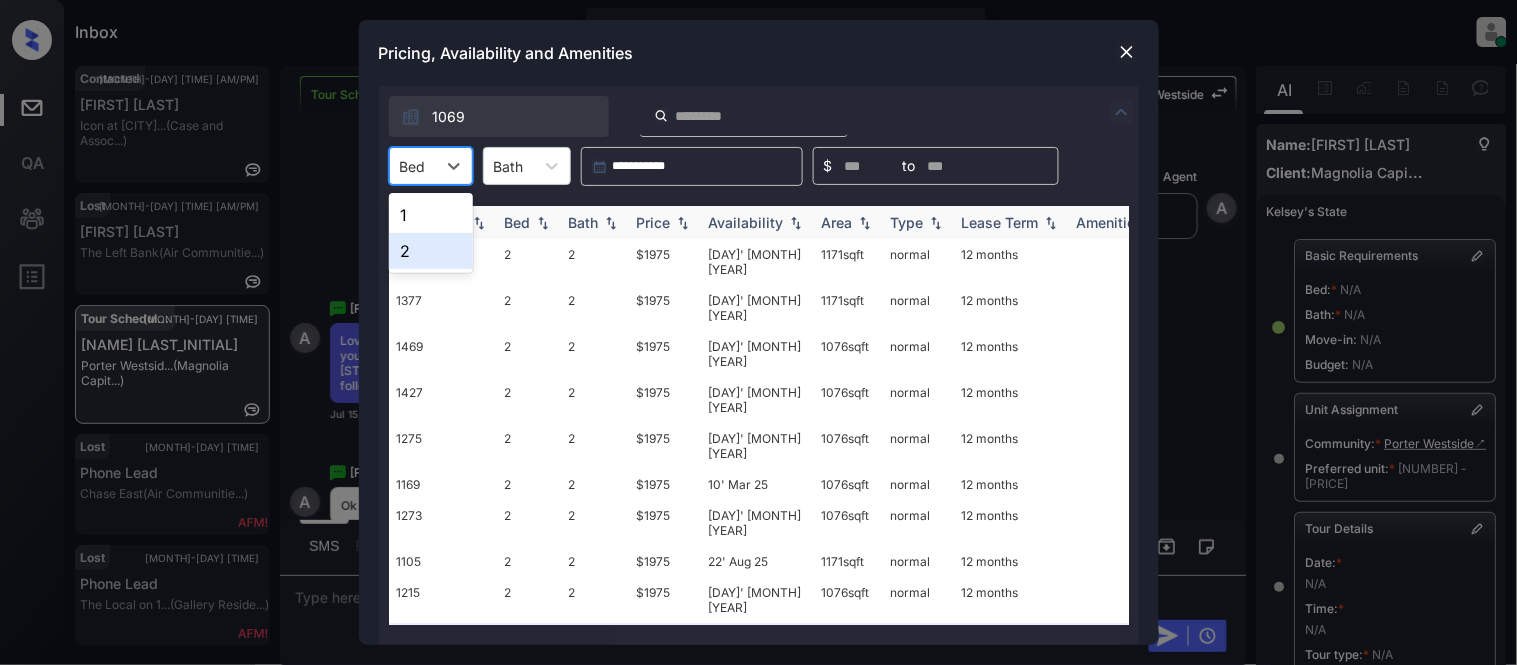 click on "2" at bounding box center (431, 251) 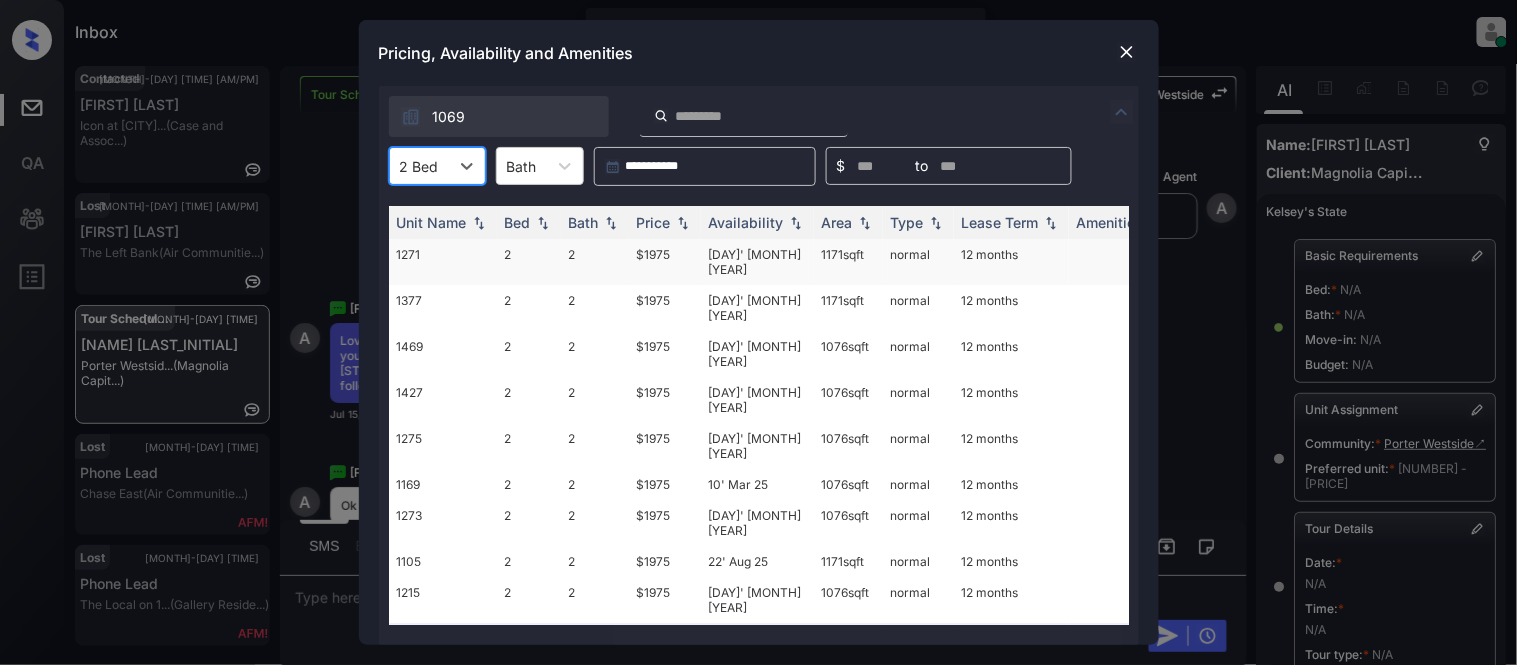 click on "Price" at bounding box center (654, 222) 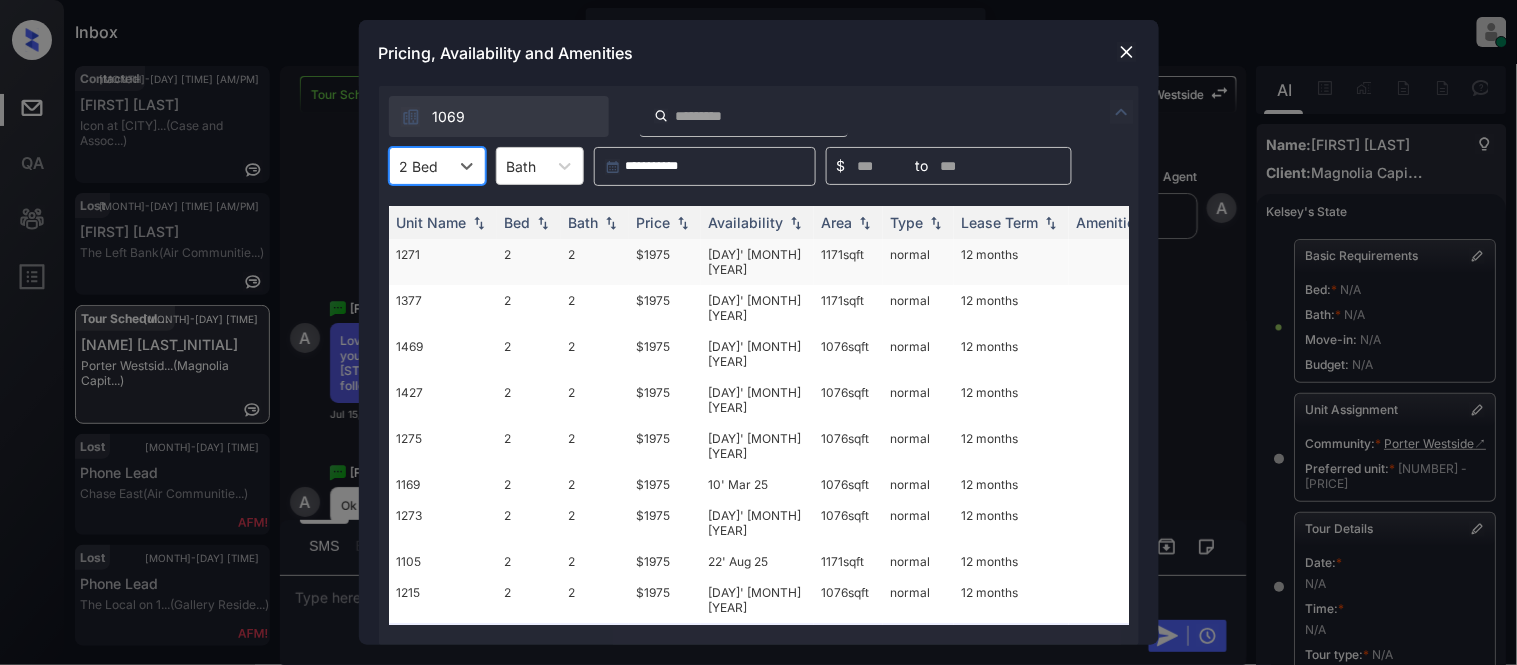 click on "Price" at bounding box center (654, 222) 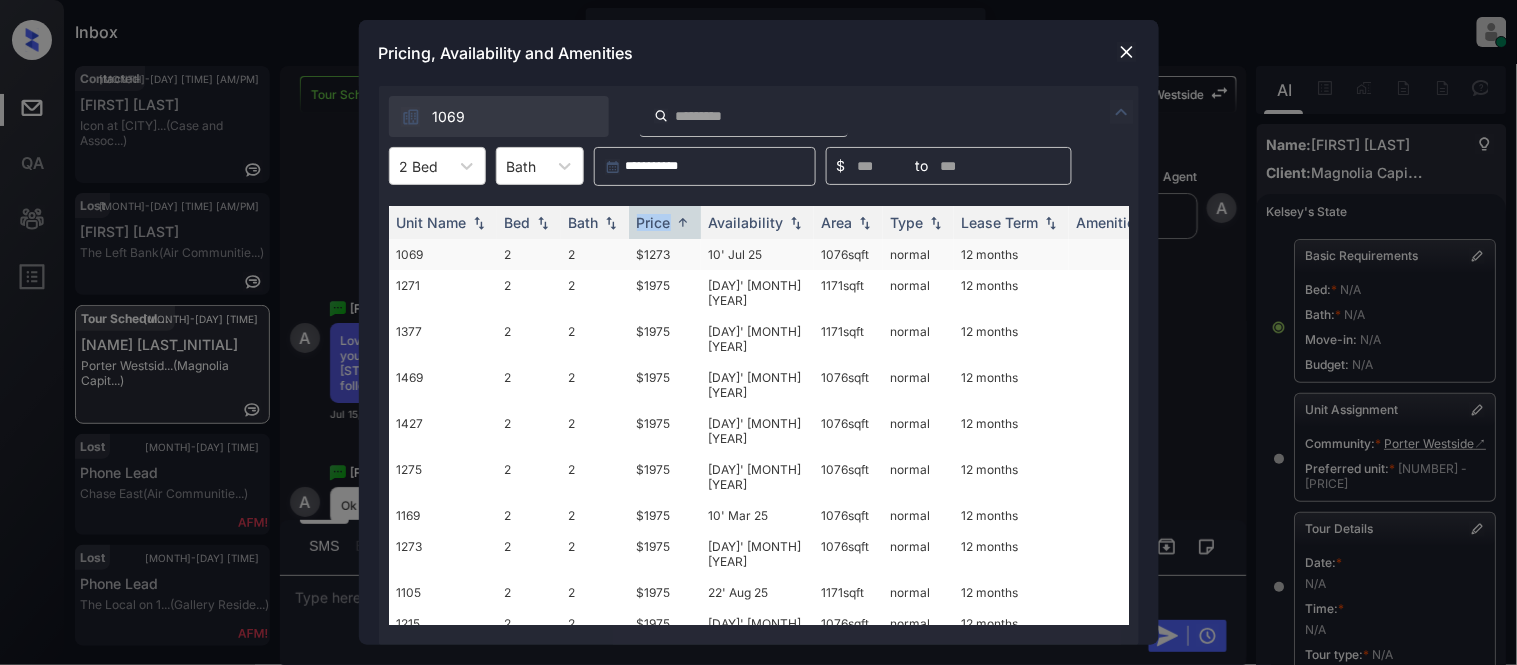 click on "$1273" at bounding box center (665, 254) 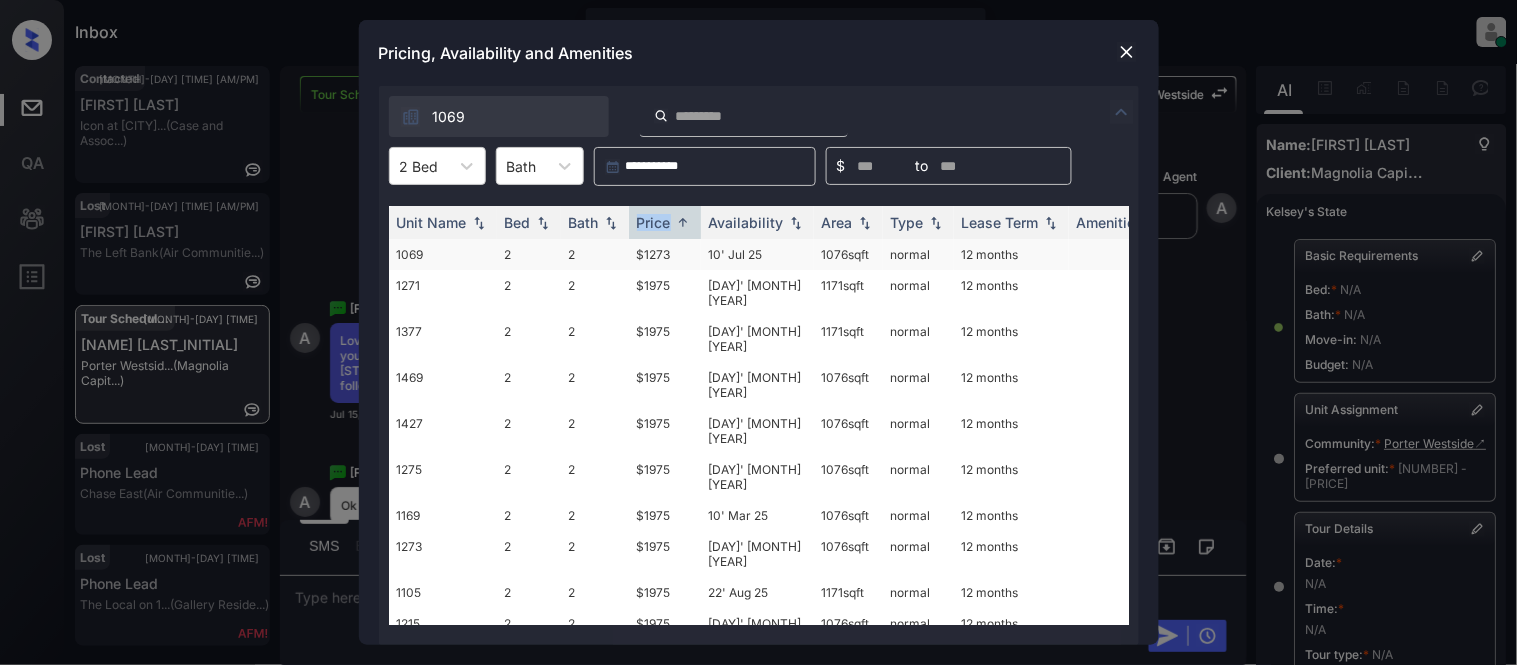 click on "$1273" at bounding box center [665, 254] 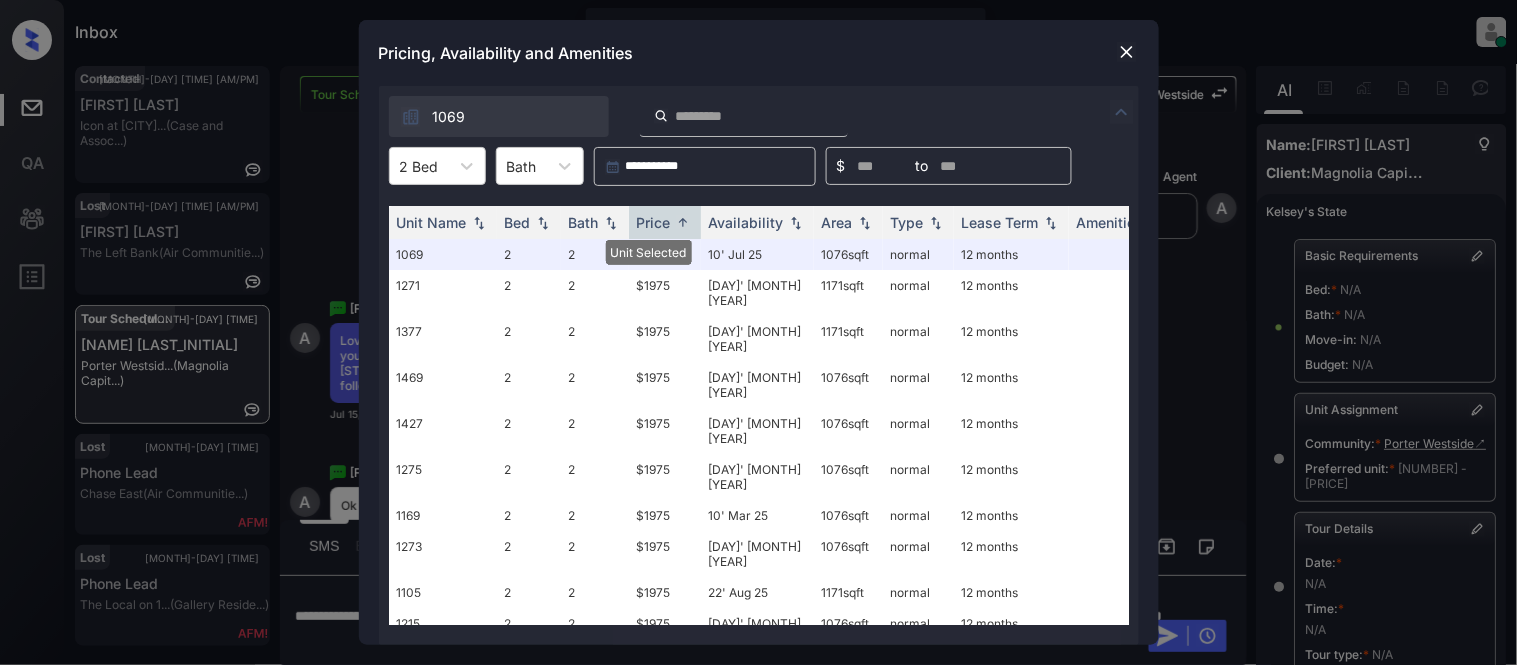 click at bounding box center (1127, 52) 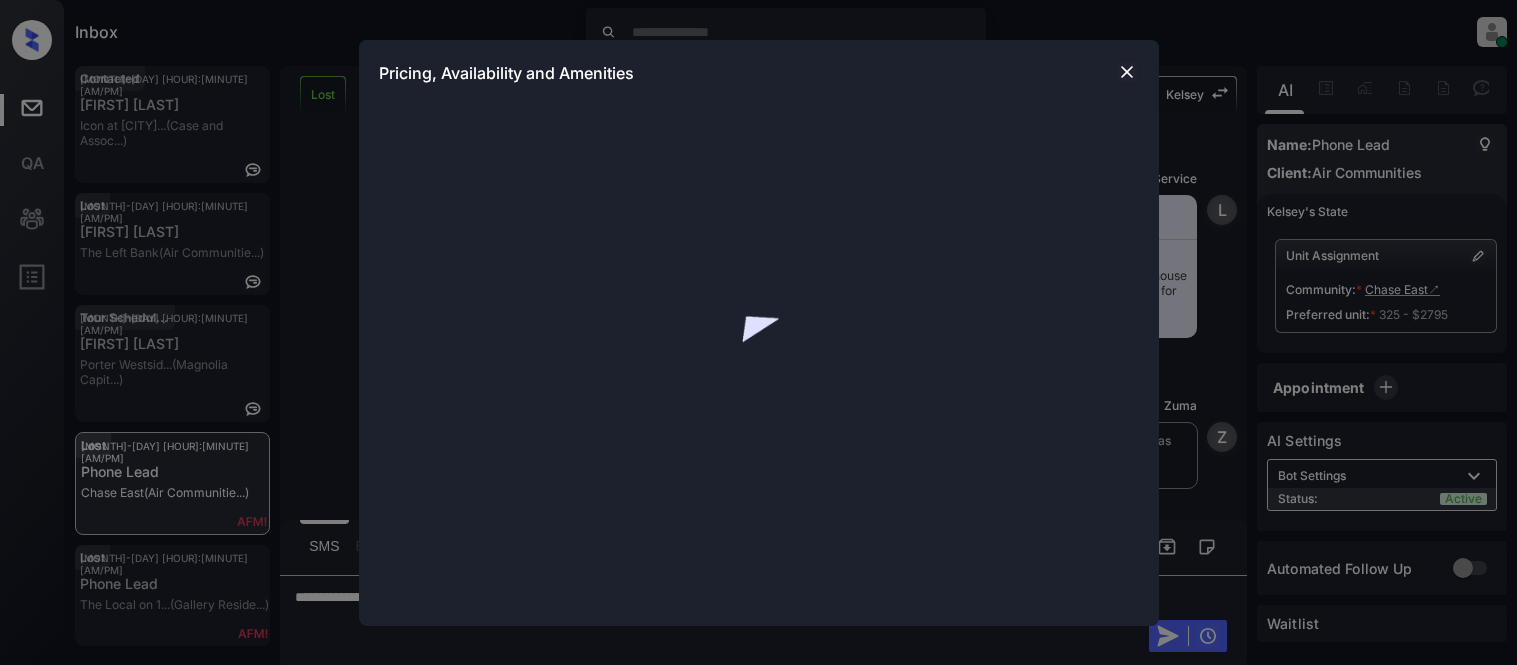 scroll, scrollTop: 0, scrollLeft: 0, axis: both 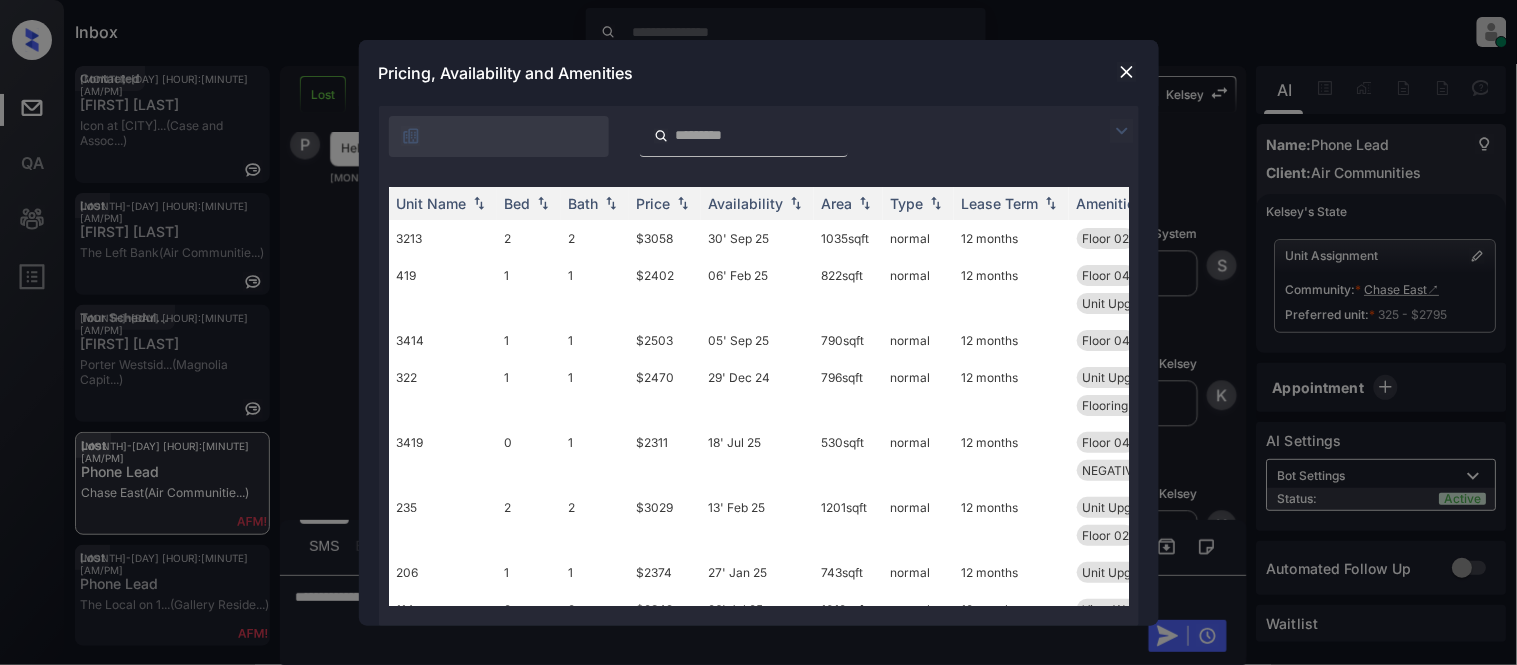 click at bounding box center (1122, 131) 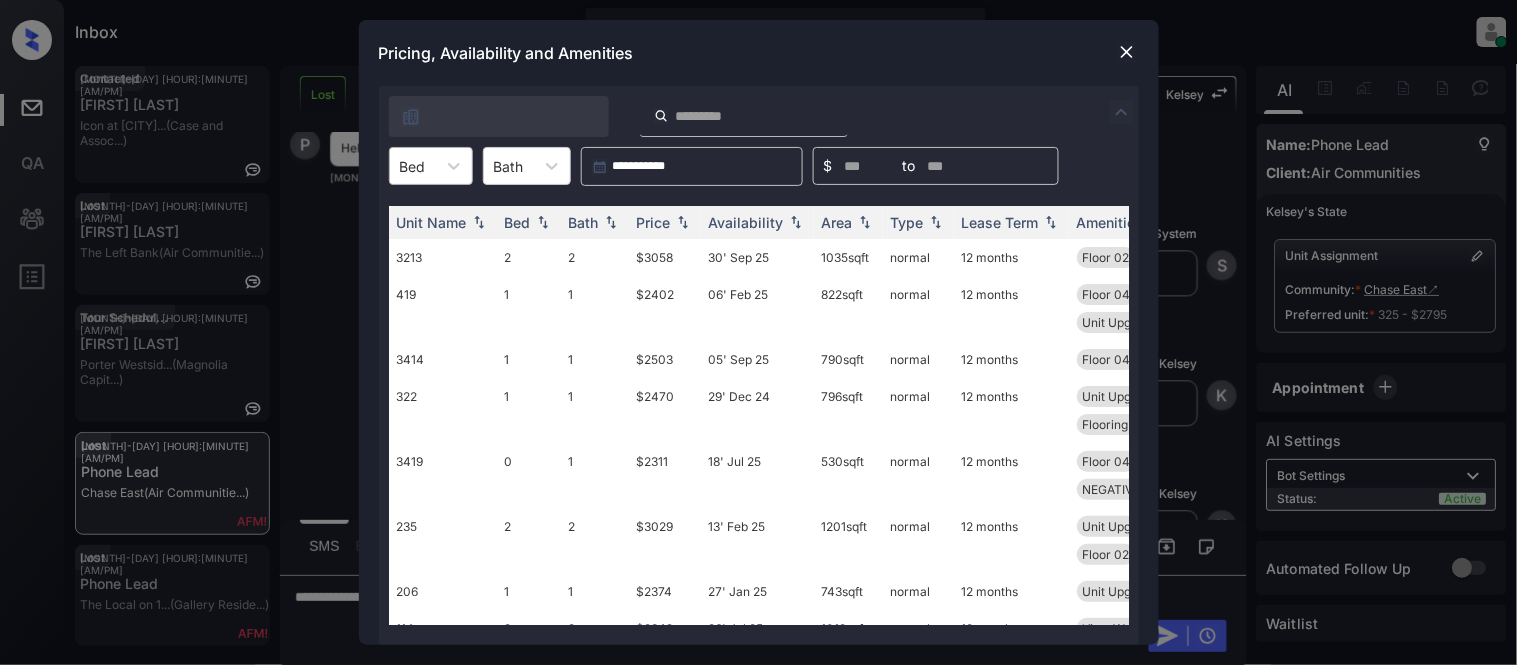 click at bounding box center (413, 166) 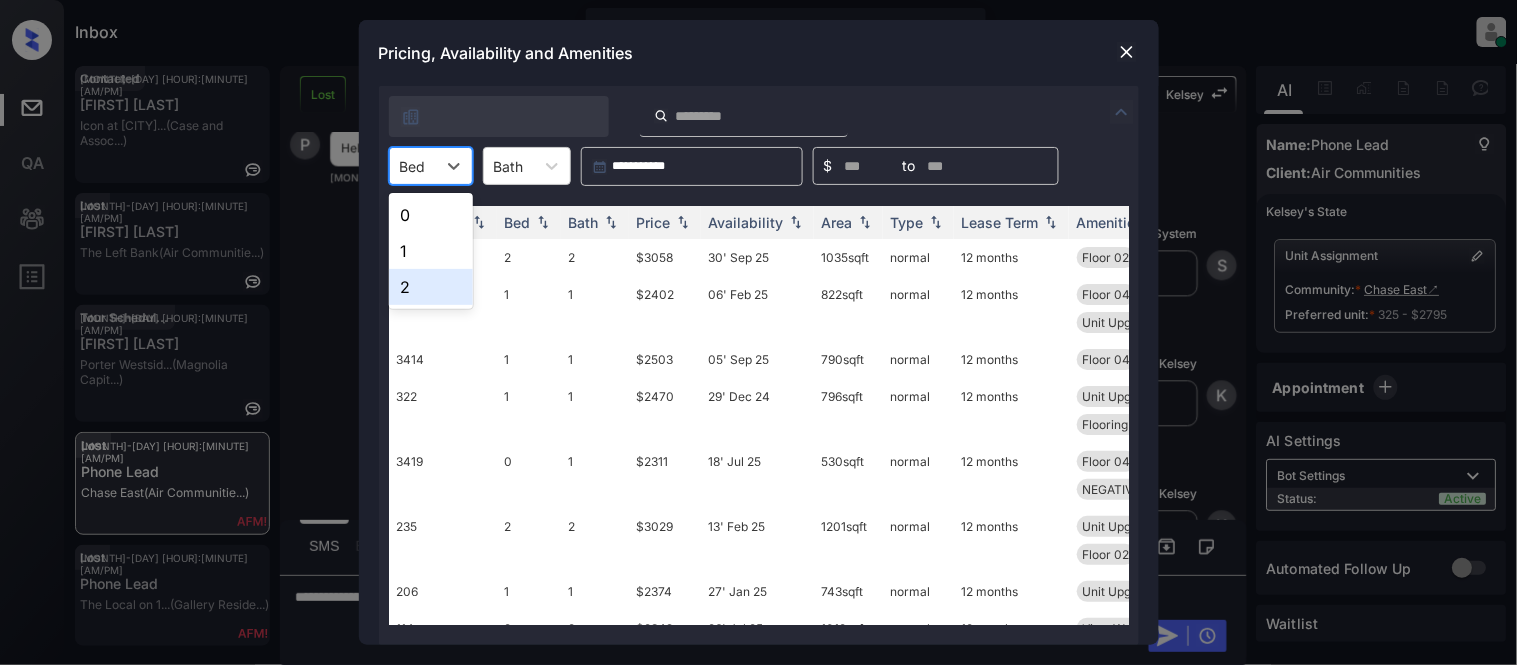 click on "2" at bounding box center [431, 287] 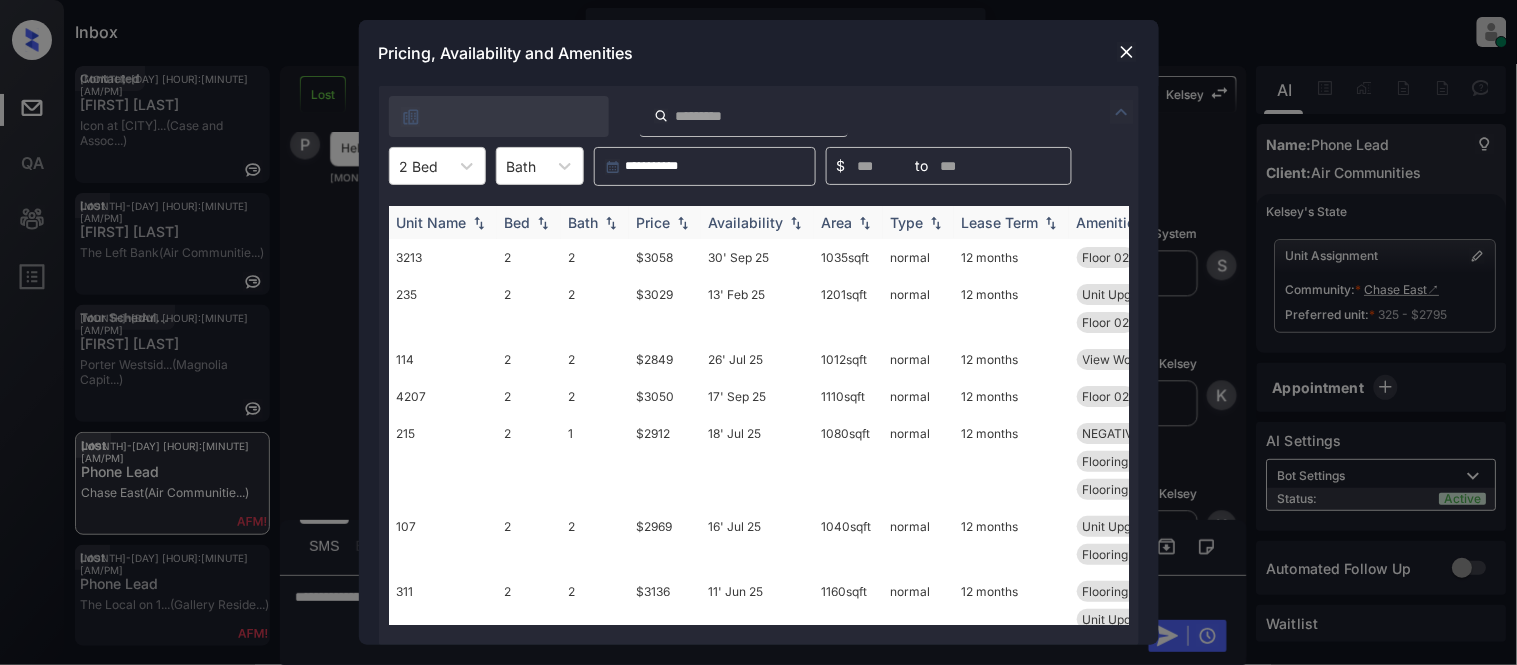 click on "Availability" at bounding box center (746, 222) 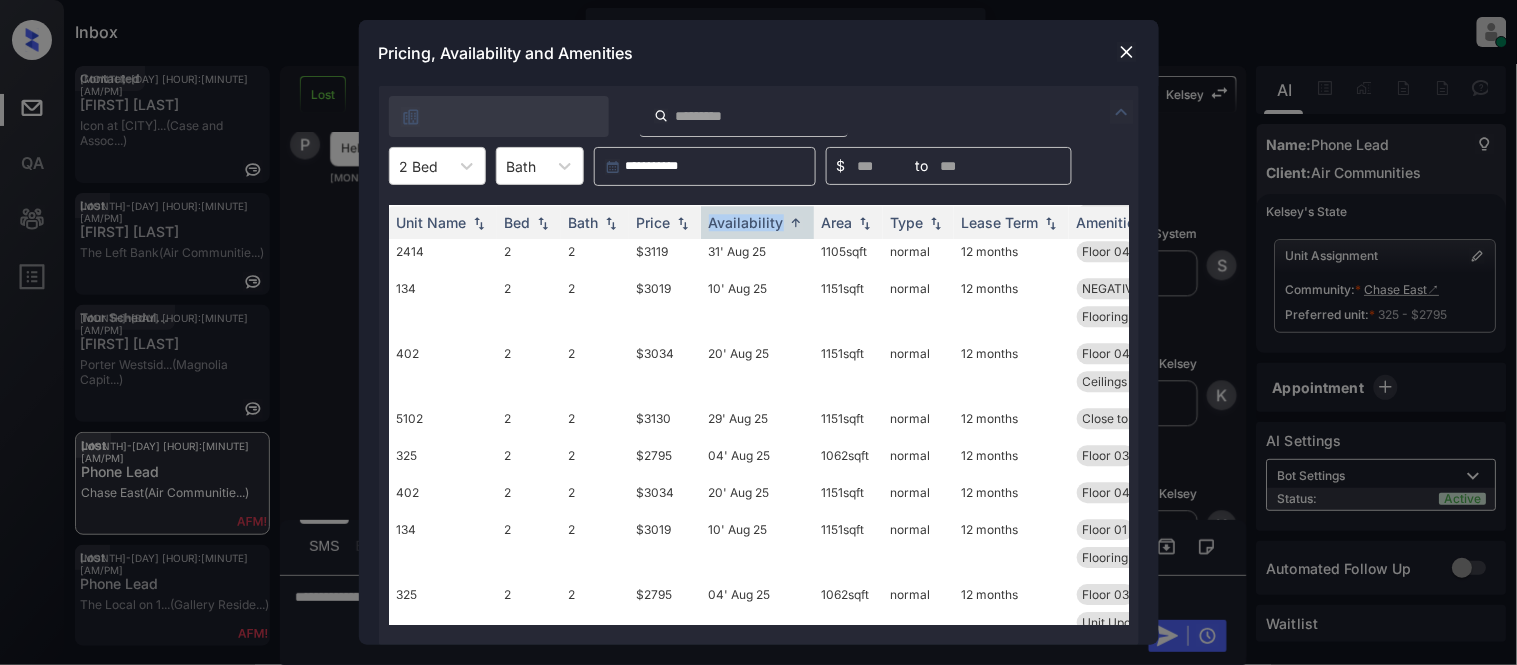 scroll, scrollTop: 3111, scrollLeft: 0, axis: vertical 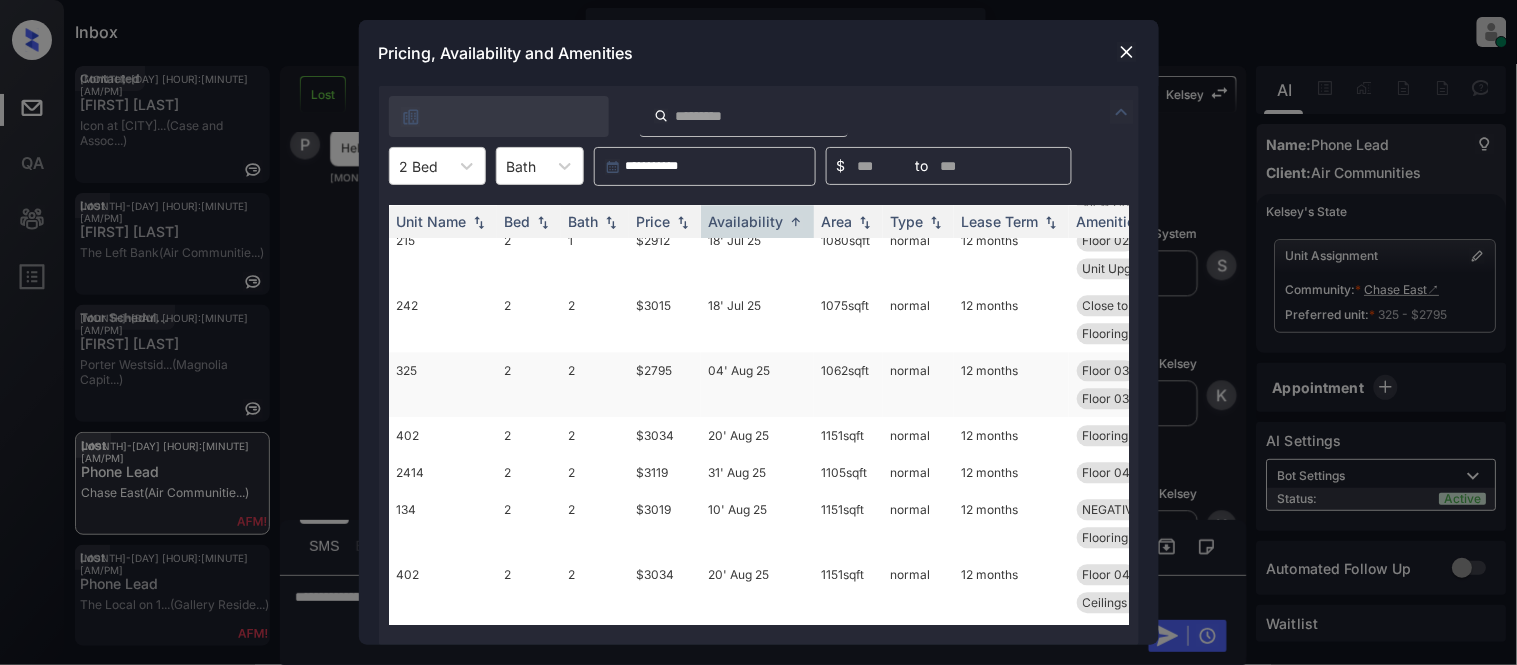 click on "04' Aug 25" at bounding box center [757, 385] 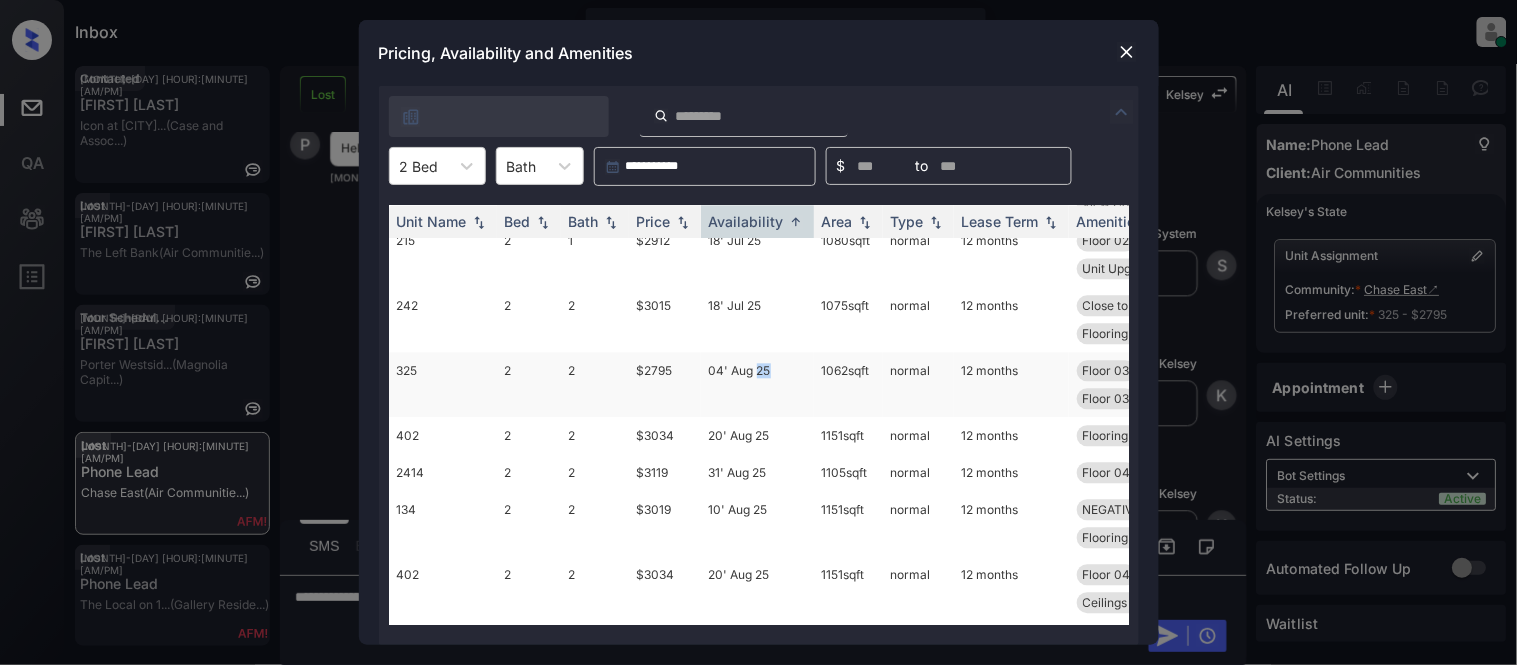 click on "04' Aug 25" at bounding box center (757, 385) 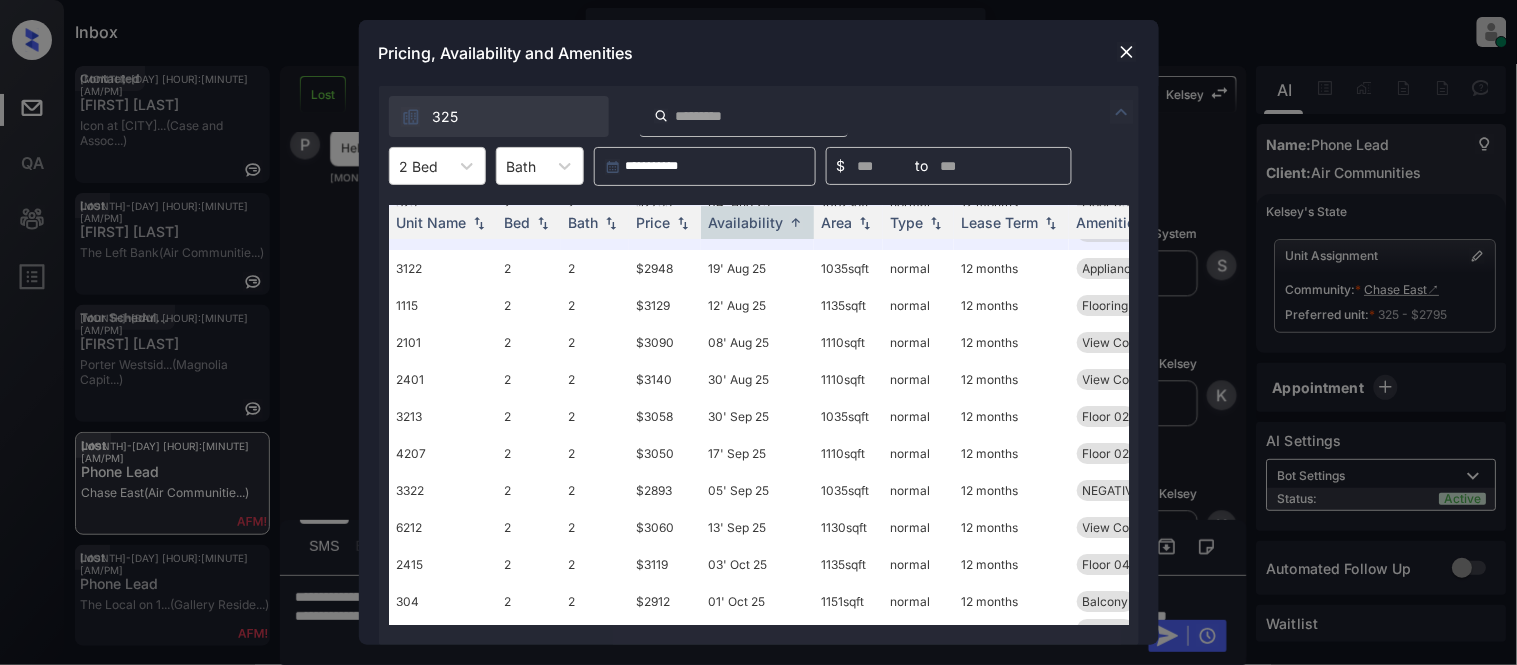 scroll, scrollTop: 3777, scrollLeft: 0, axis: vertical 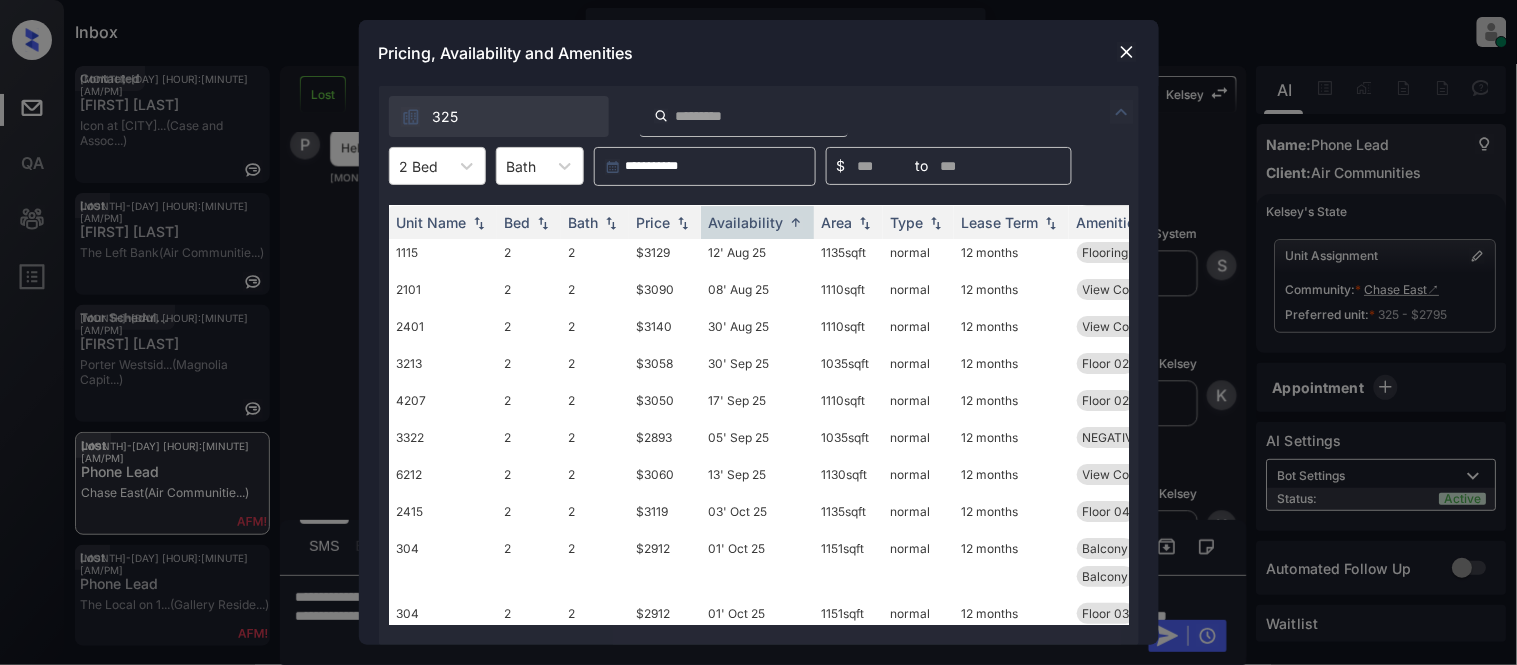 click at bounding box center [1127, 52] 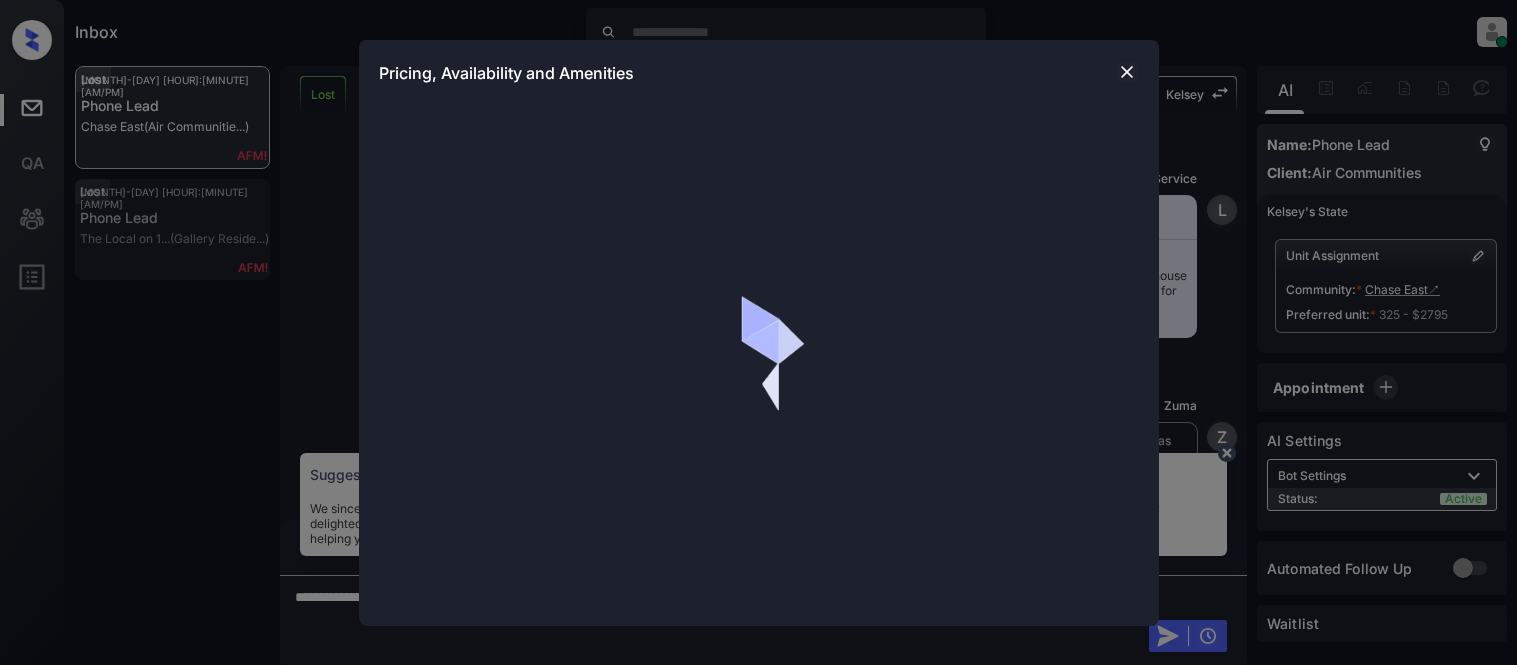 scroll, scrollTop: 0, scrollLeft: 0, axis: both 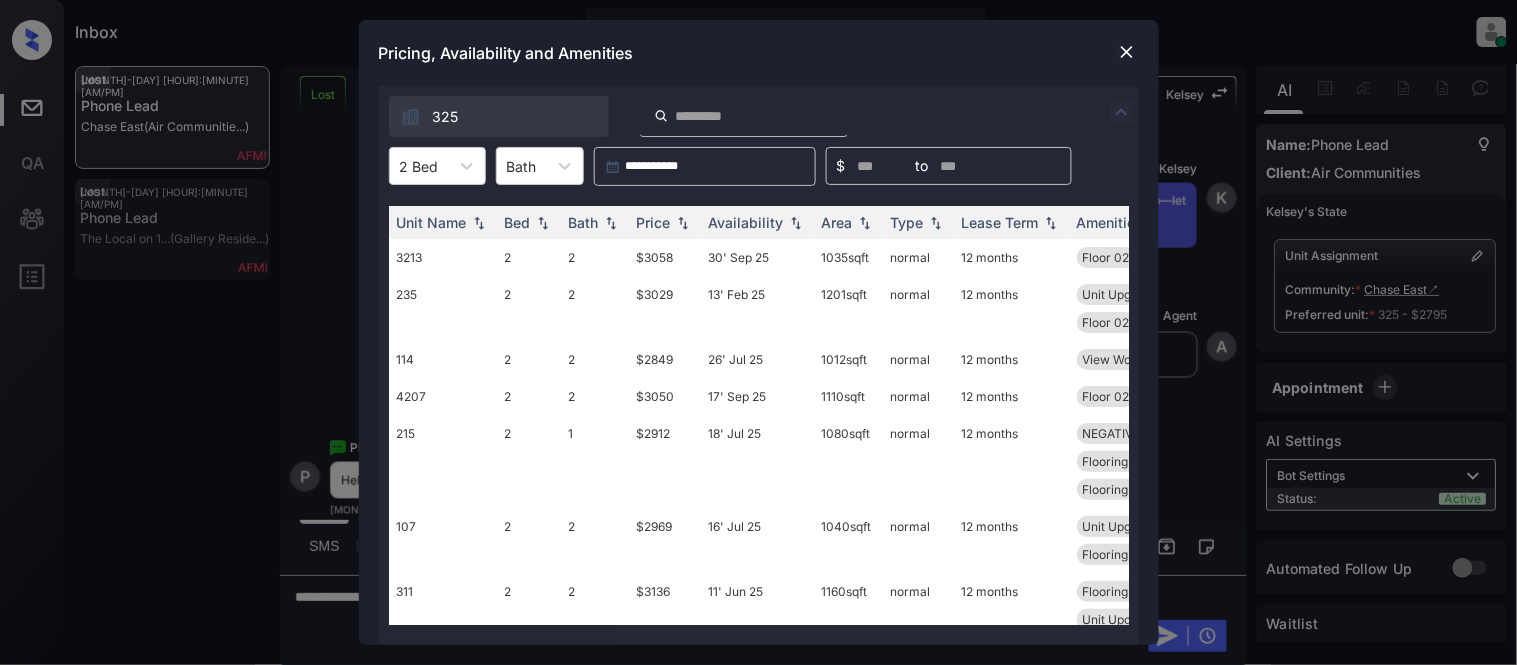 click at bounding box center (744, 116) 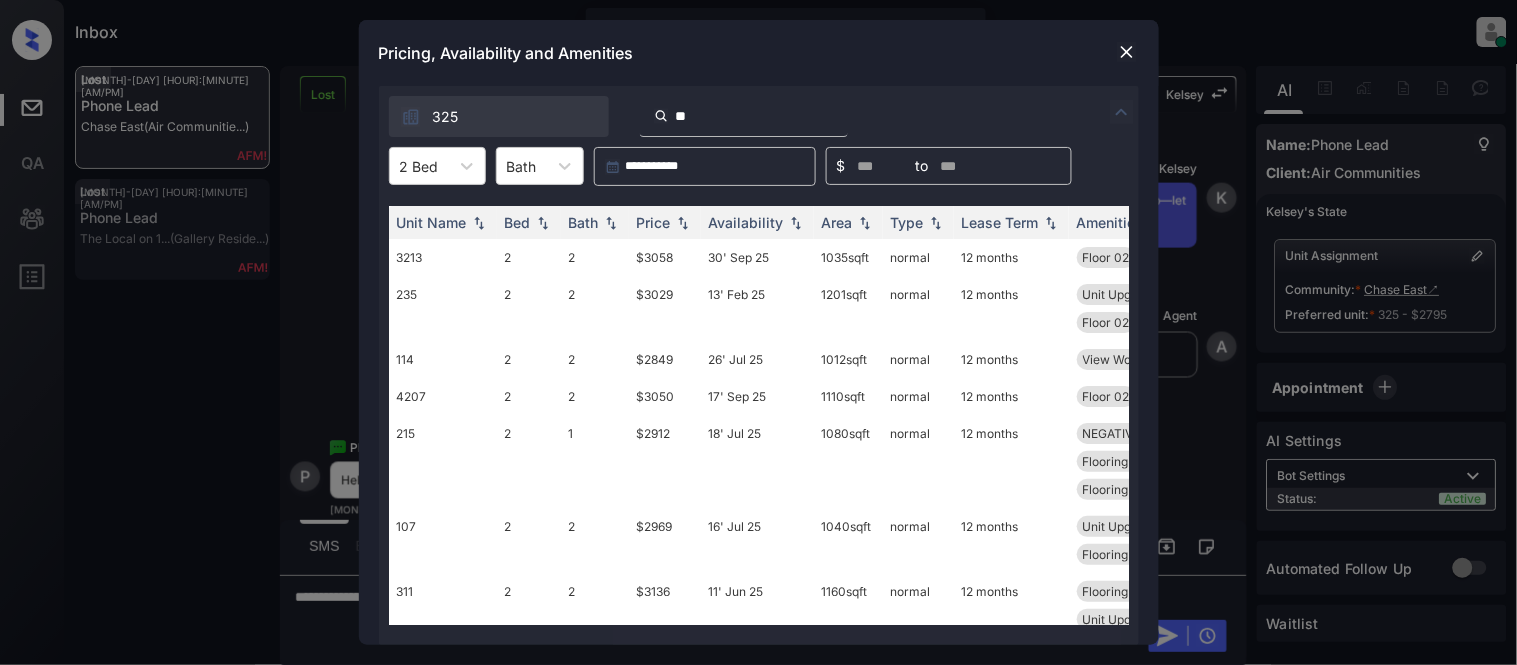 type on "***" 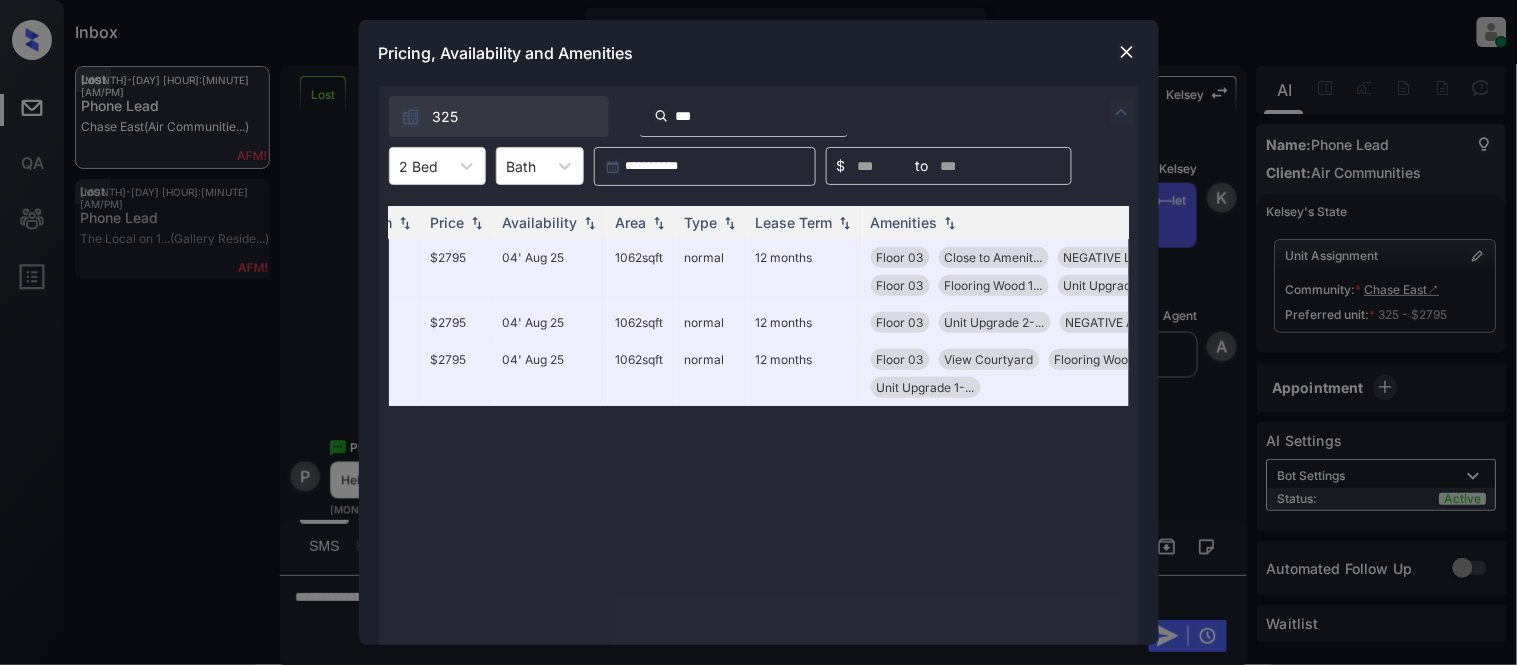 scroll, scrollTop: 0, scrollLeft: 297, axis: horizontal 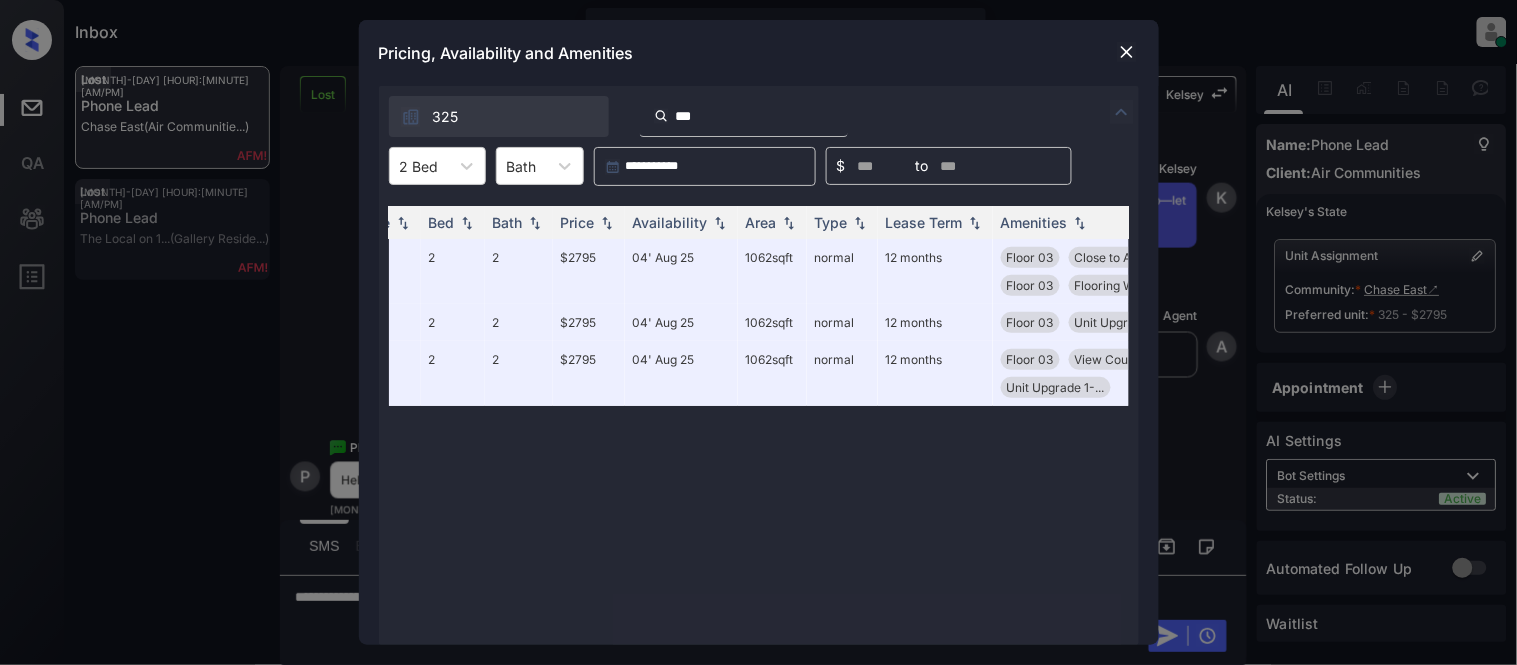 click on "***" at bounding box center [756, 116] 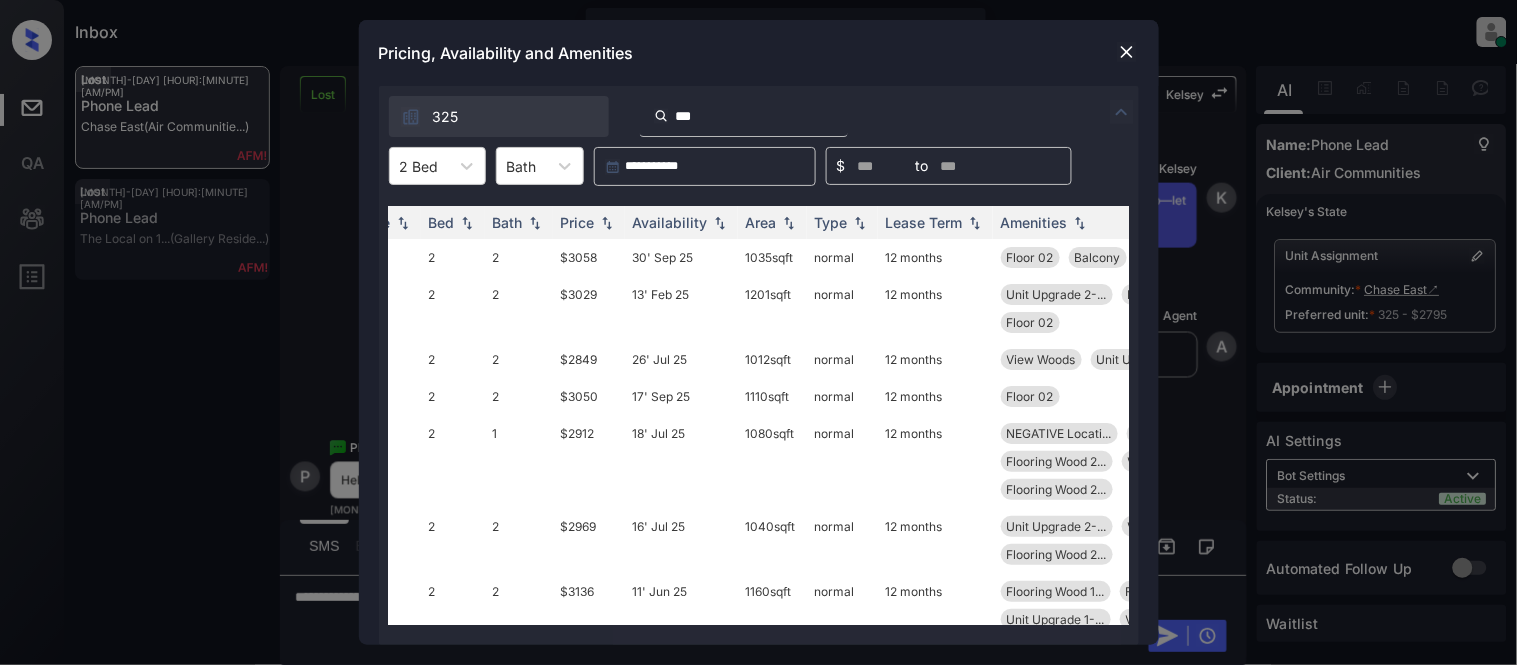 type 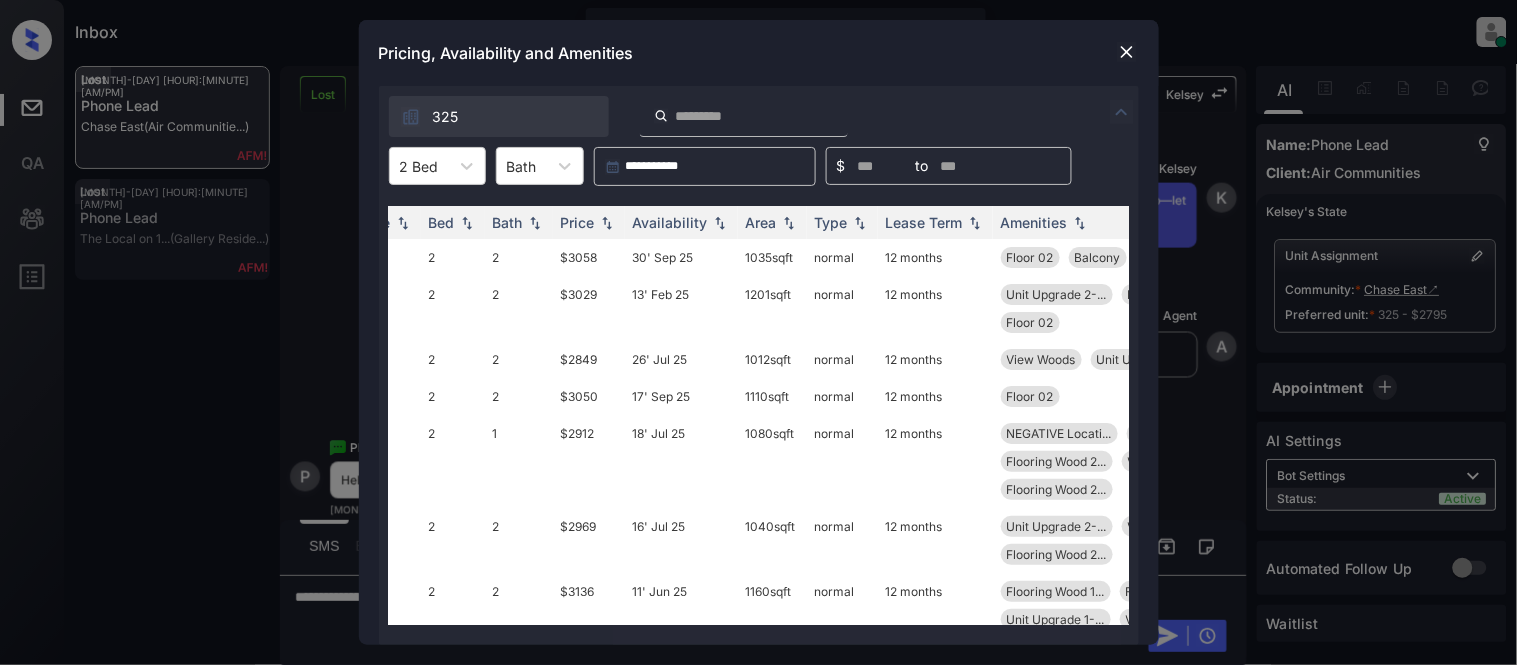 scroll, scrollTop: 0, scrollLeft: 321, axis: horizontal 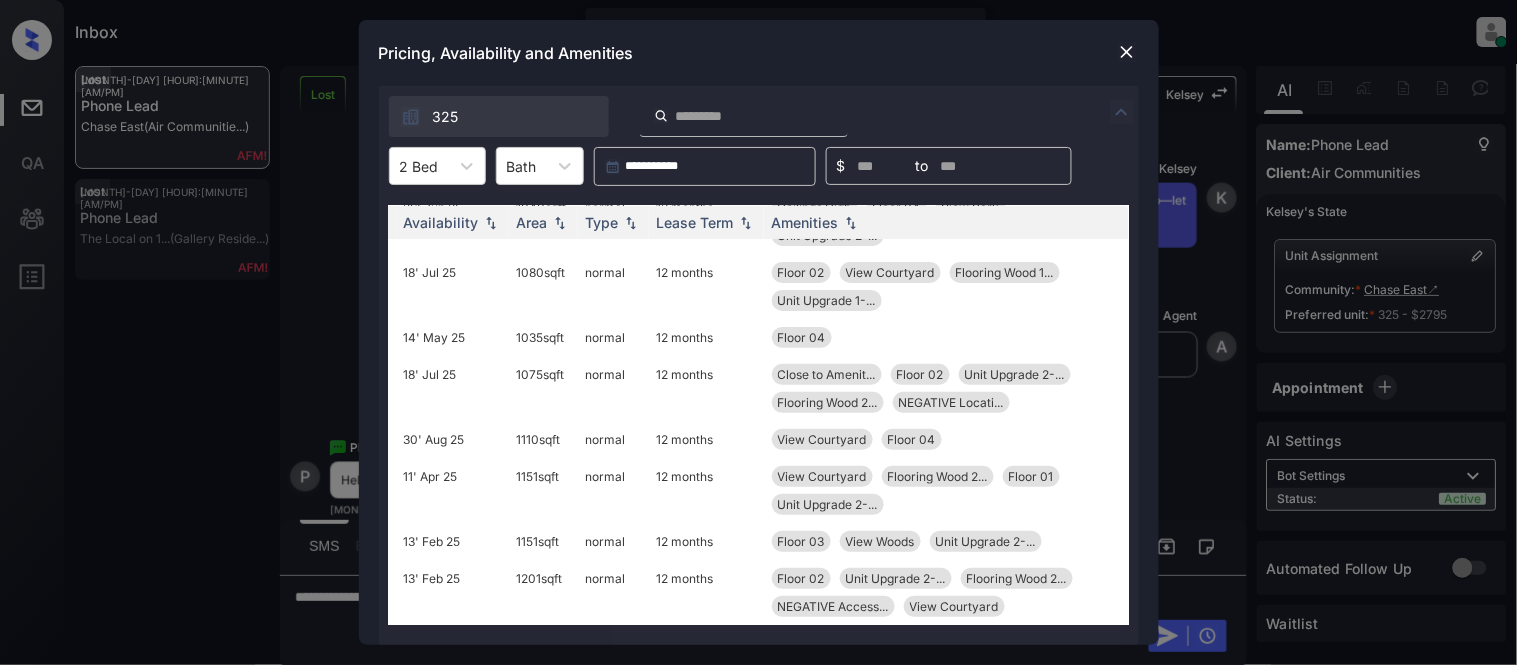 click at bounding box center (1127, 52) 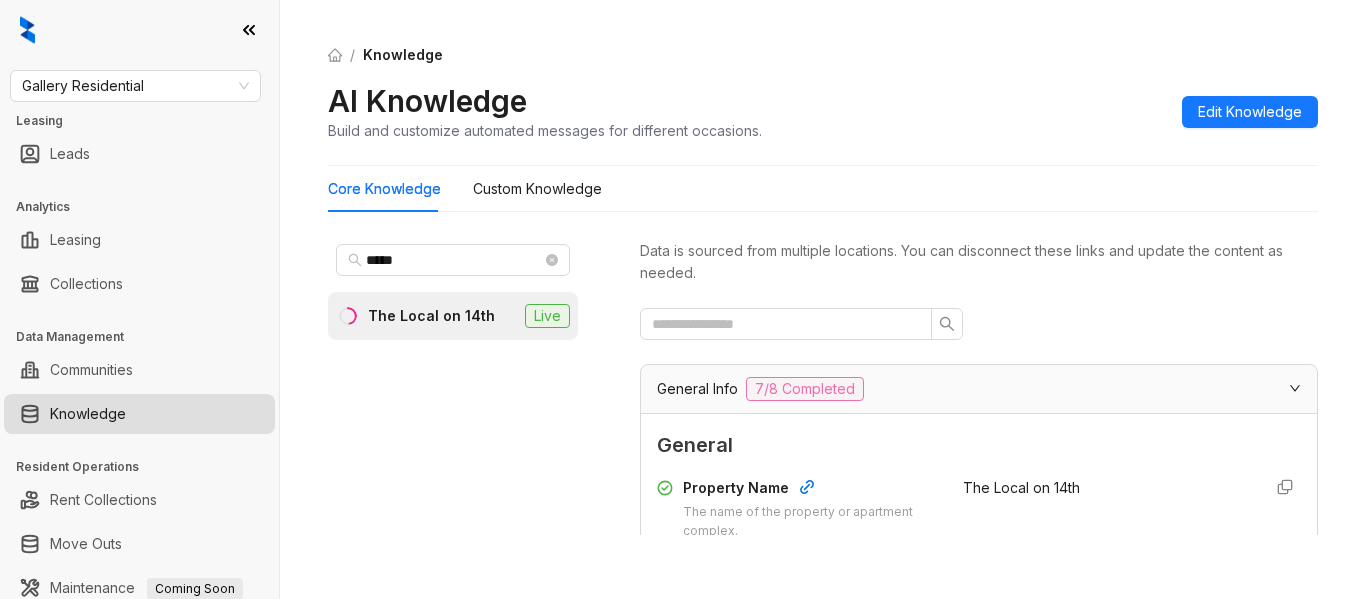 scroll, scrollTop: 0, scrollLeft: 0, axis: both 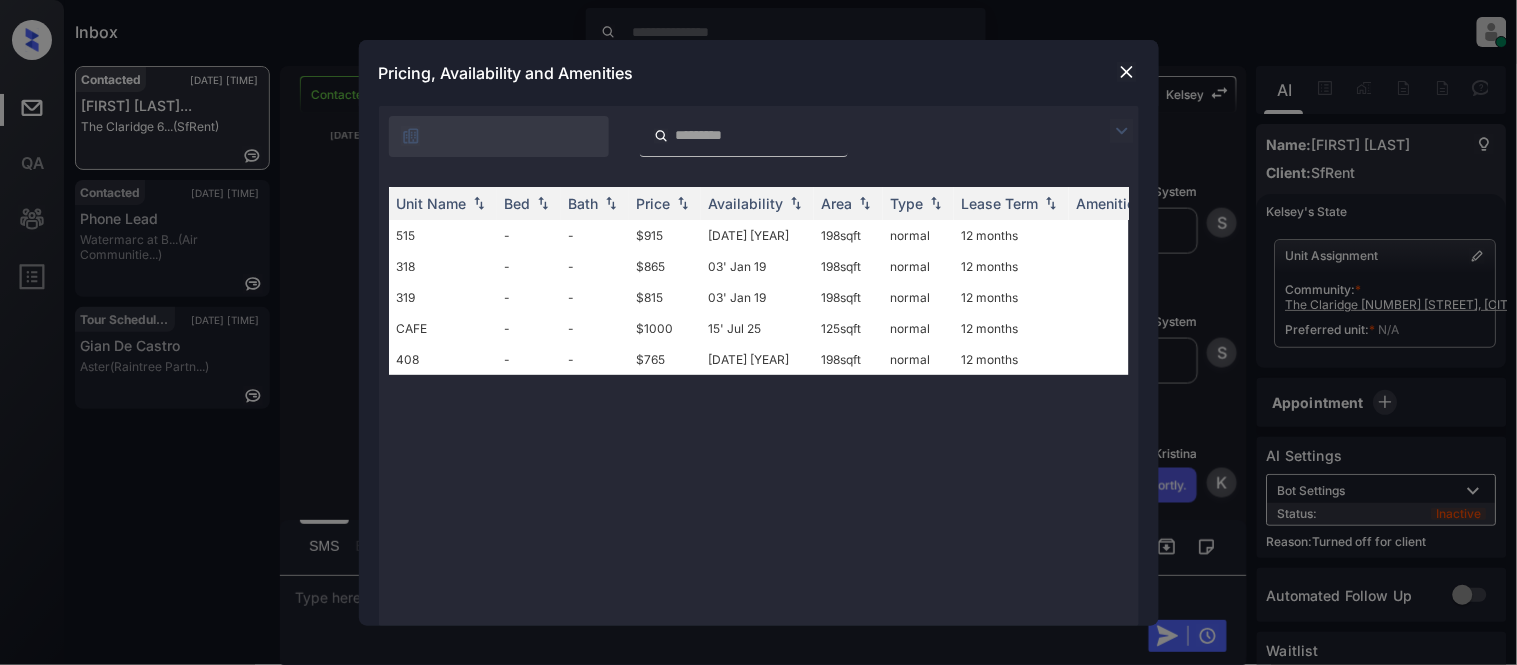 click on "[DATE] [YEAR]" at bounding box center [757, 235] 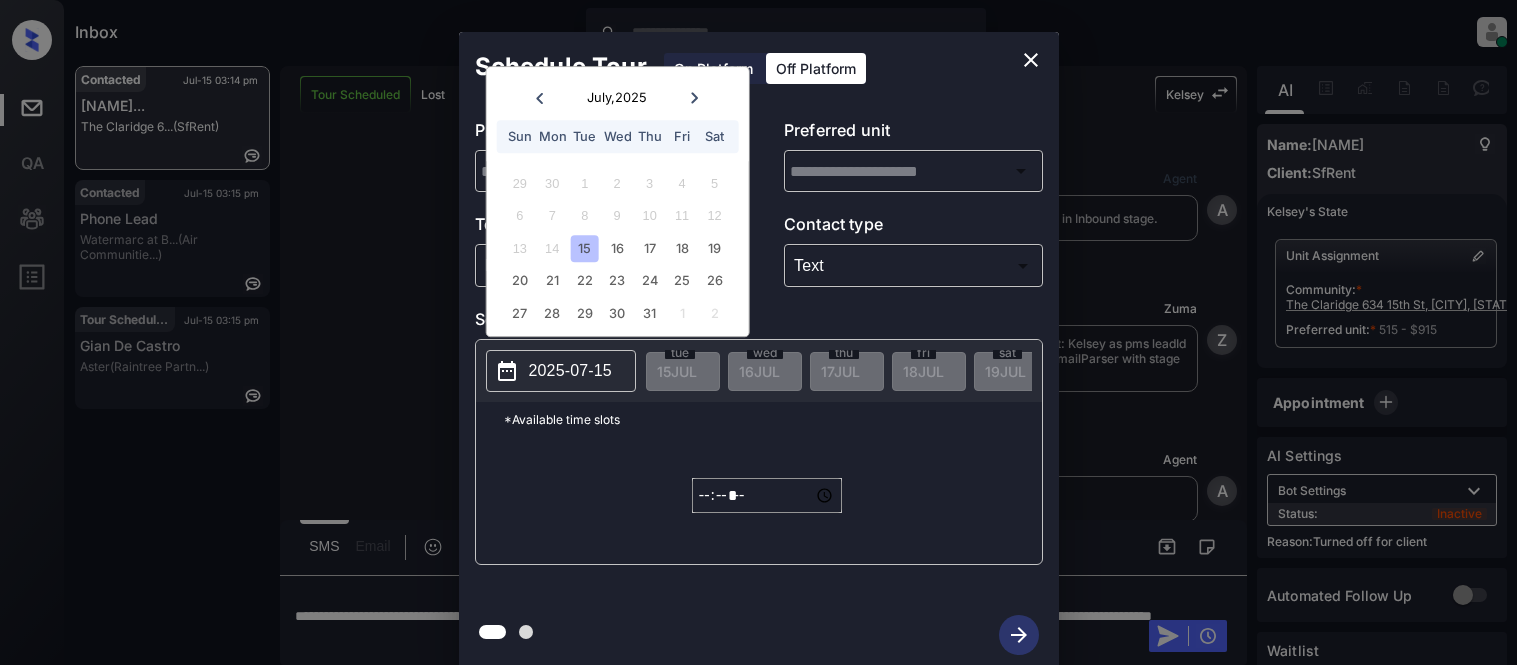 scroll, scrollTop: 0, scrollLeft: 0, axis: both 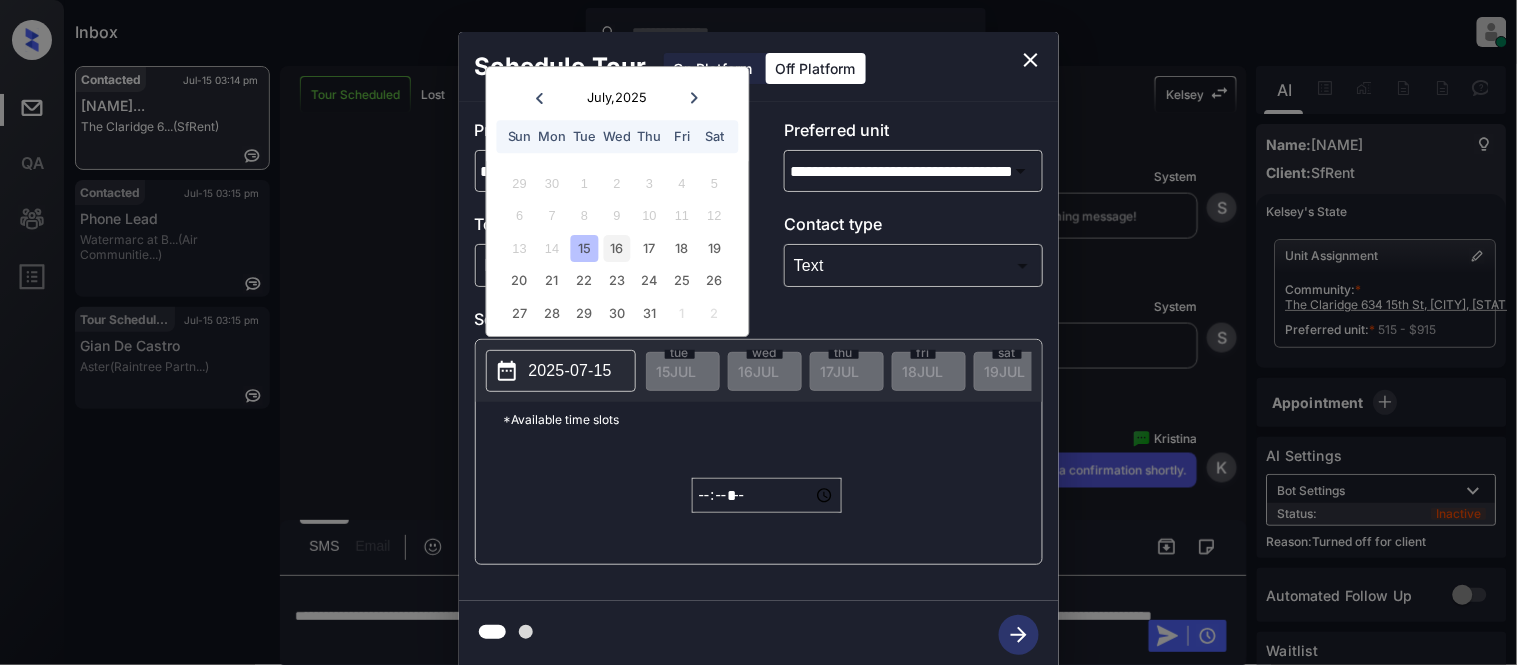 click on "16" at bounding box center [617, 248] 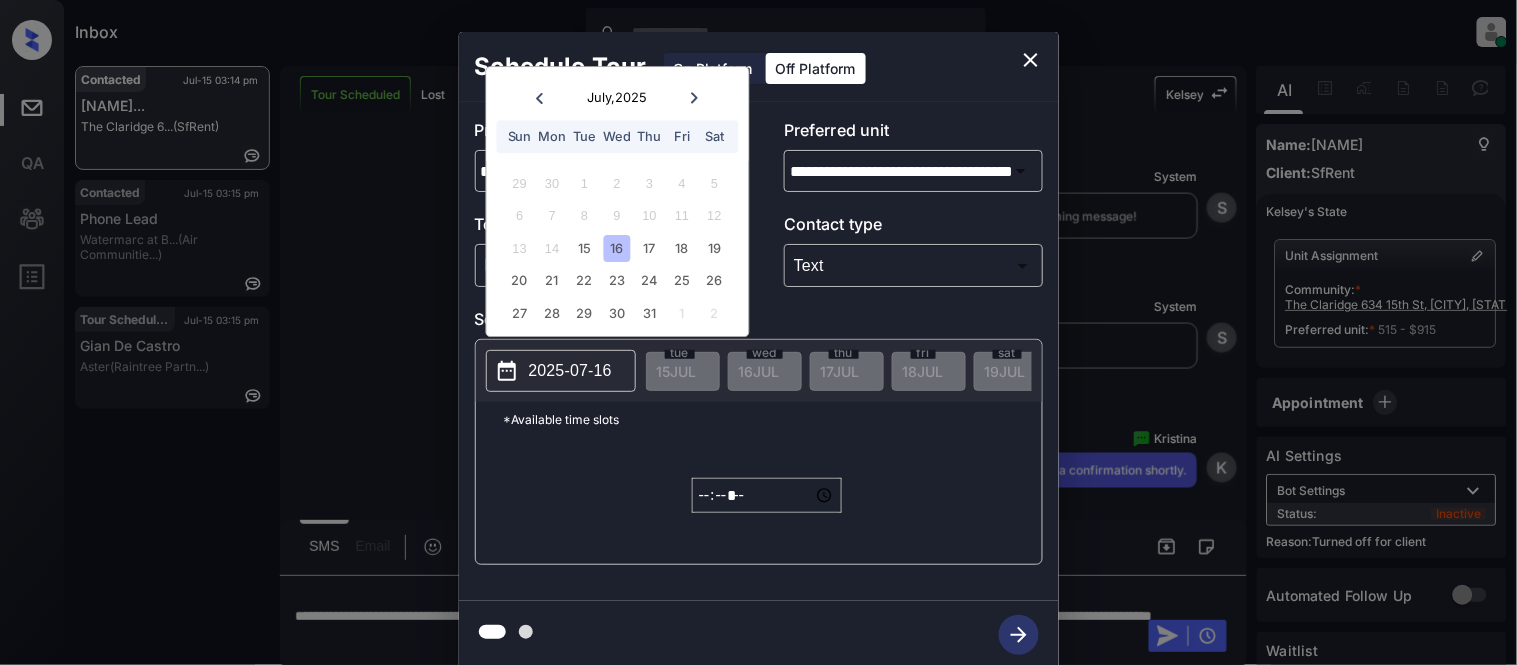 click on "*****" at bounding box center [767, 495] 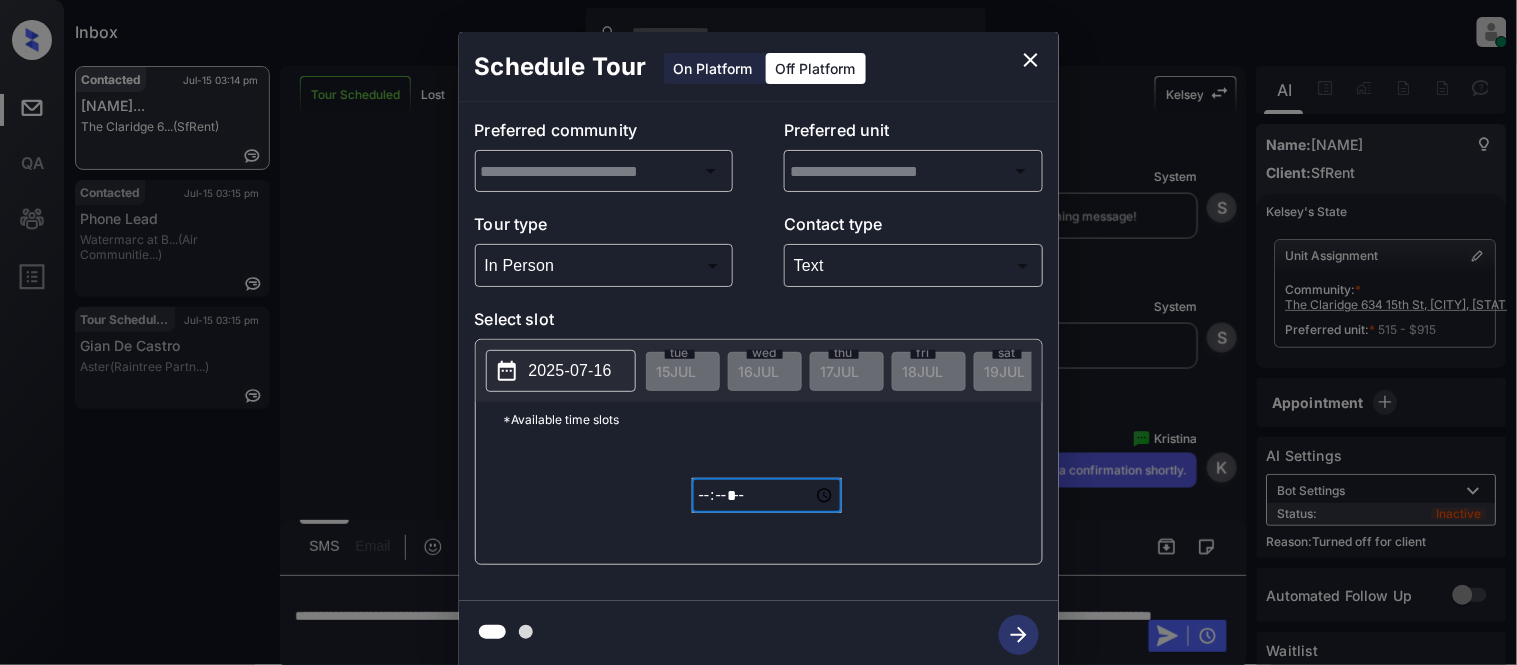 type on "**********" 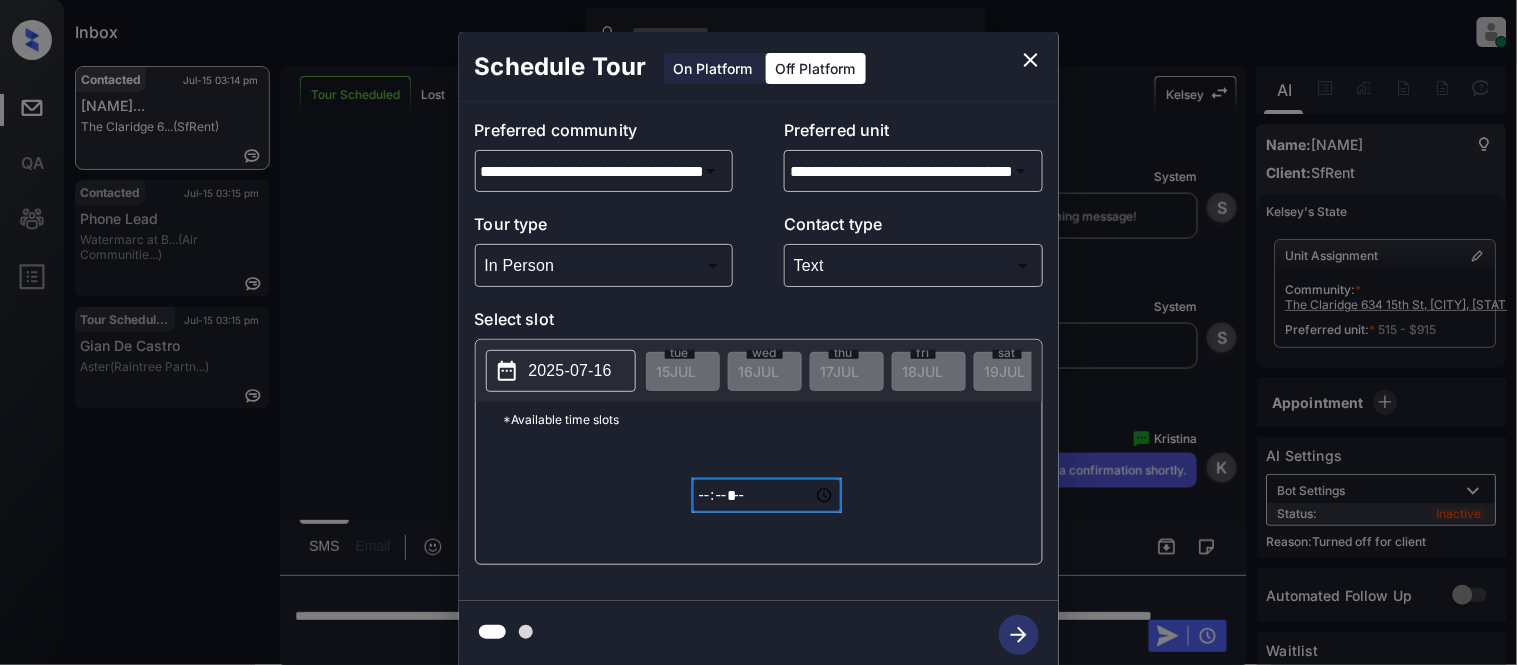 type on "*****" 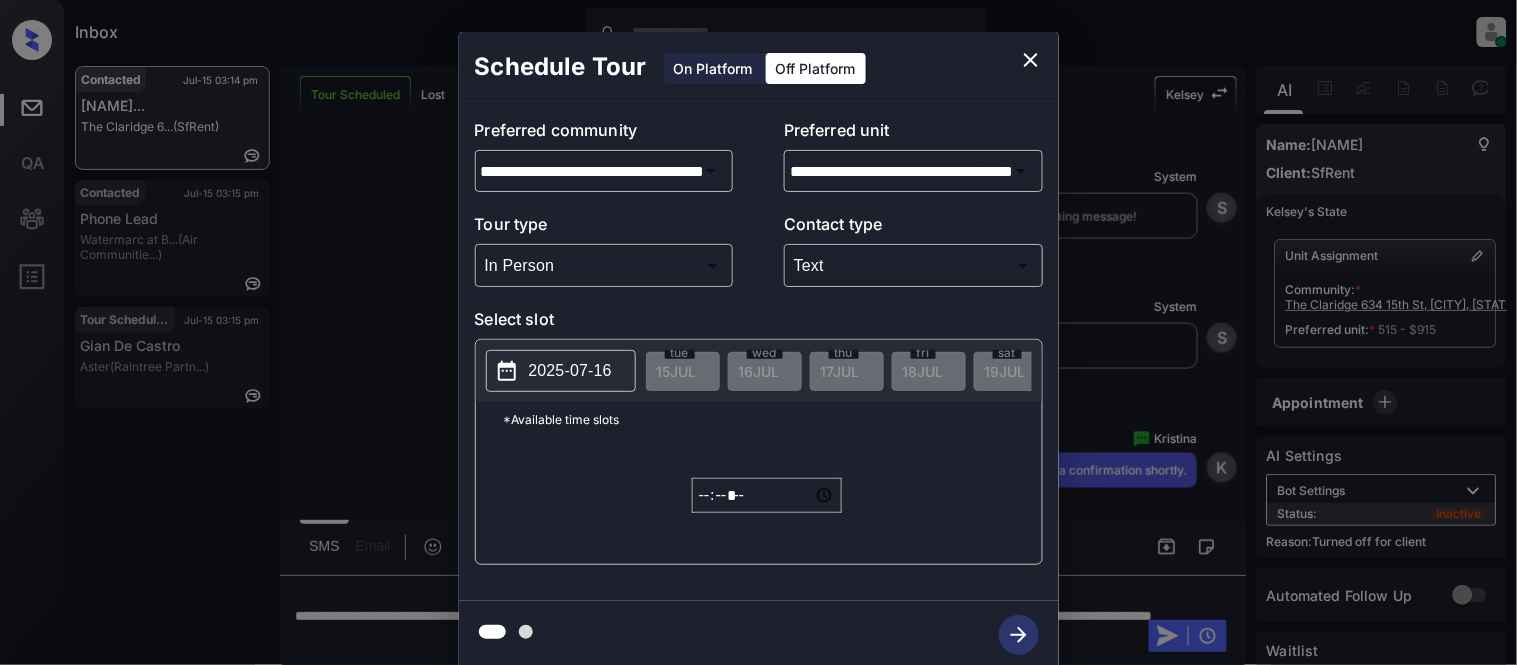 click on "*Available time slots" at bounding box center (773, 419) 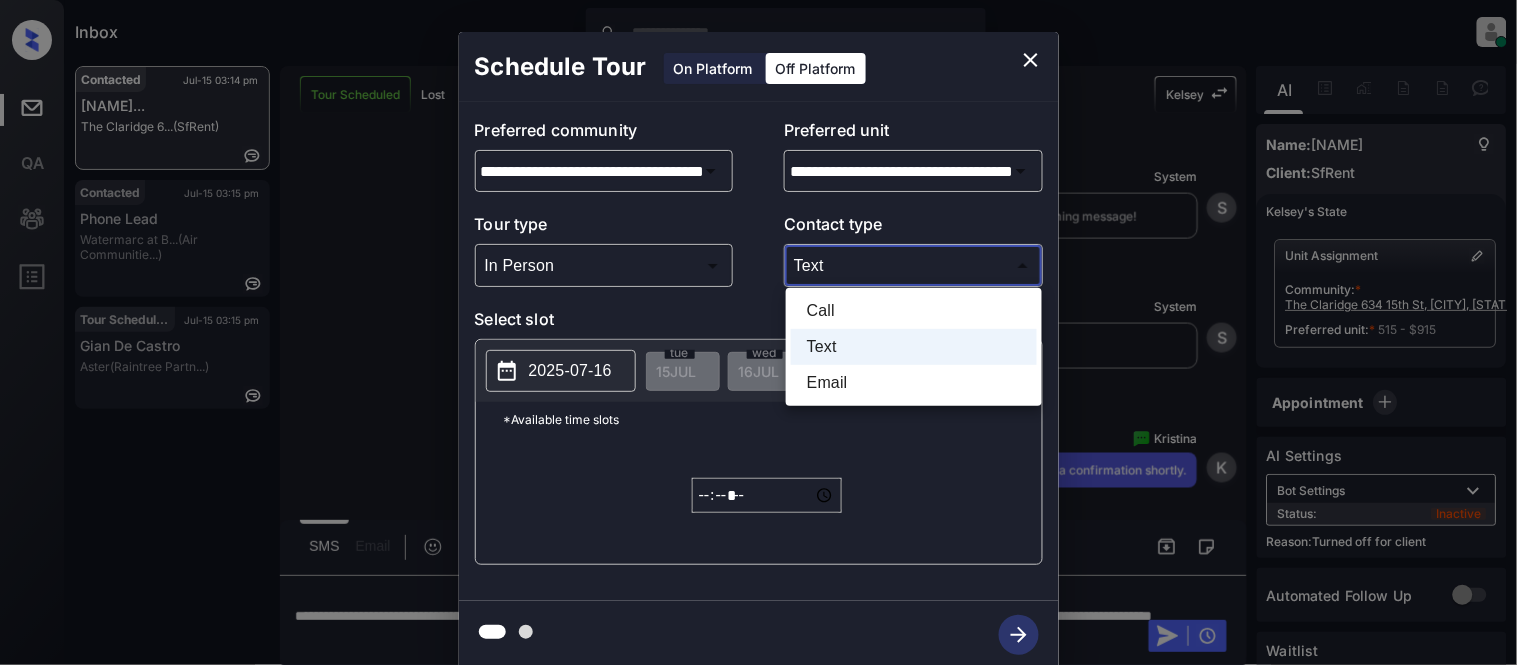 click on "Text" at bounding box center [914, 347] 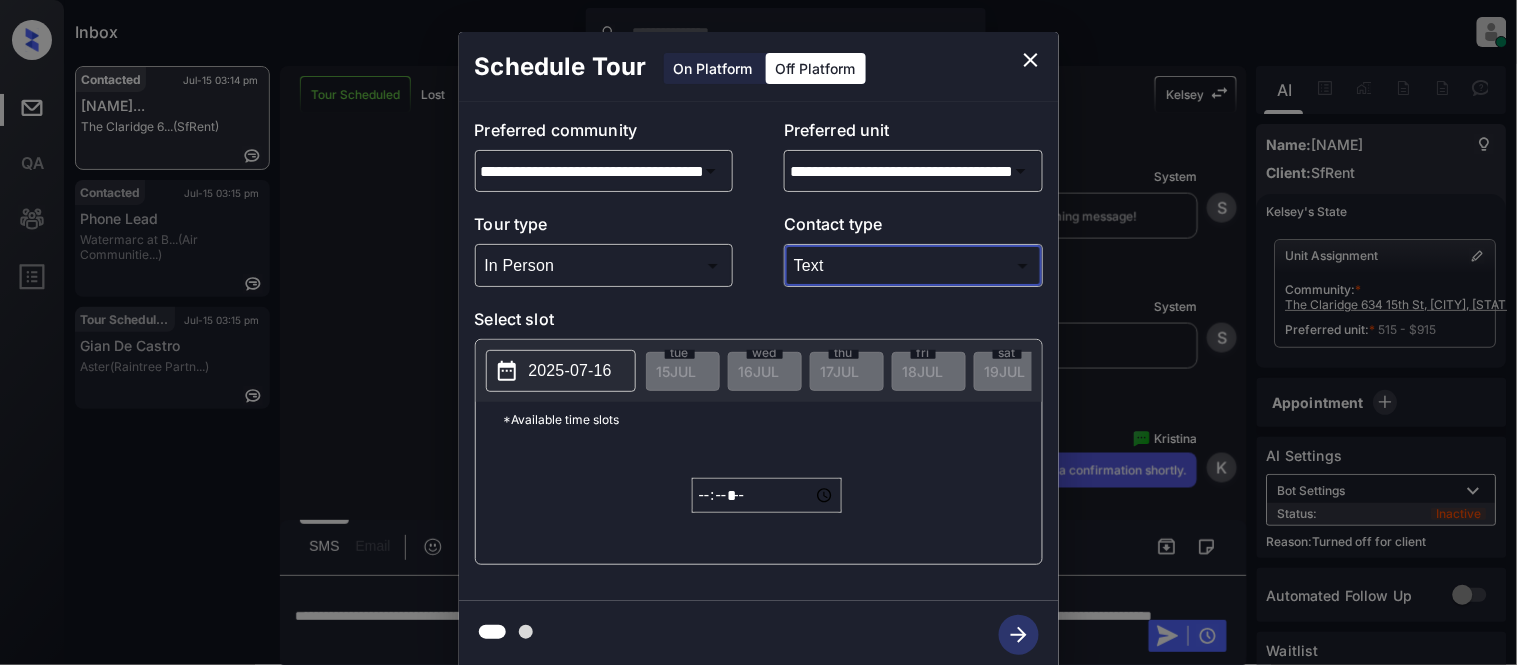click at bounding box center [759, 635] 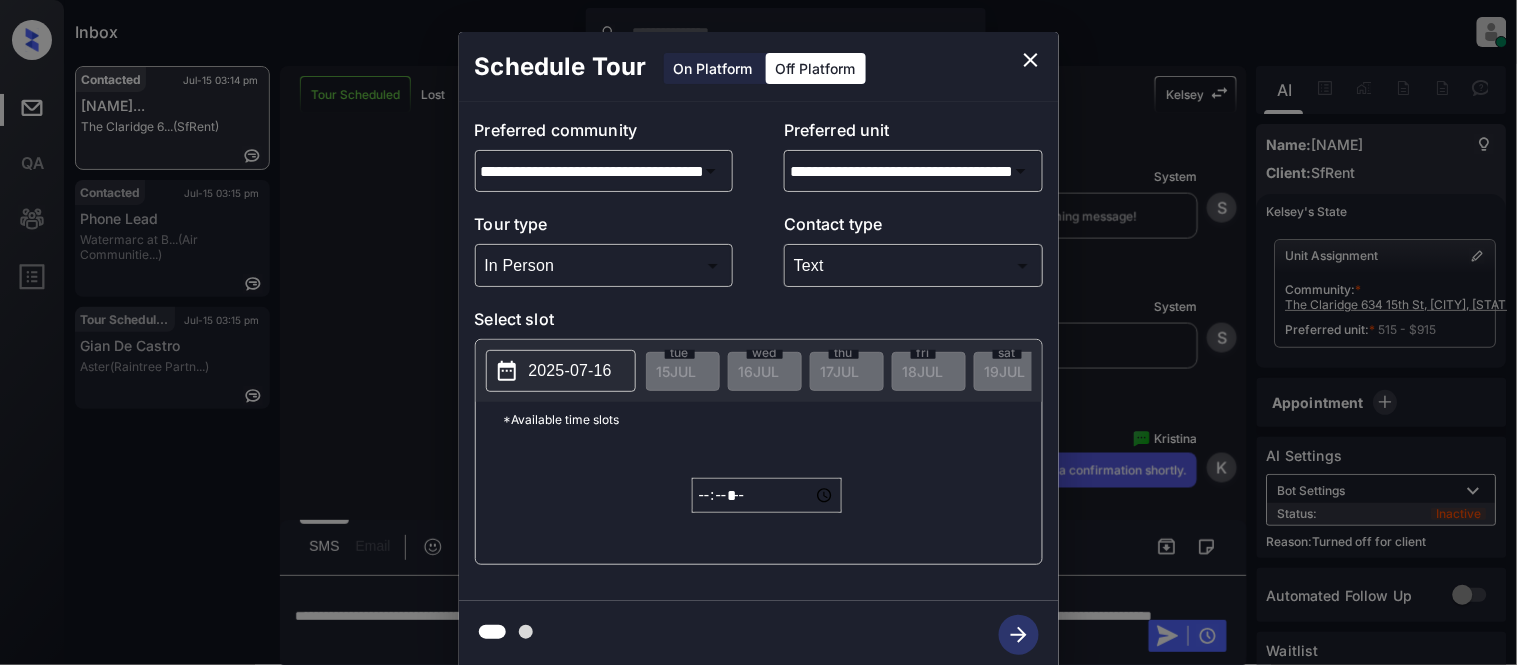 click at bounding box center (759, 635) 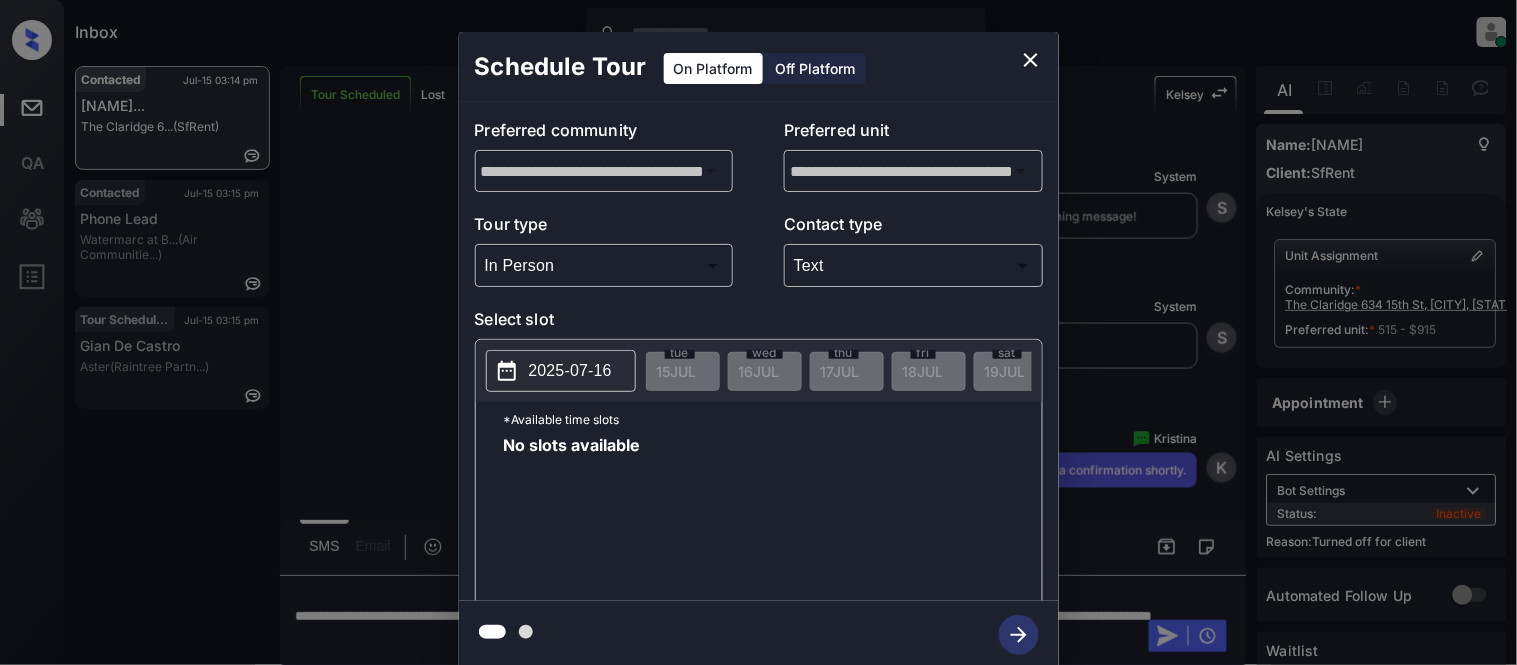 click on "Off Platform" at bounding box center (816, 68) 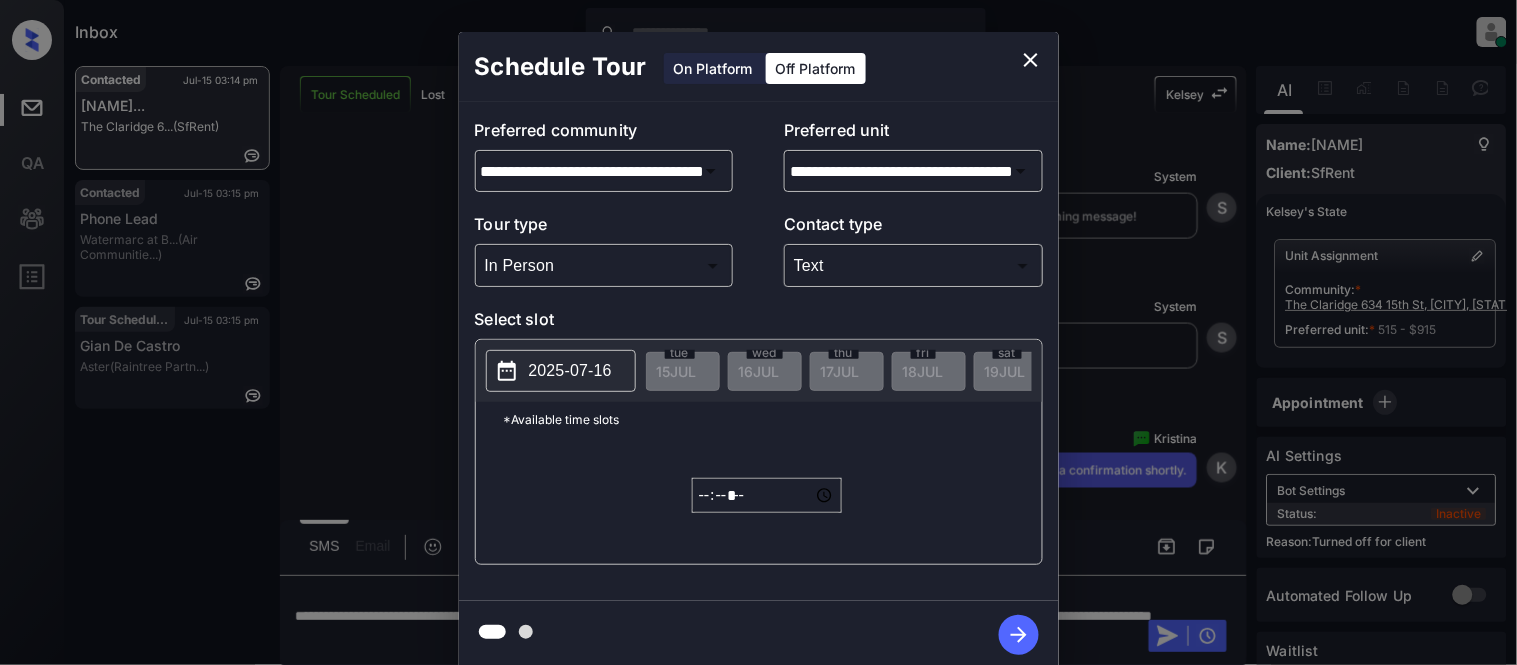 type on "**********" 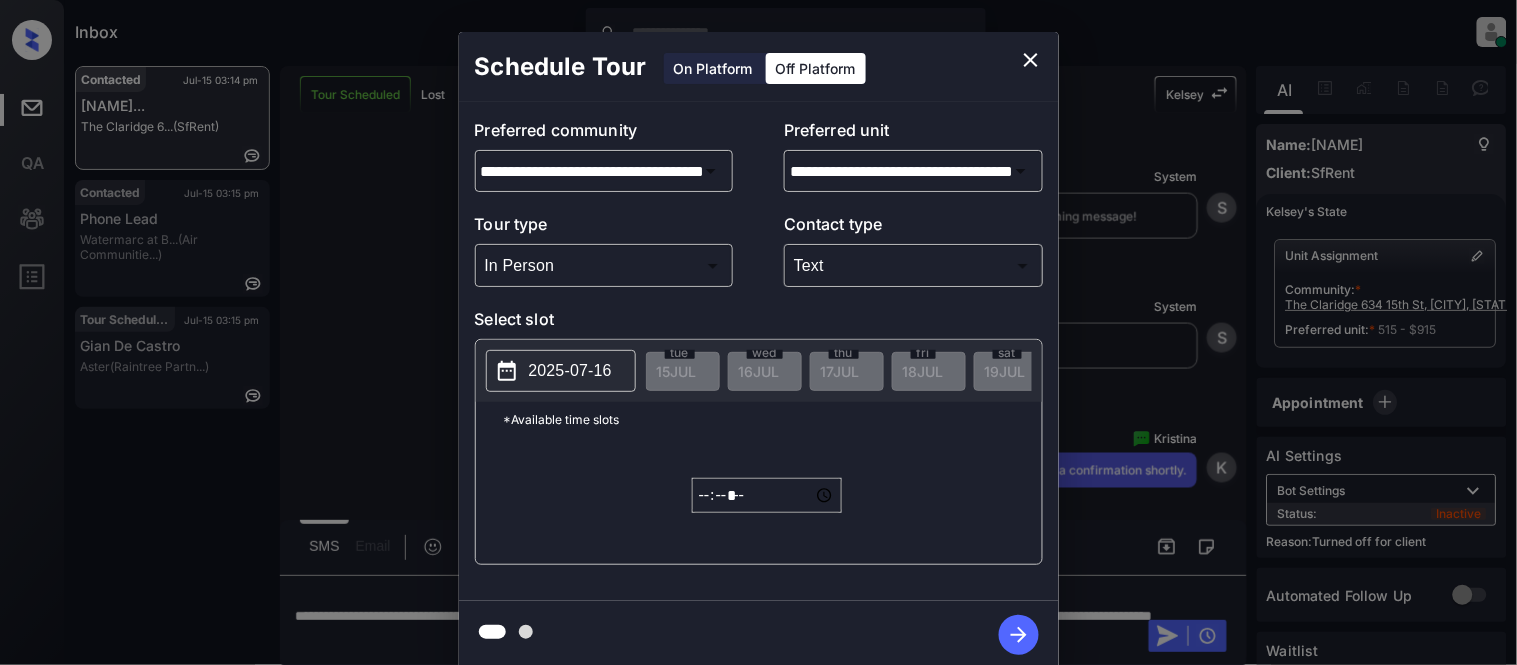 click on "*Available time slots ***** ​" at bounding box center (759, 483) 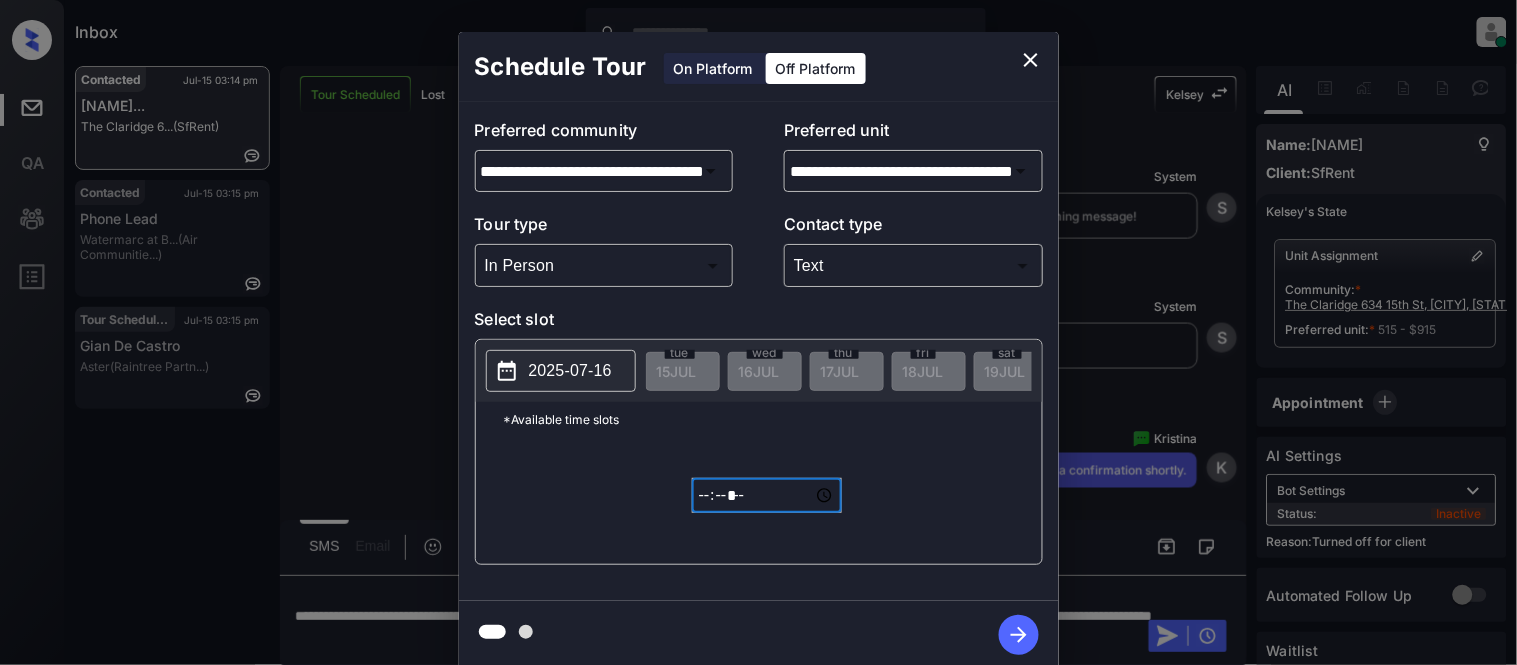 type on "*****" 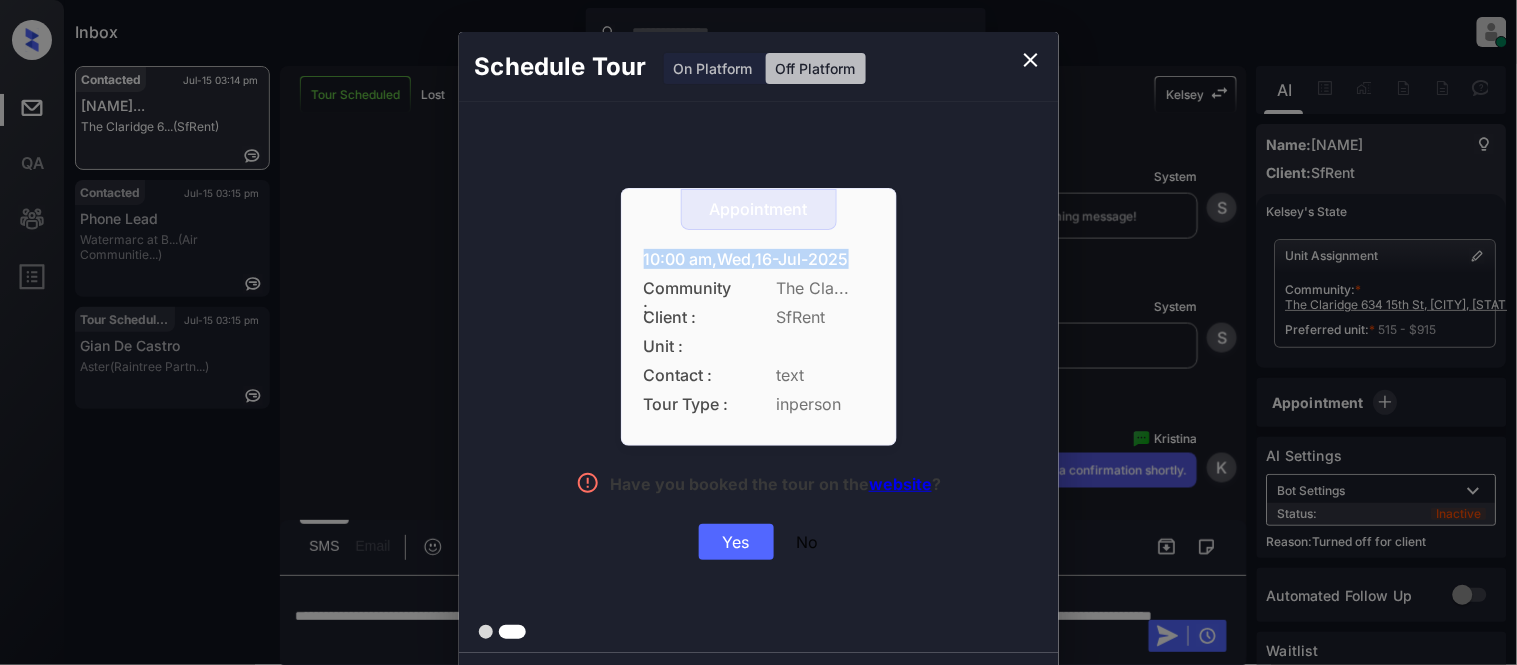 drag, startPoint x: 637, startPoint y: 251, endPoint x: 878, endPoint y: 258, distance: 241.10164 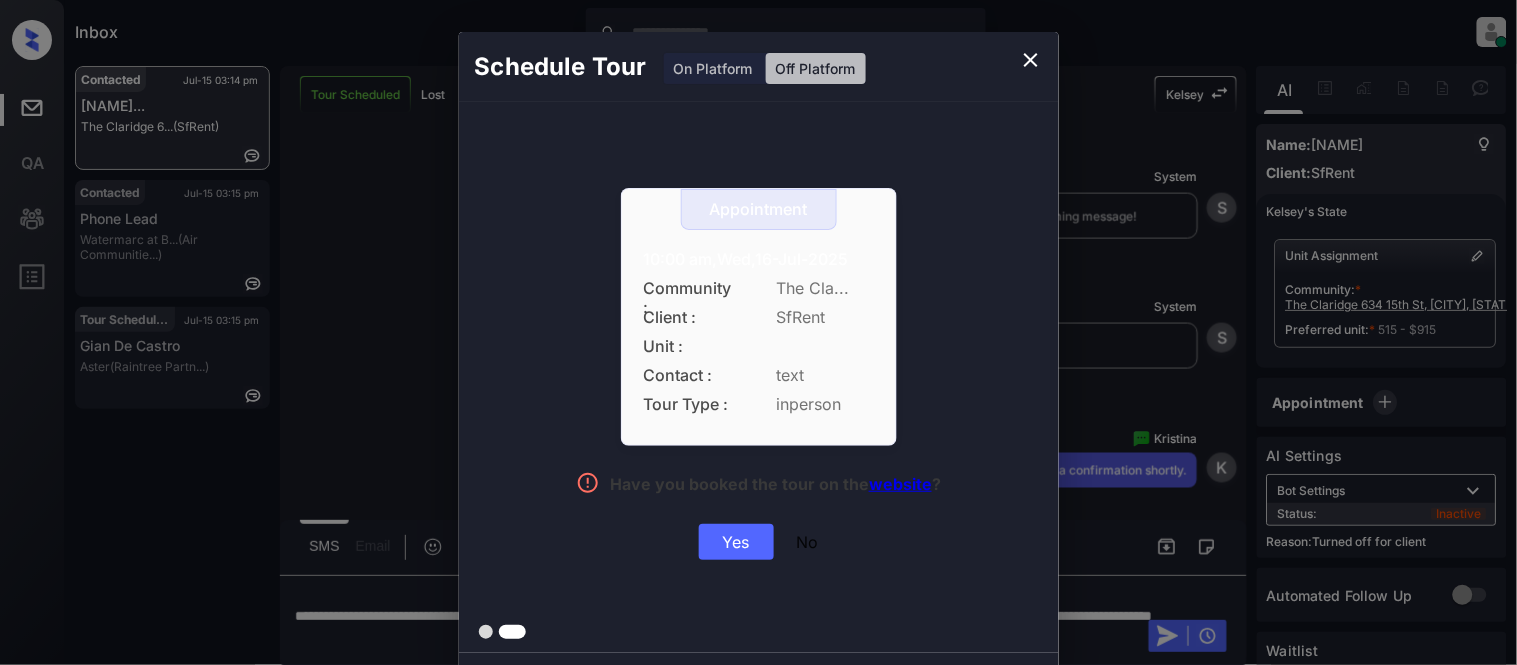 click on "Yes" at bounding box center (736, 542) 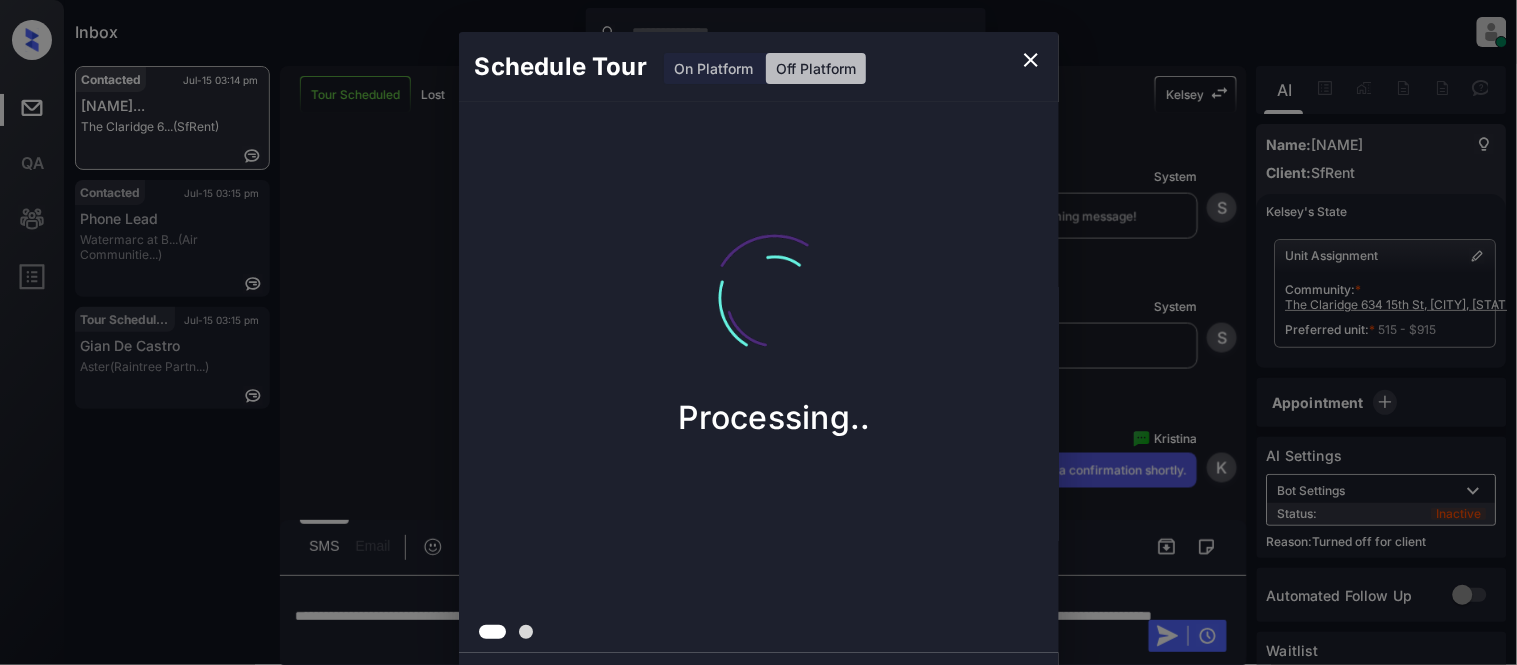 click on "Schedule Tour On Platform Off Platform Processing.." at bounding box center [758, 350] 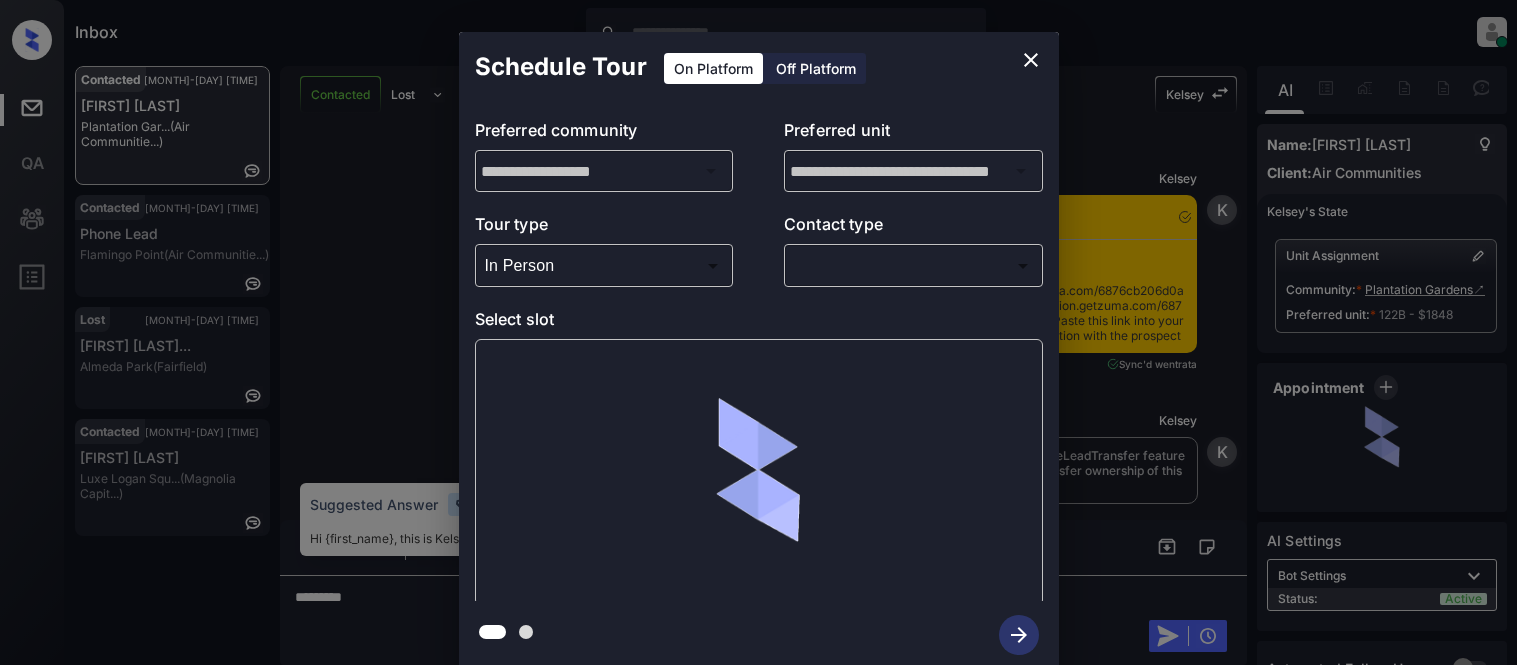 scroll, scrollTop: 0, scrollLeft: 0, axis: both 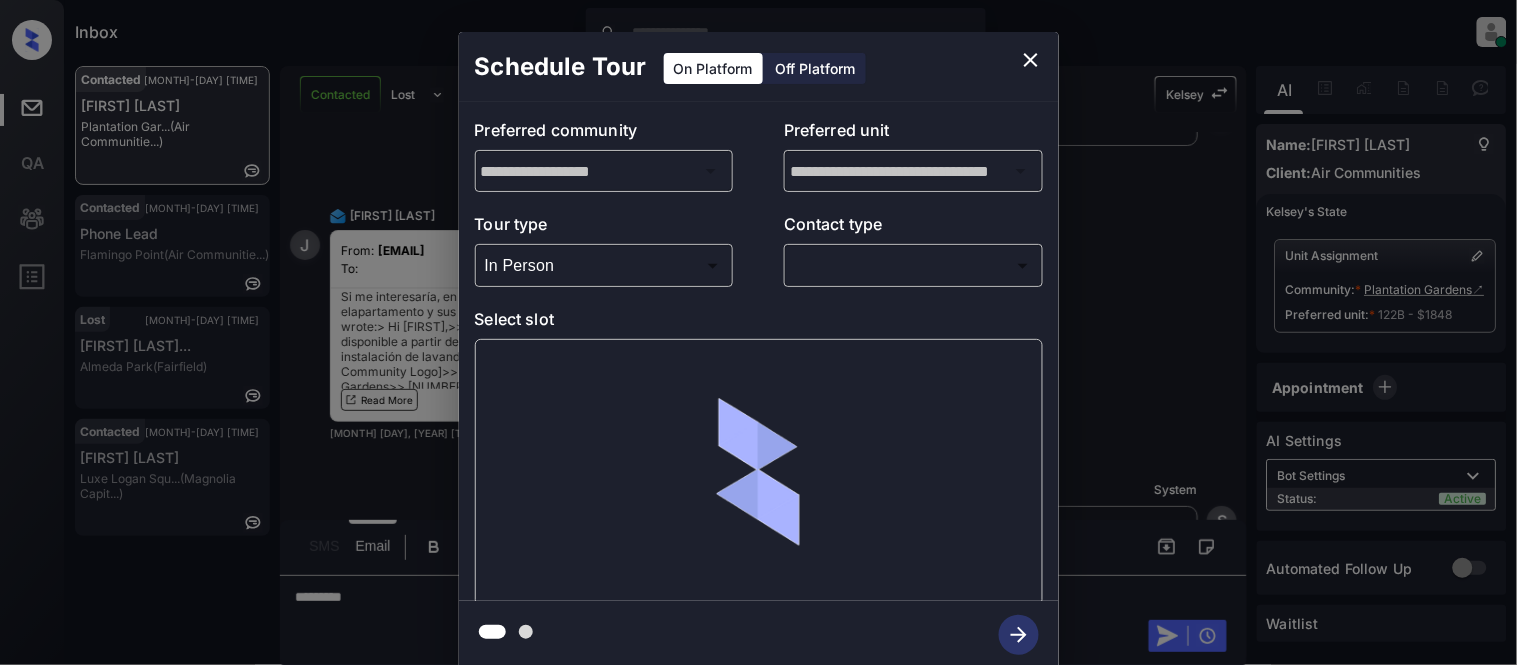 click on "Inbox [FIRST] [LAST] Online Set yourself   offline Set yourself   on break Profile Switch to  light  mode Sign out Contacted [MONTH]-[DAY] [TIME]   [FIRST] [LAST] Plantation Gar...  (Air Communitie...) Contacted [MONTH]-[DAY] [TIME]   Phone Lead Flamingo Point  (Air Communitie...) Lost [MONTH]-[DAY] [TIME]   [FIRST] [LAST] Almeda Park  (Fairfield) Contacted [MONTH]-[DAY] [TIME]   [FIRST] [LAST] Luxe Logan Squ...  (Magnolia Capit...) Contacted Lost Lead Sentiment: Angry Upon sliding the acknowledgement:  Lead will move to lost stage. * ​ SMS and call option will be set to opt out. AFM will be turned off for the lead. [FIRST] New Message [FIRST] Notes Note: <a href="https://conversation.getzuma.com/6876cb206d0a4939c4276d92">https://conversation.getzuma.com/6876cb206d0a4939c4276d92</a> - Paste this link into your browser to view [FIRST]’s conversation with the prospect [MONTH] [DAY], [YEAR] [TIME]  Sync'd w  entrata K New Message [FIRST] [MONTH] [DAY], [YEAR] [TIME] K New Message Zuma Lead transferred to leasing agent: [FIRST] Z New Message Agent" at bounding box center (758, 332) 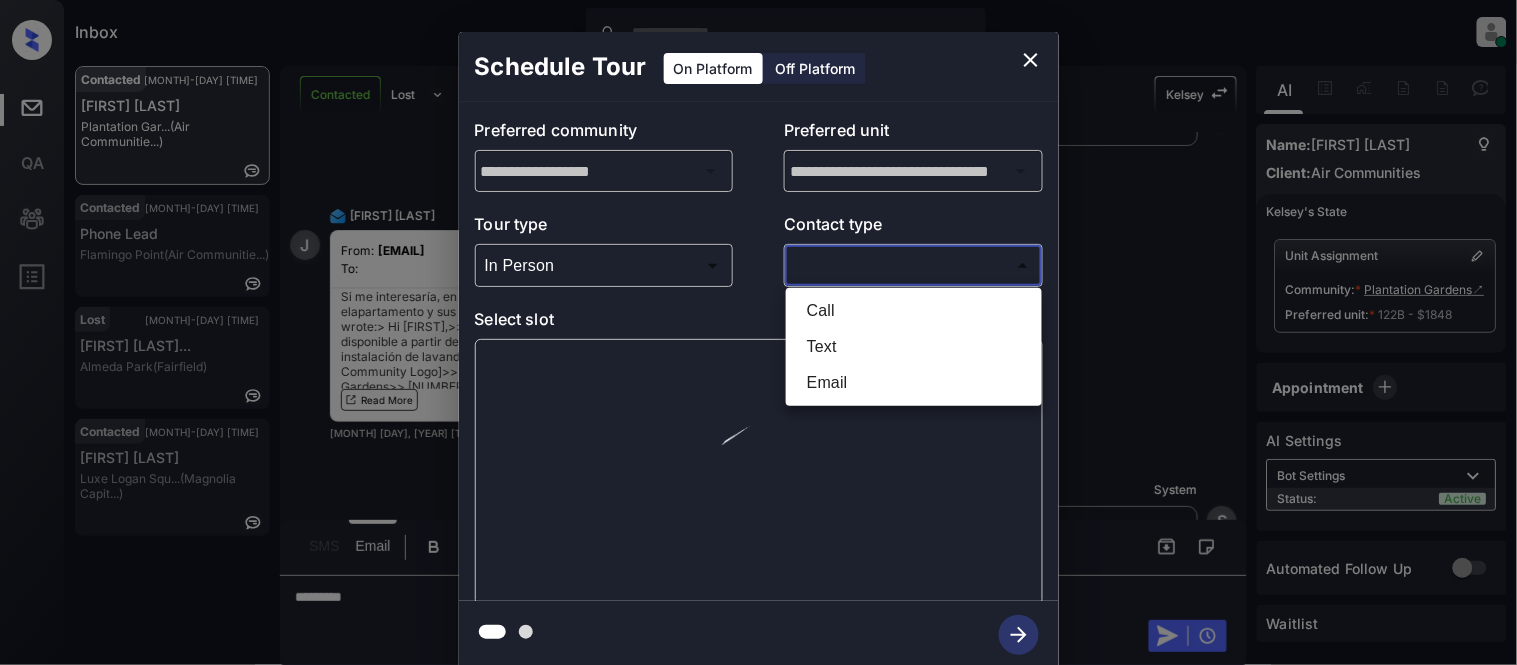 click on "Text" at bounding box center [914, 347] 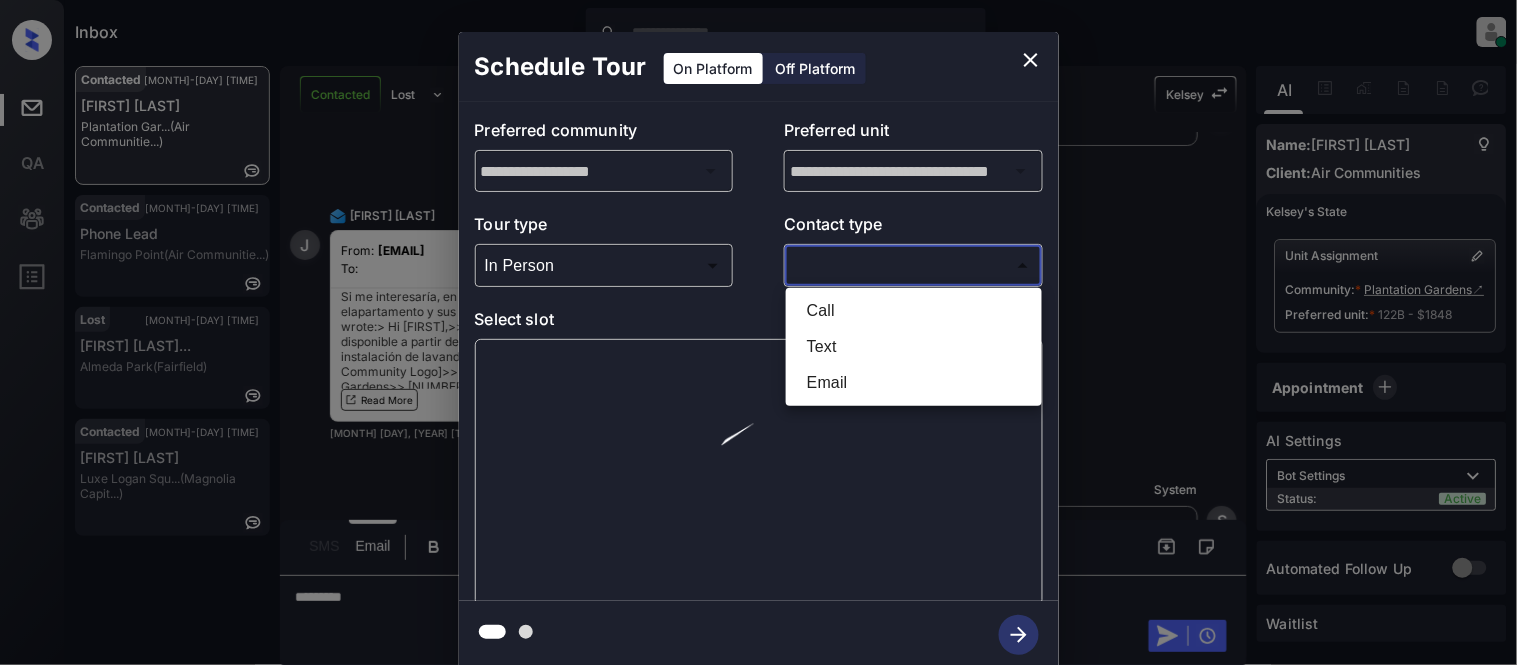 type on "****" 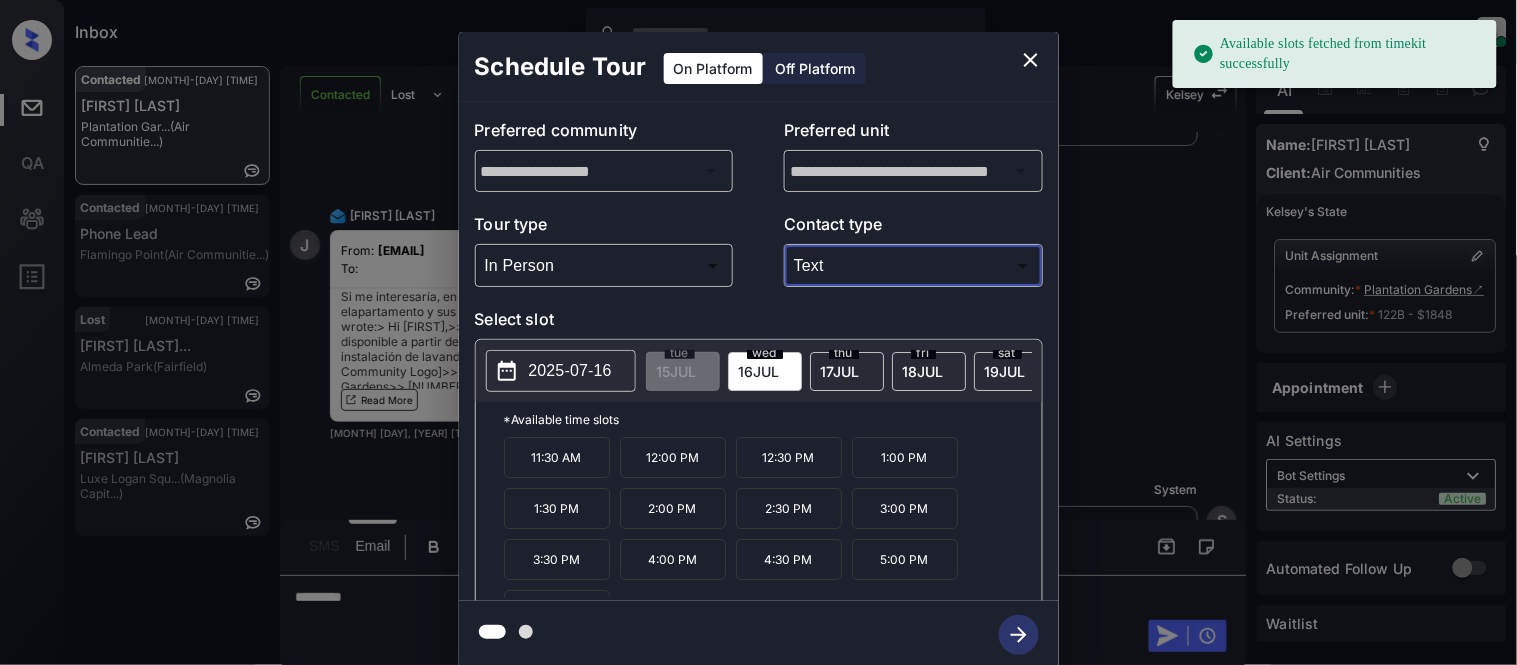 click on "2025-07-16" at bounding box center [570, 371] 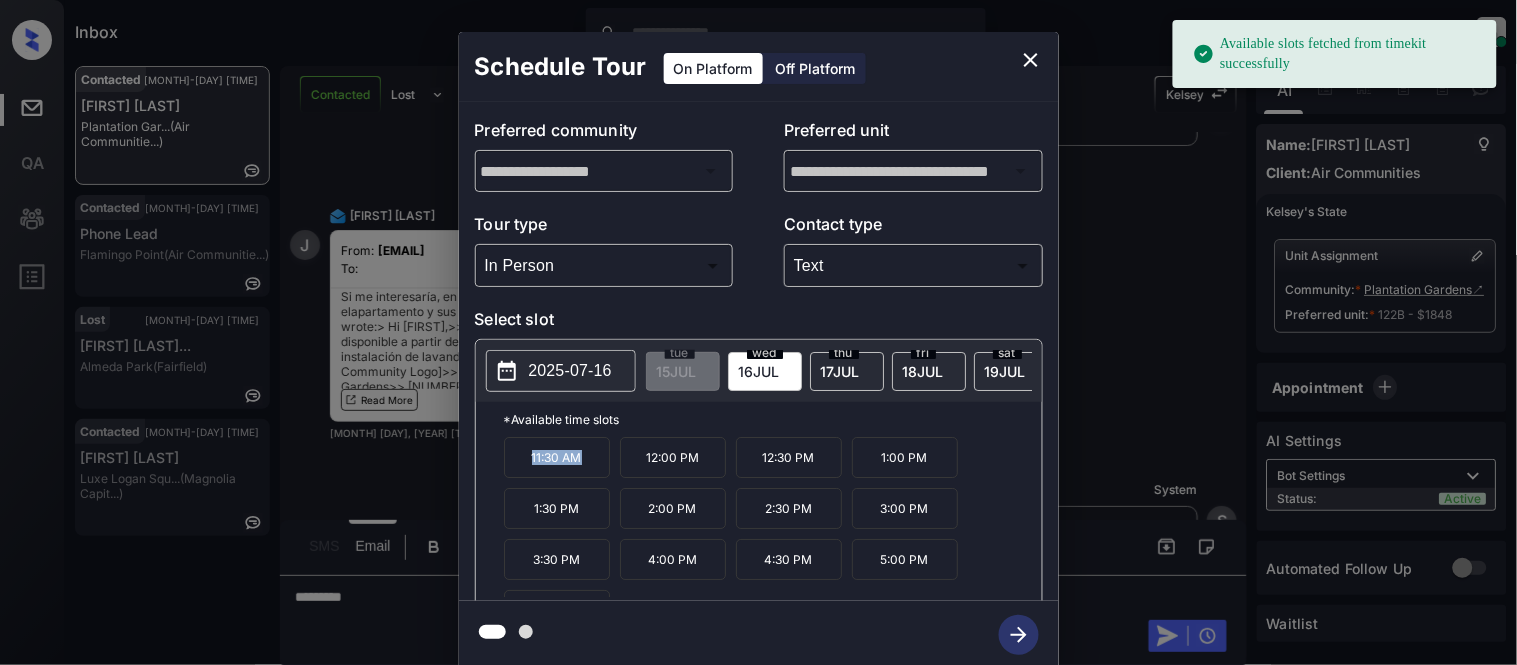 drag, startPoint x: 526, startPoint y: 471, endPoint x: 583, endPoint y: 485, distance: 58.694122 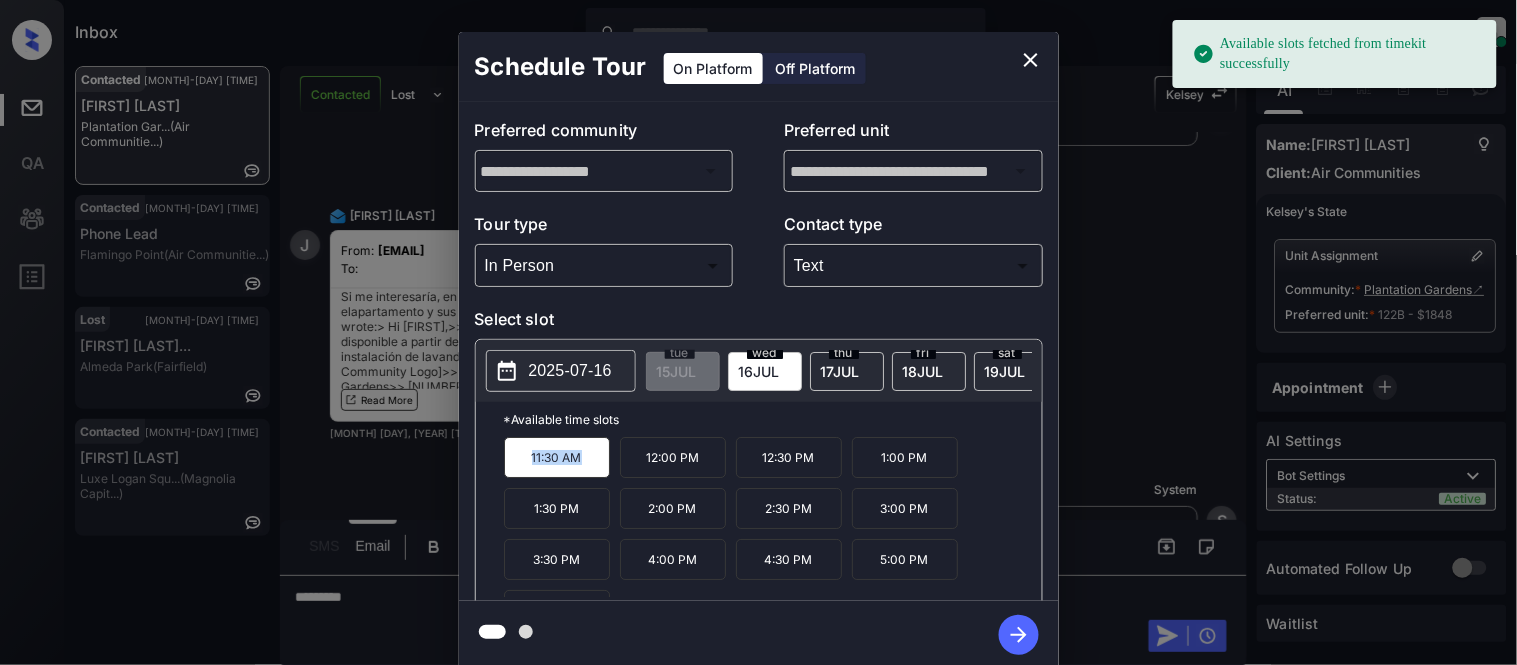 copy on "11:30 AM" 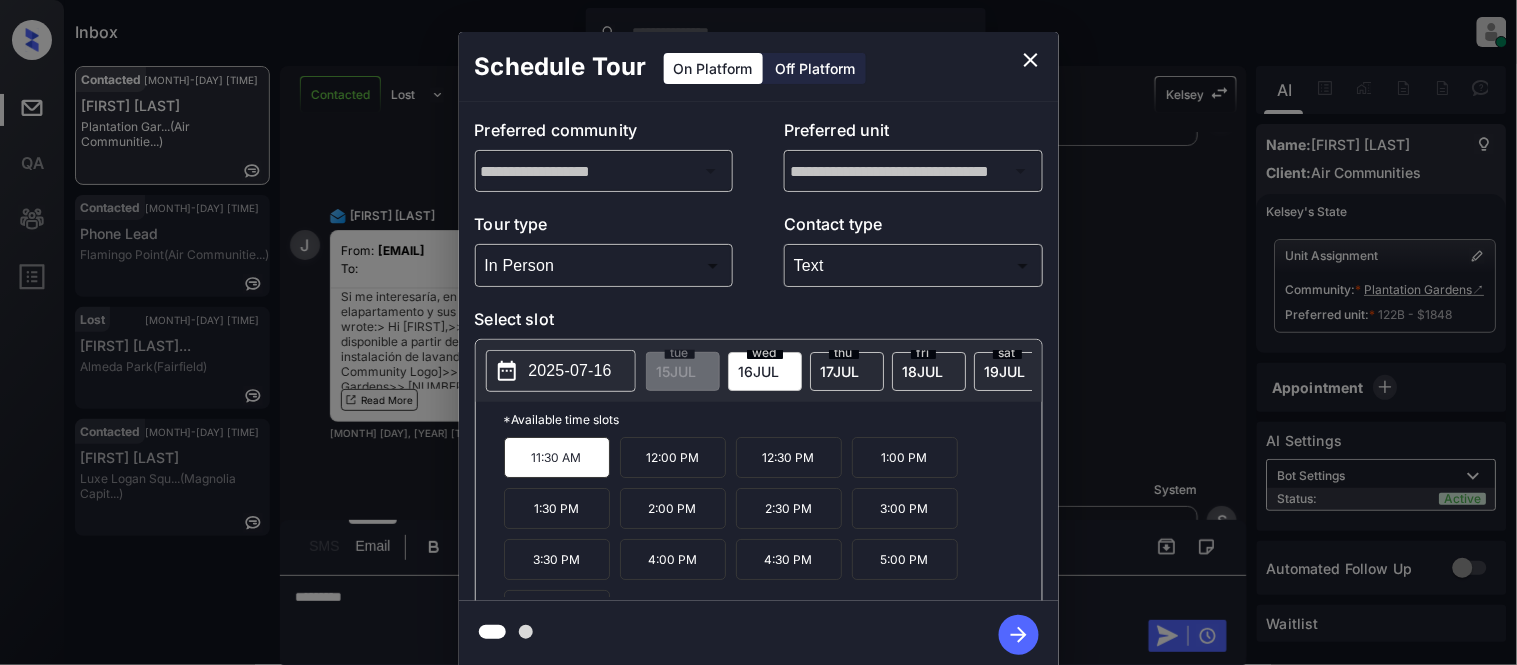 click on "**********" at bounding box center (758, 350) 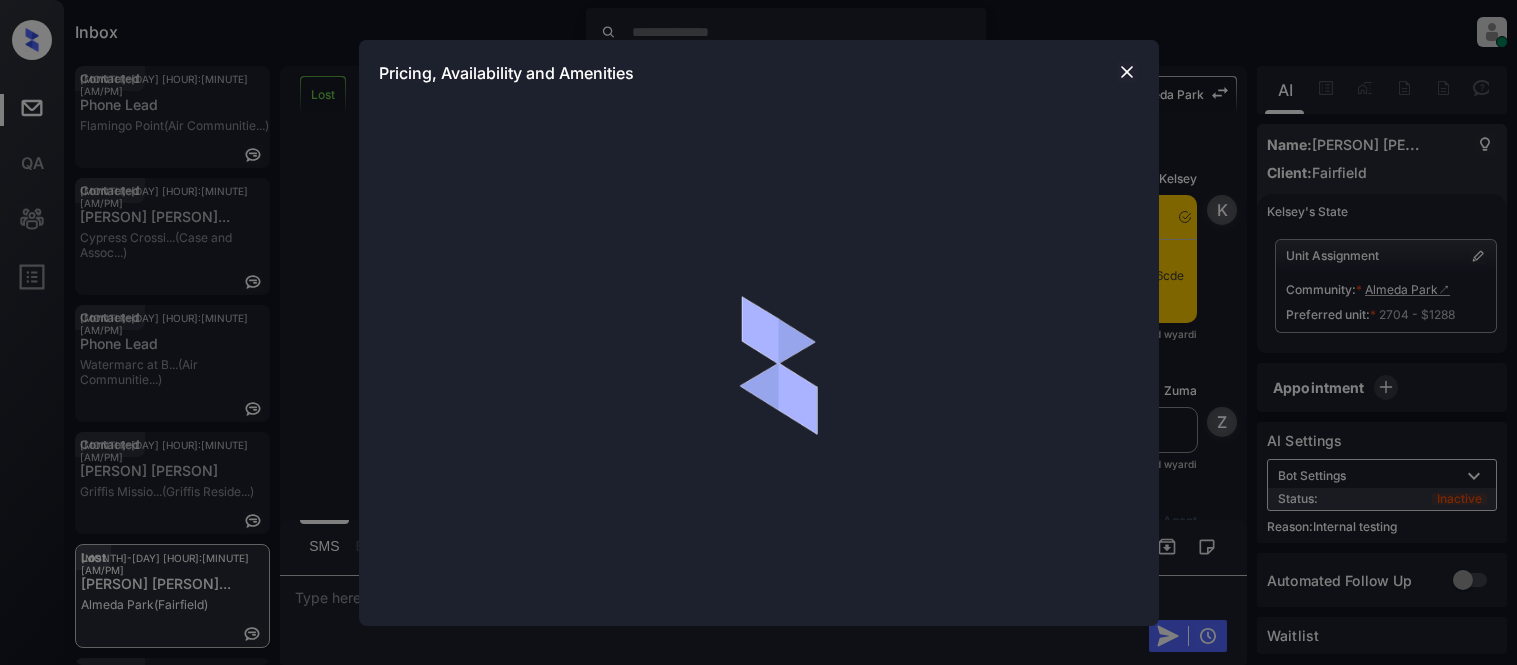 scroll, scrollTop: 0, scrollLeft: 0, axis: both 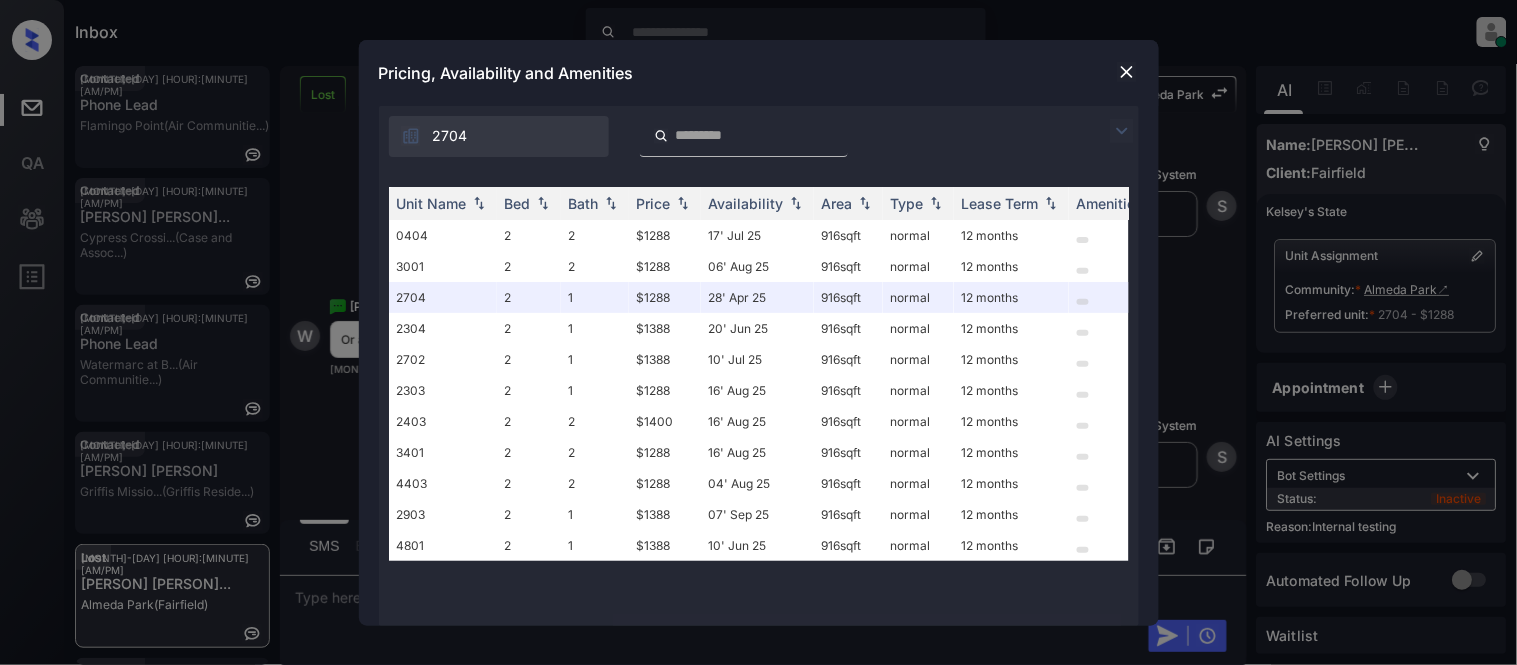 click at bounding box center (1122, 131) 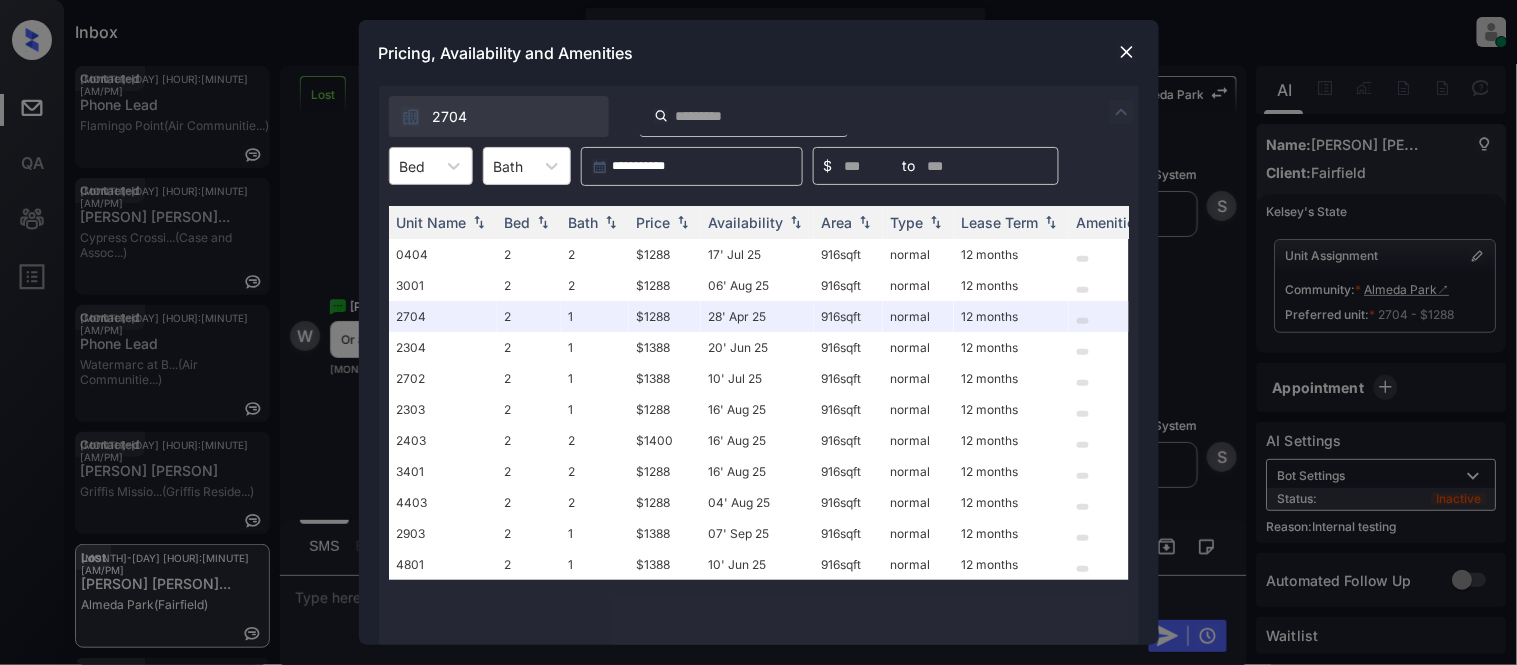 click on "Bed" at bounding box center [413, 166] 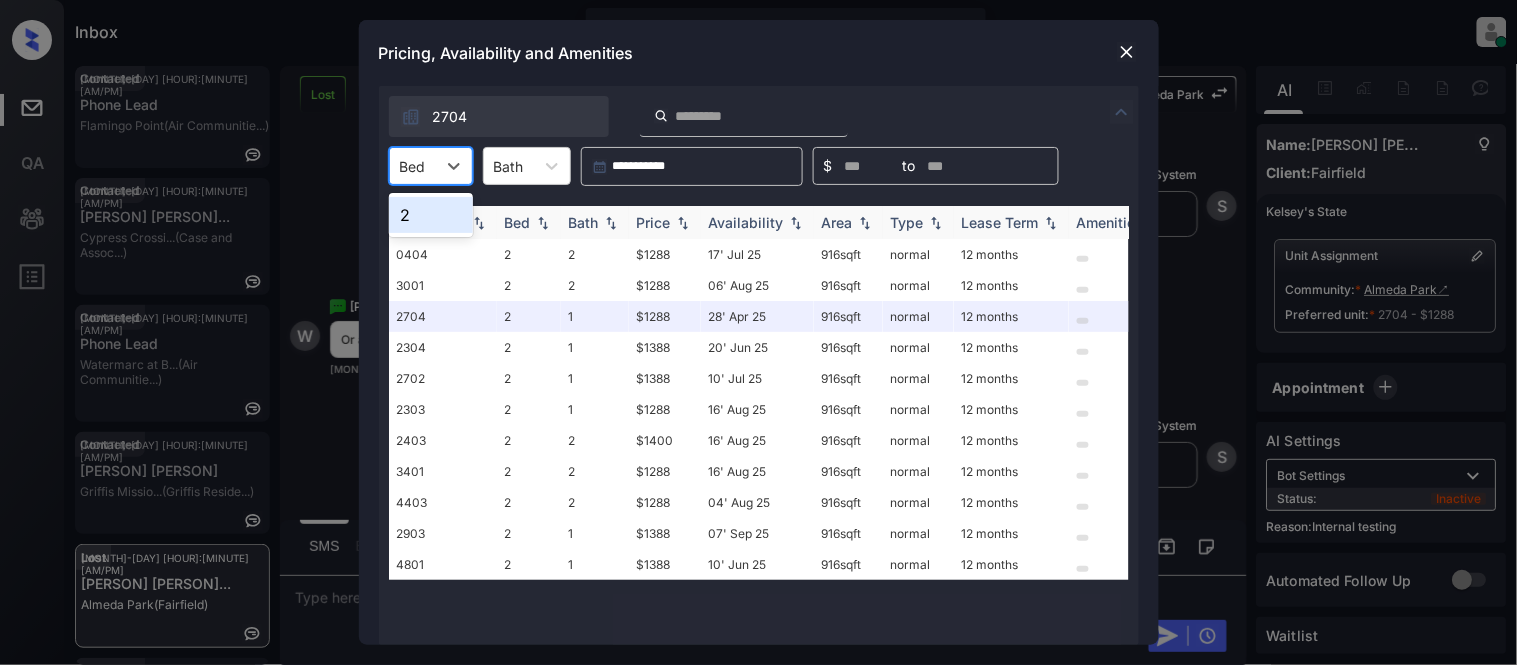 click on "2" at bounding box center (431, 215) 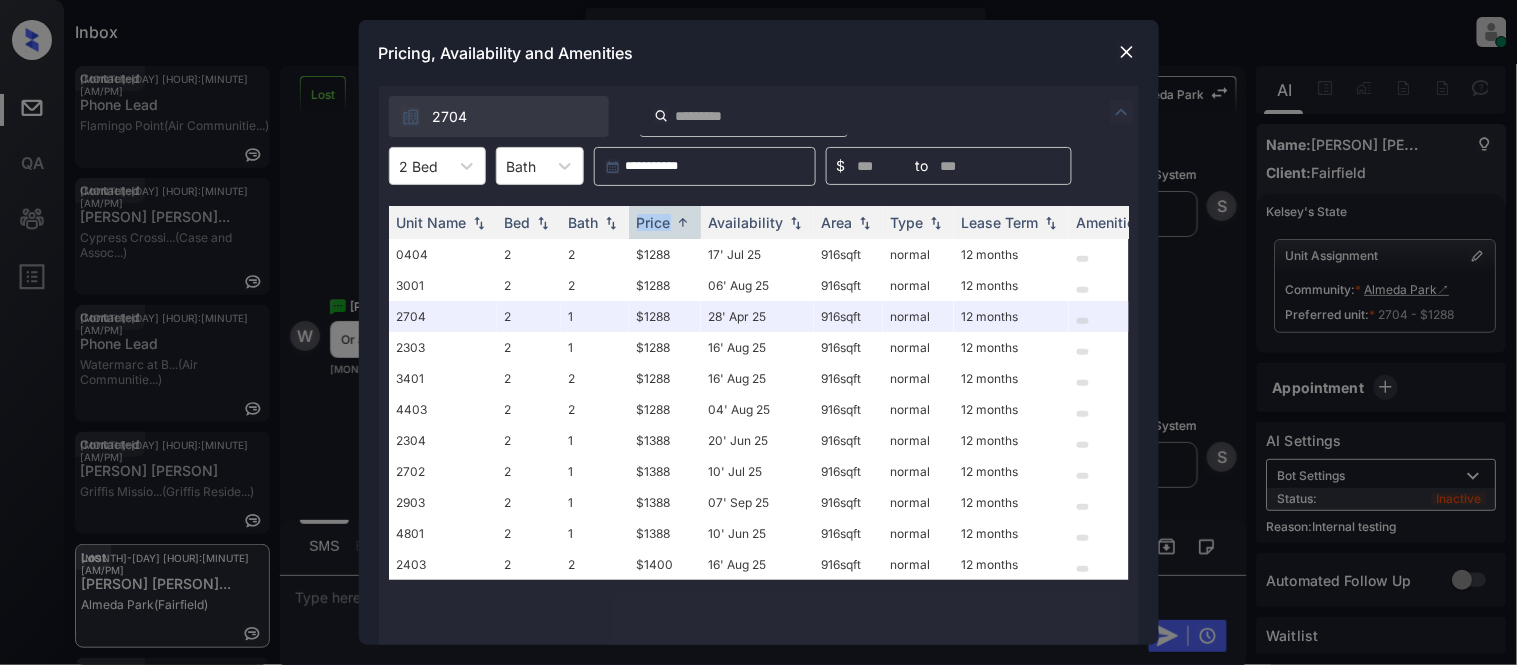 click on "$1288" at bounding box center (665, 254) 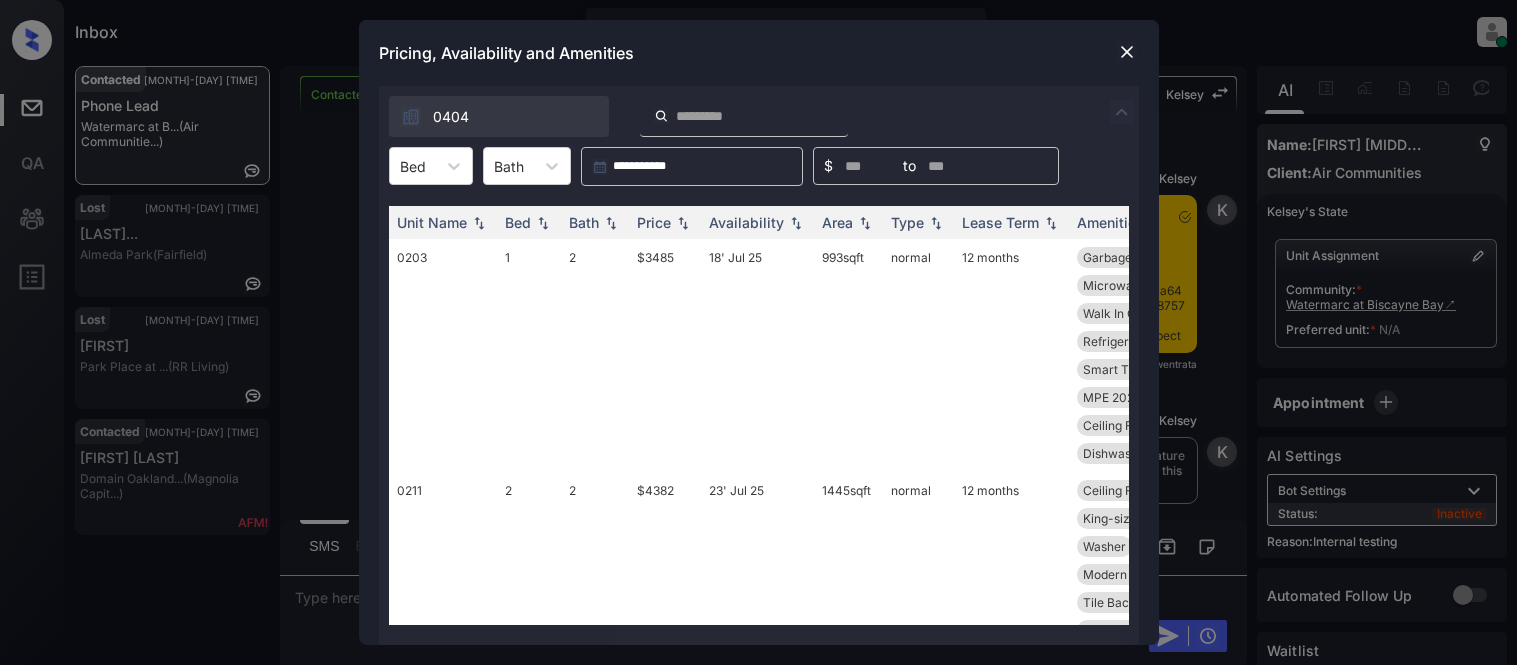 click at bounding box center [402, 166] 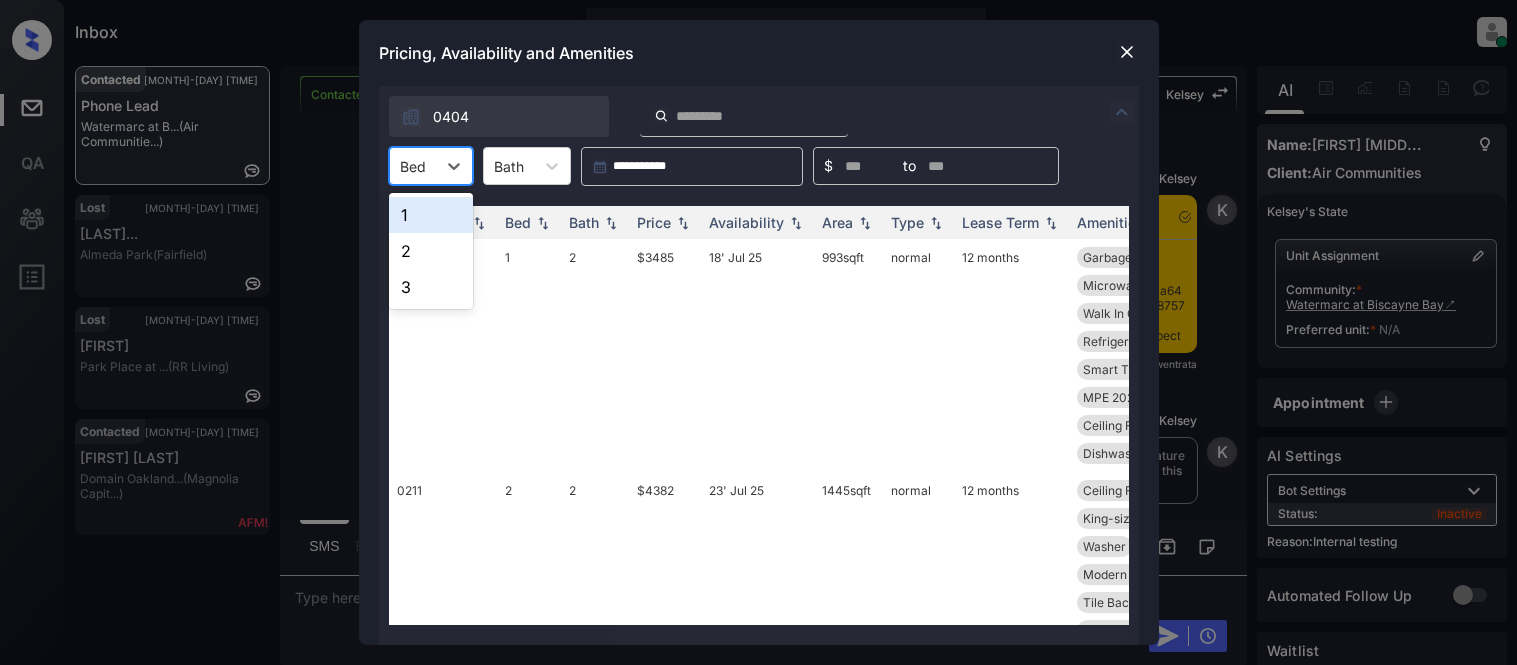 scroll, scrollTop: 0, scrollLeft: 0, axis: both 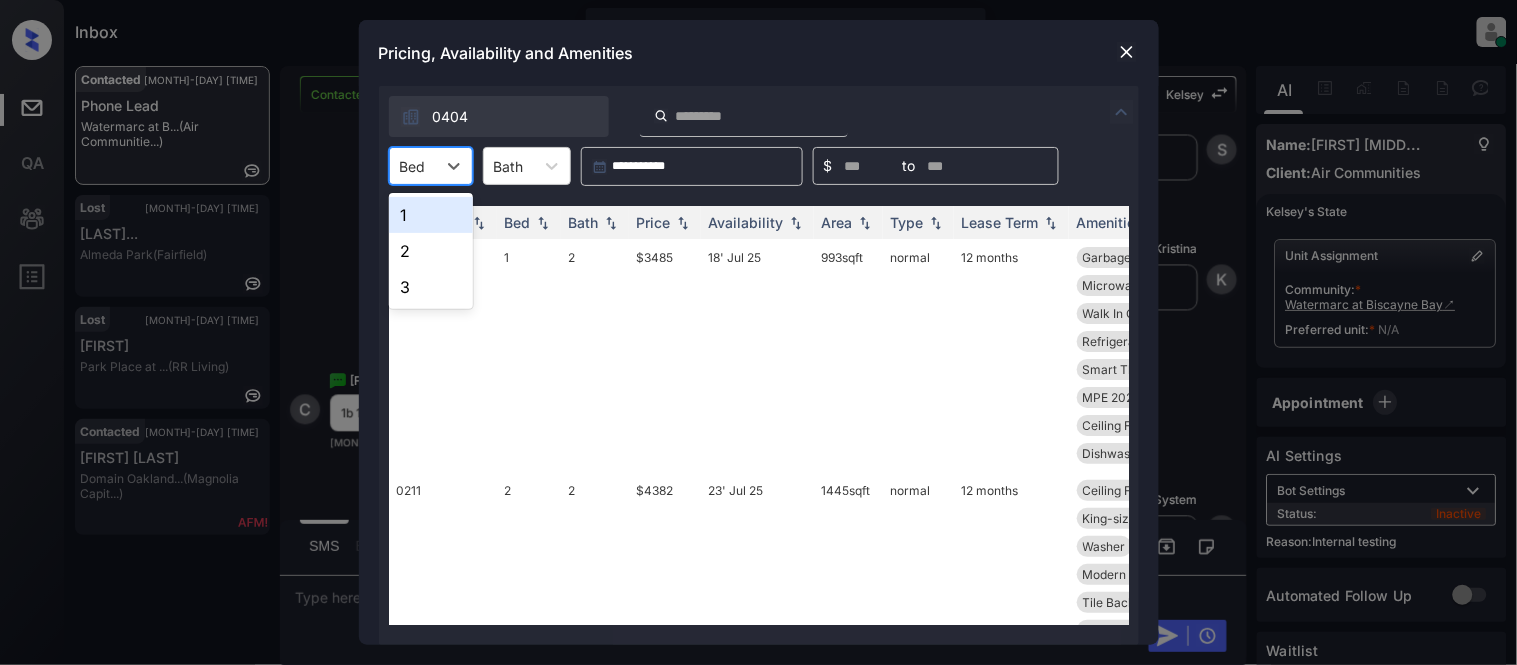 click on "1" at bounding box center [431, 215] 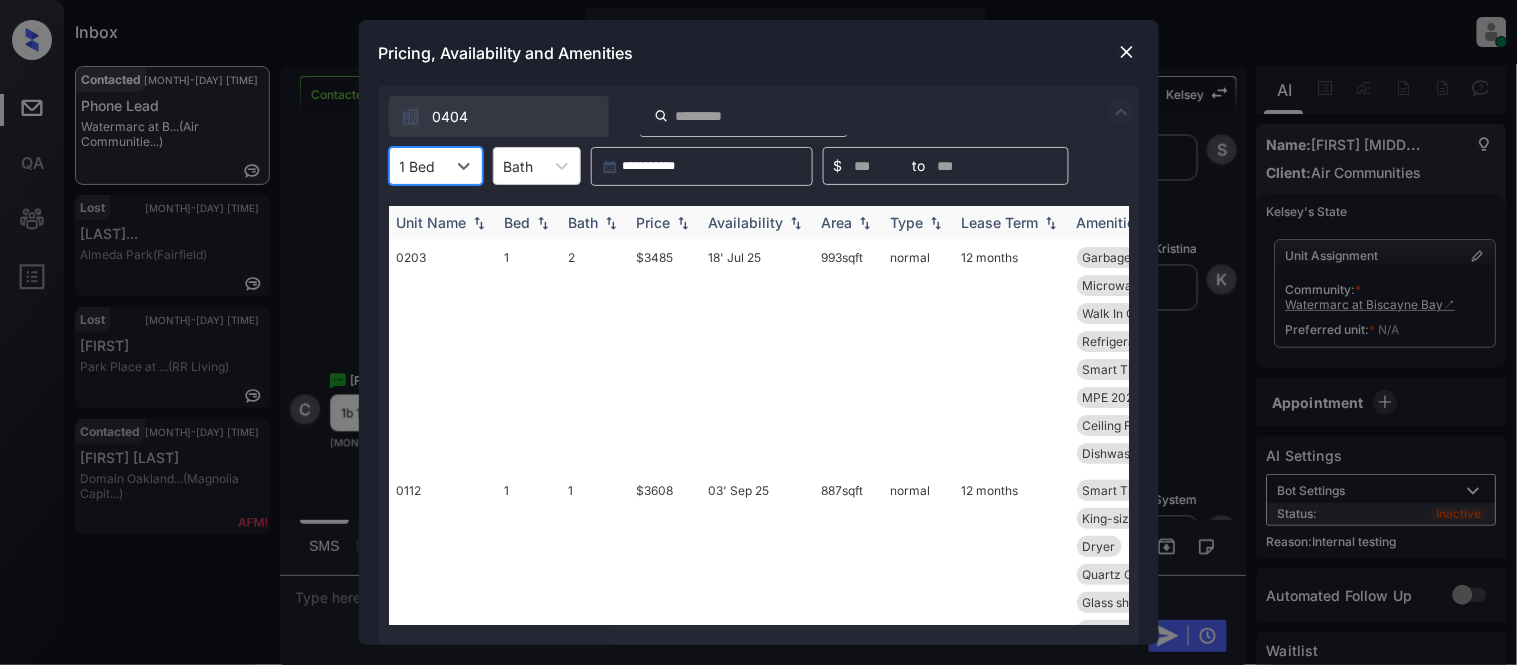 click on "Price" at bounding box center (654, 222) 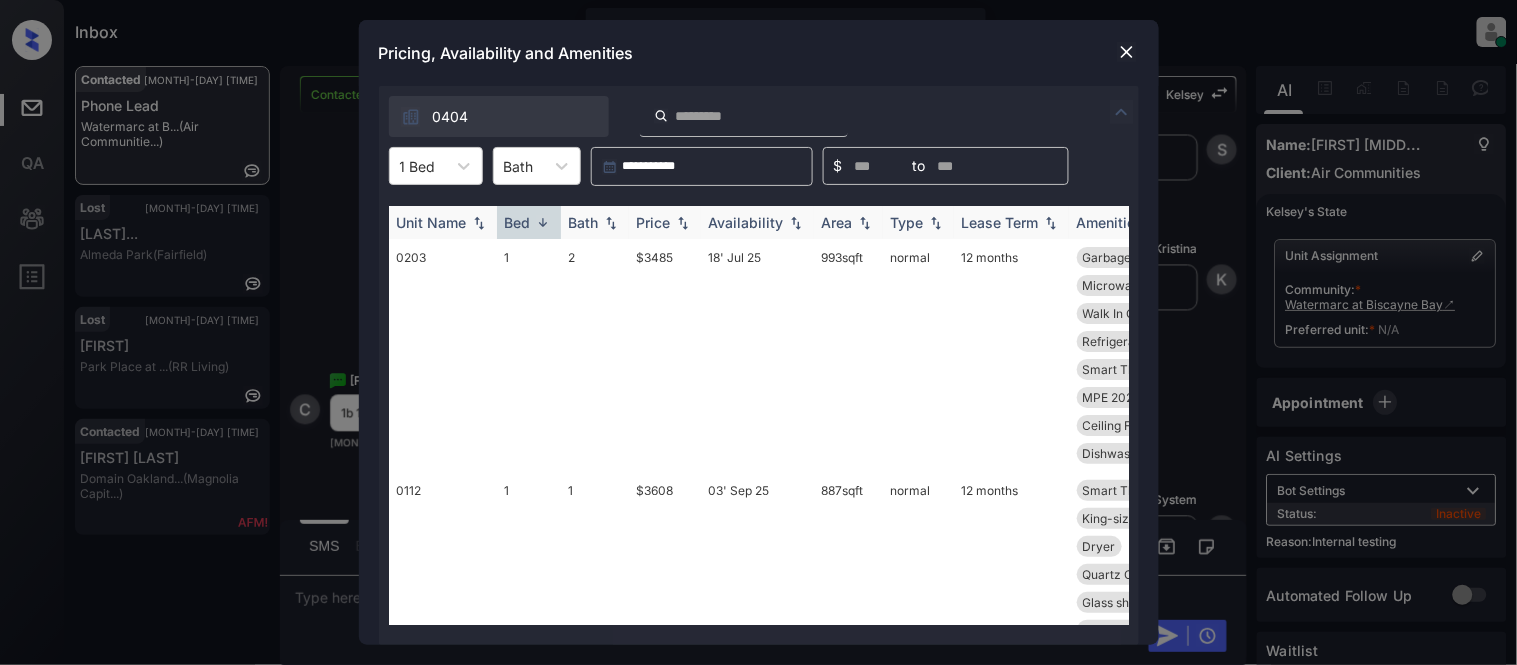 click on "Bed" at bounding box center [518, 222] 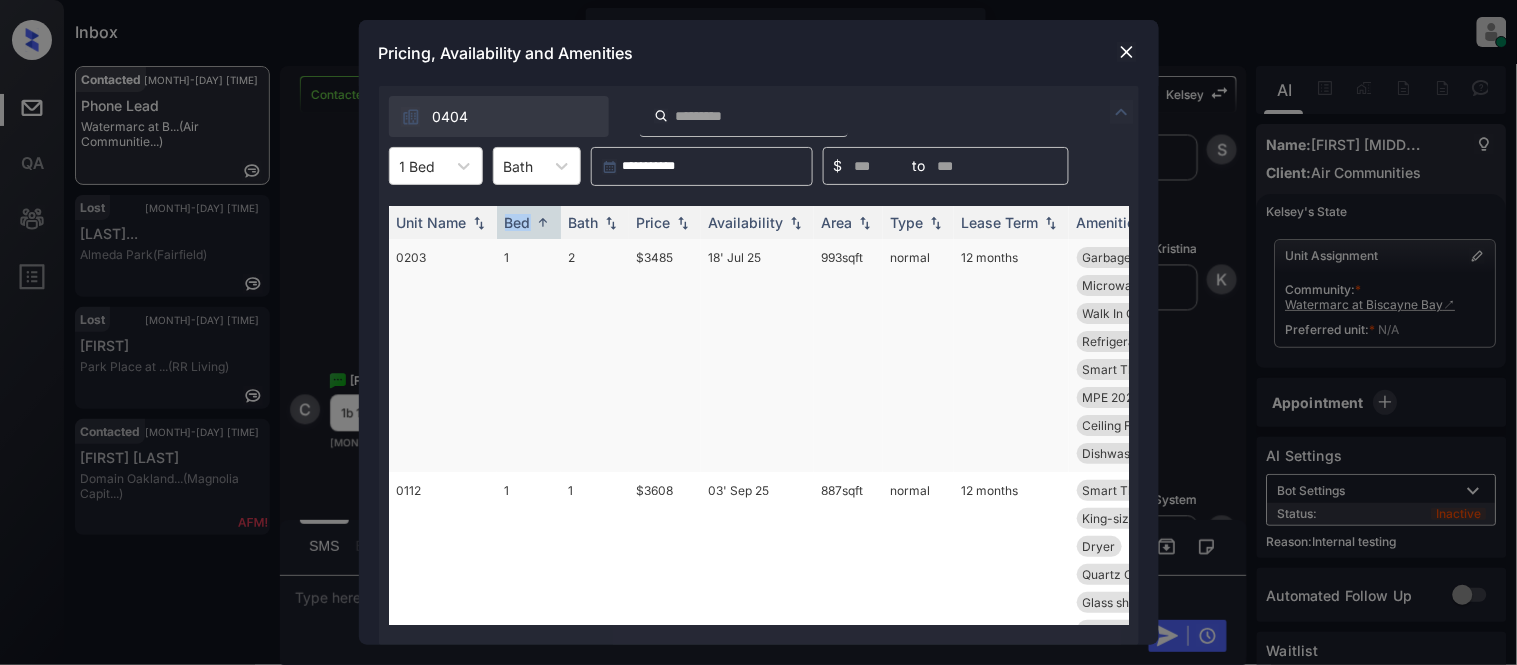click on "Price" at bounding box center [654, 222] 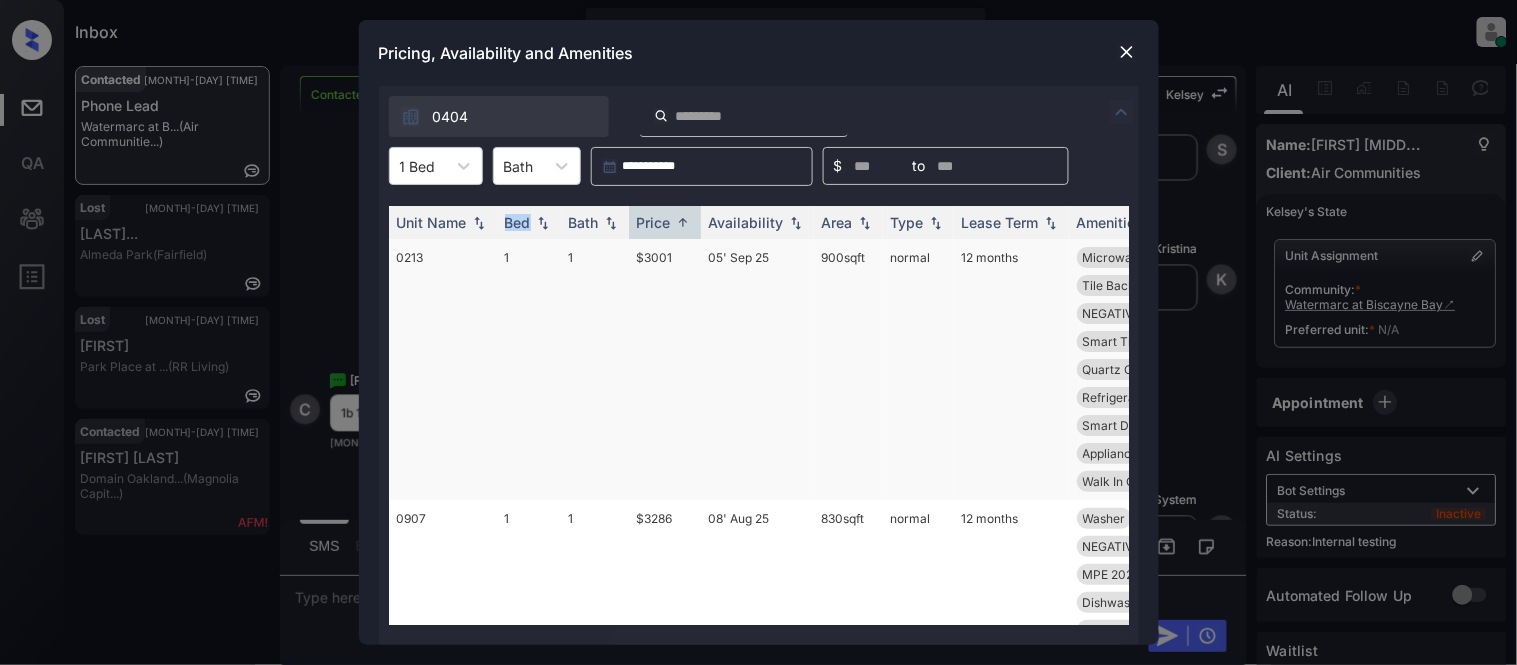 click on "$3001" at bounding box center (665, 369) 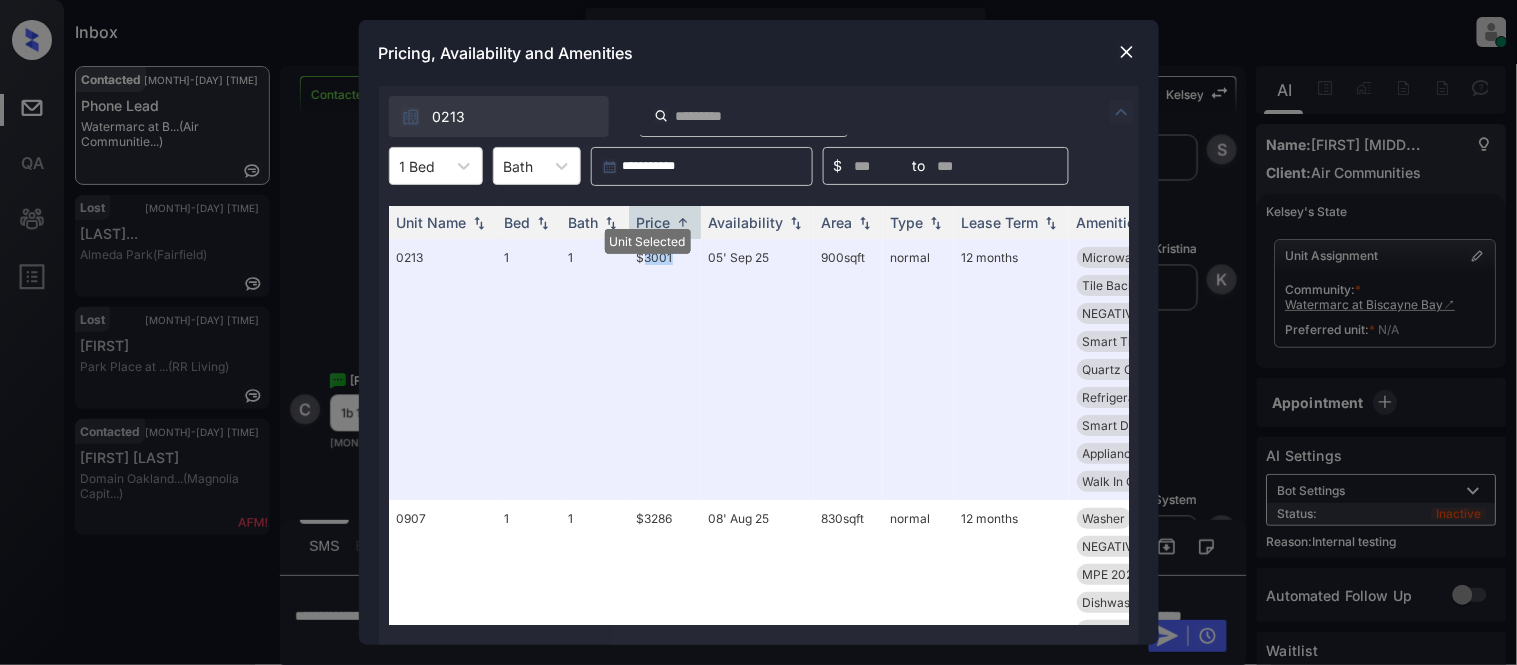 click at bounding box center [1127, 52] 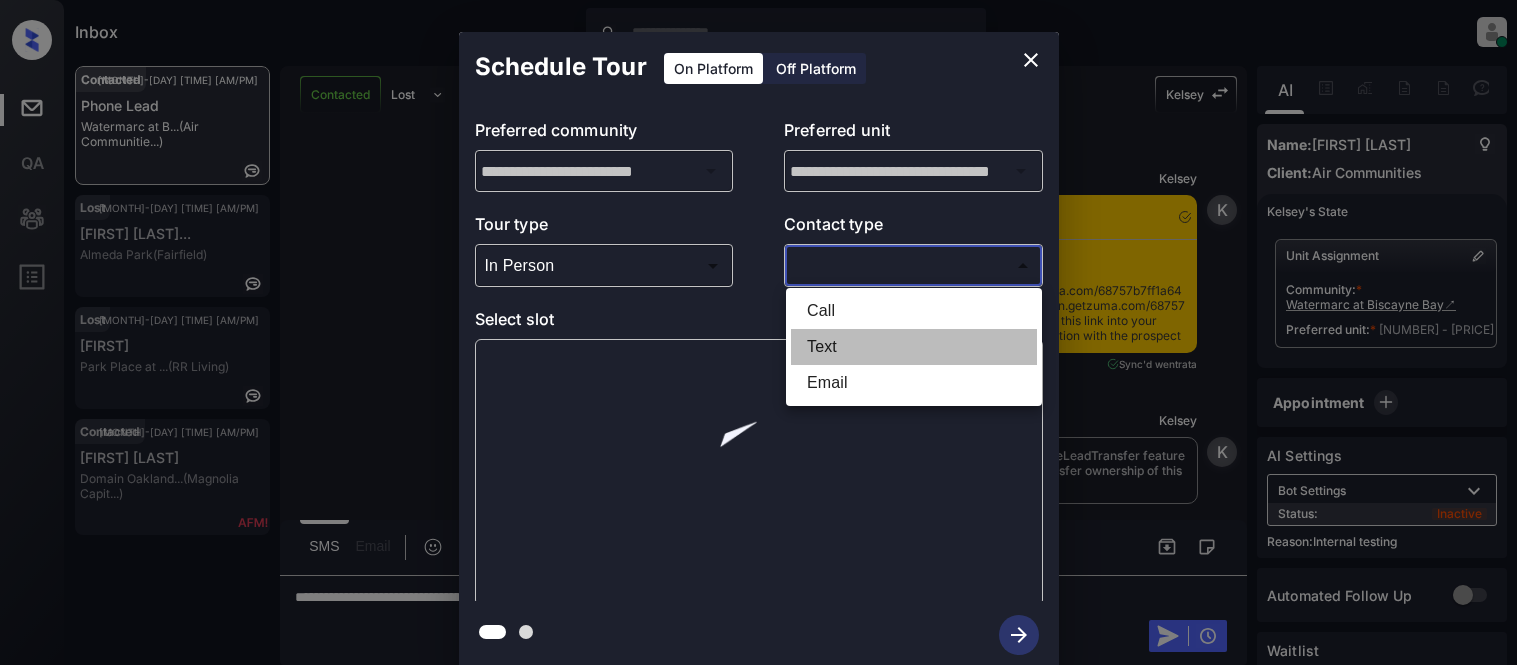 click on "Text" at bounding box center (914, 347) 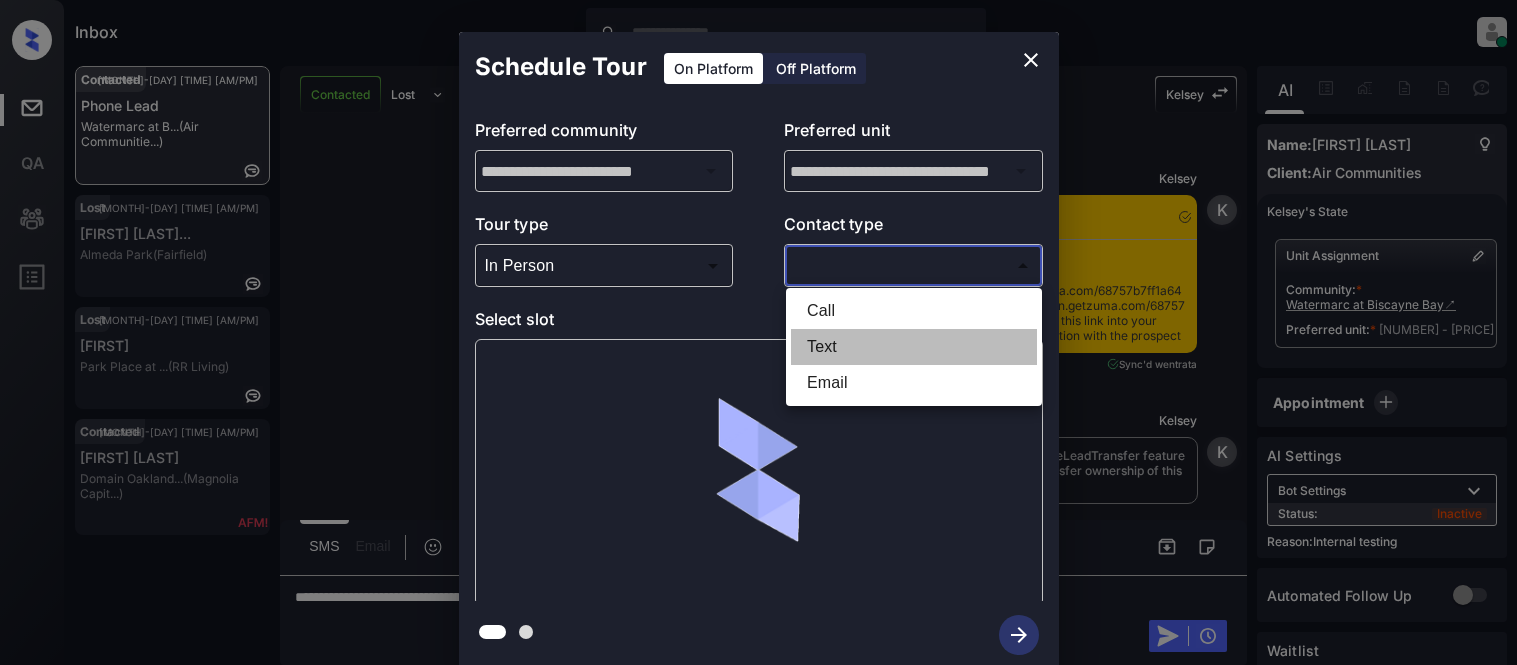 type on "****" 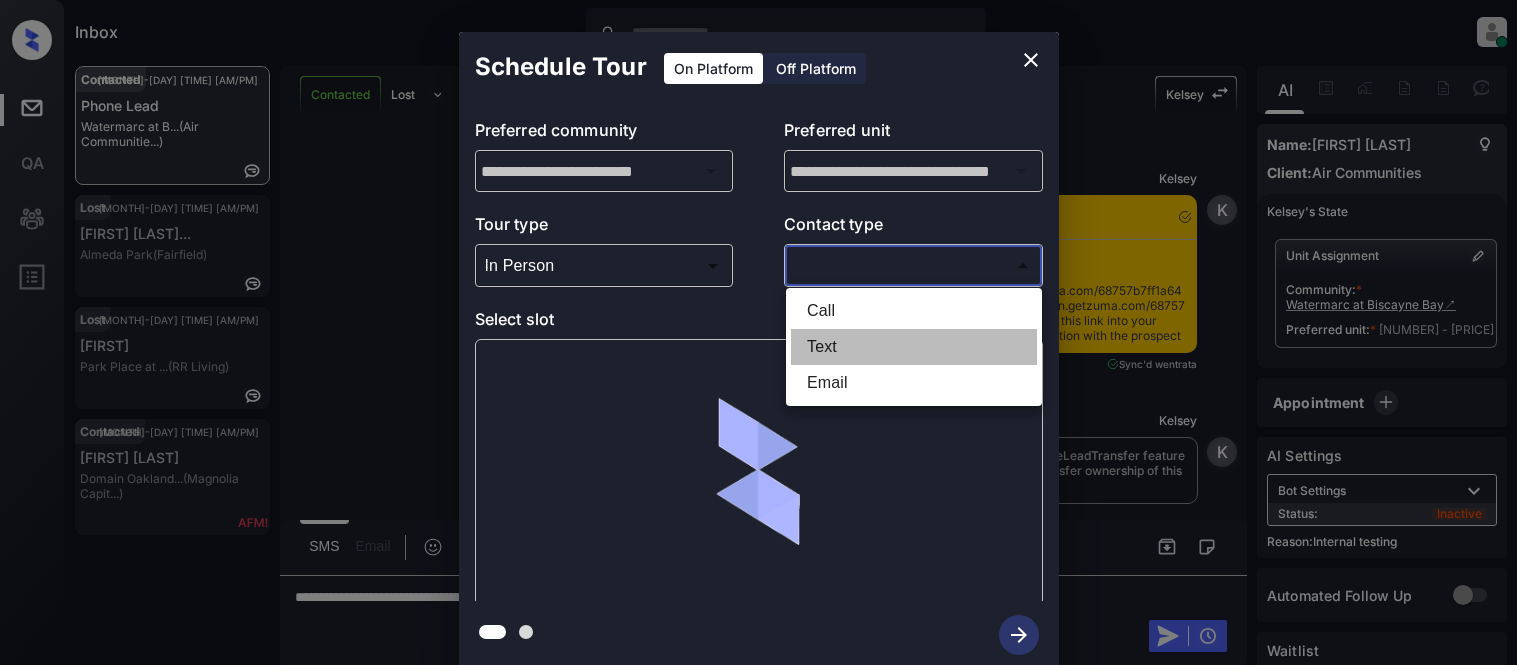 scroll, scrollTop: 0, scrollLeft: 0, axis: both 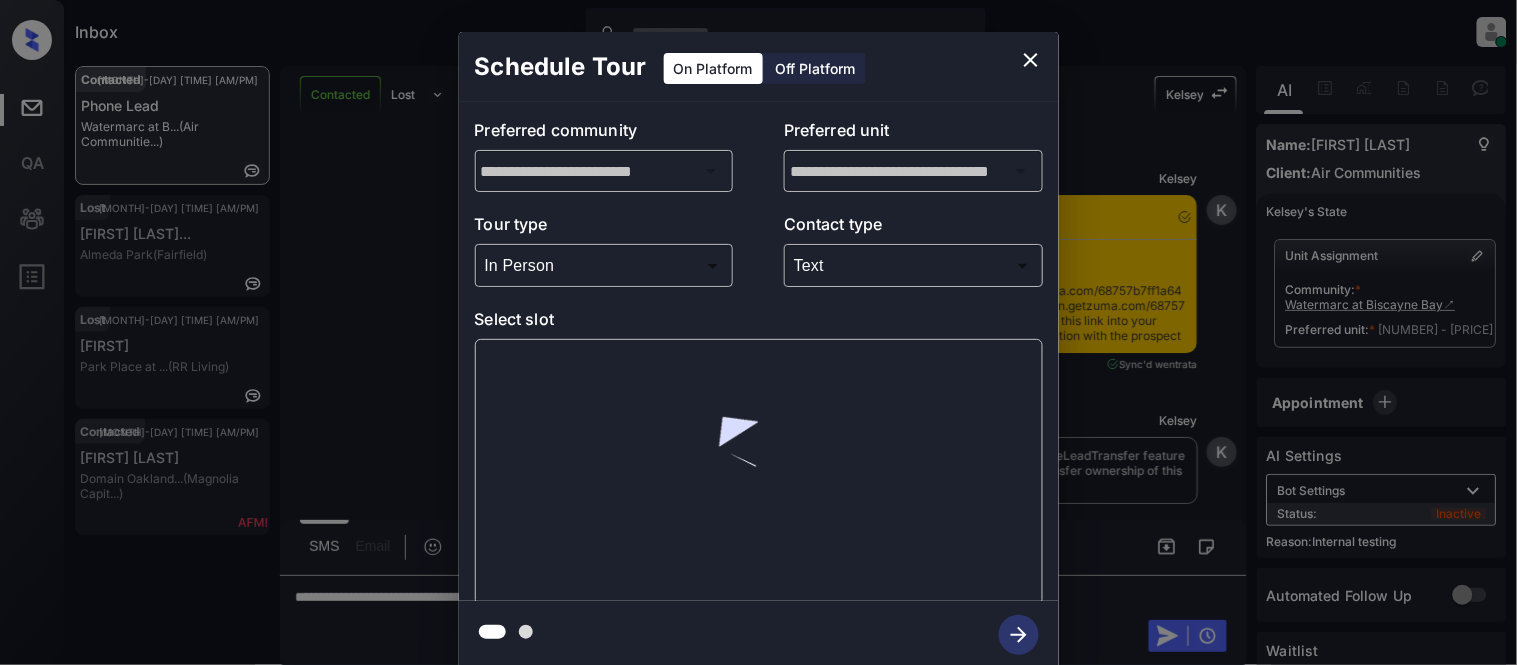 click at bounding box center [759, 472] 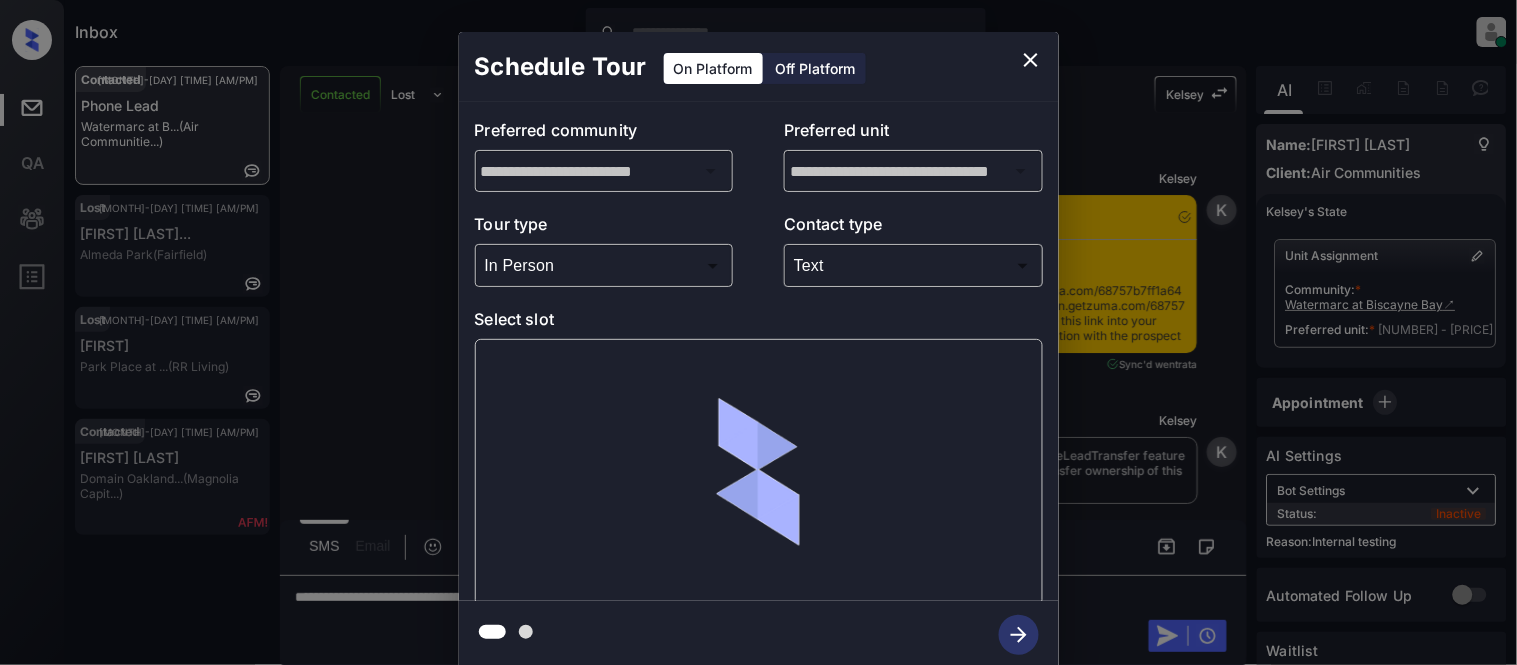 scroll, scrollTop: 2228, scrollLeft: 0, axis: vertical 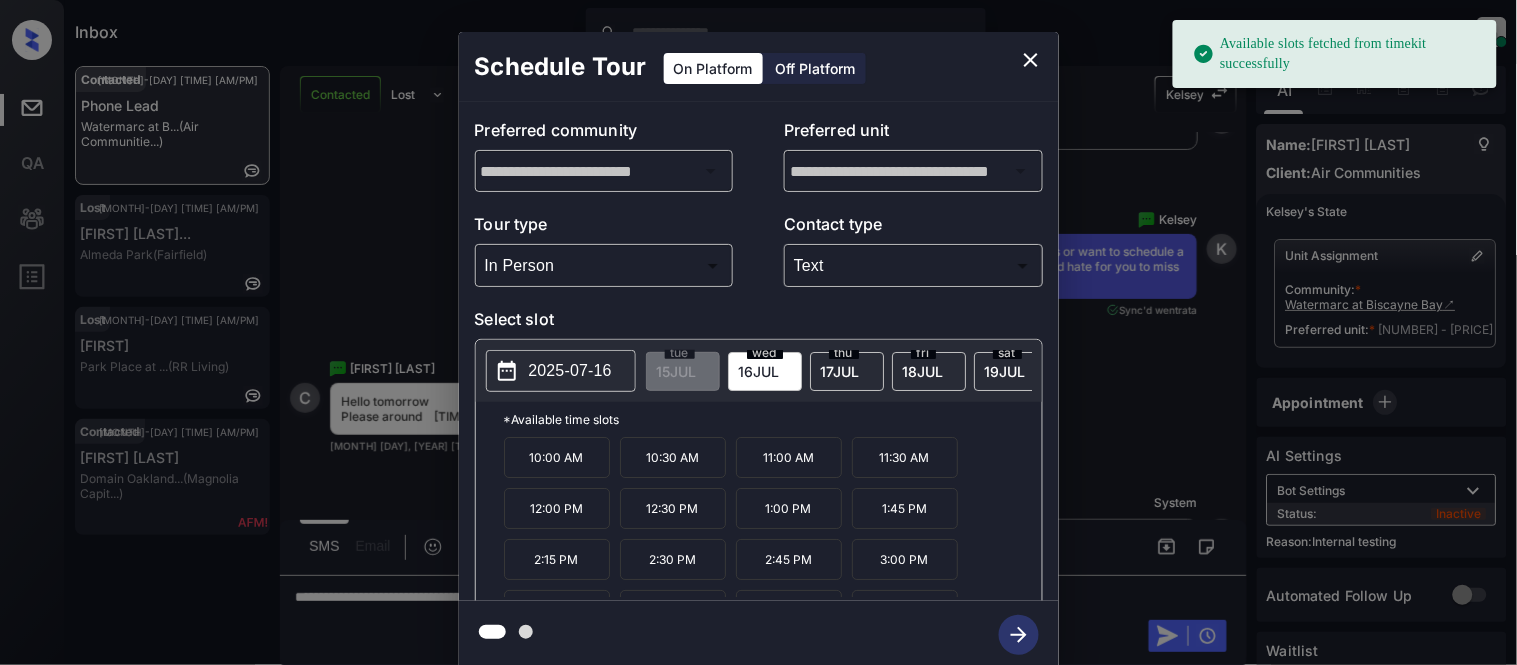 click on "1:00 PM" at bounding box center (789, 508) 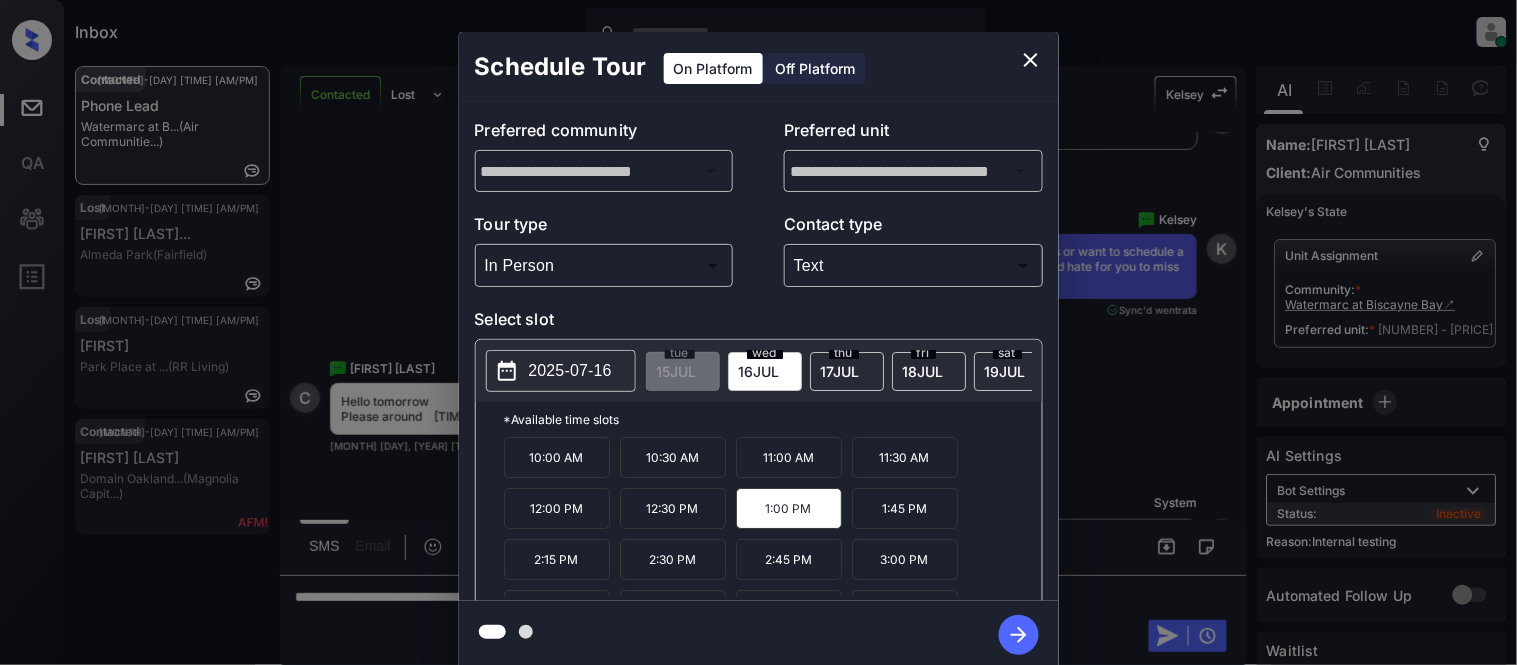 click 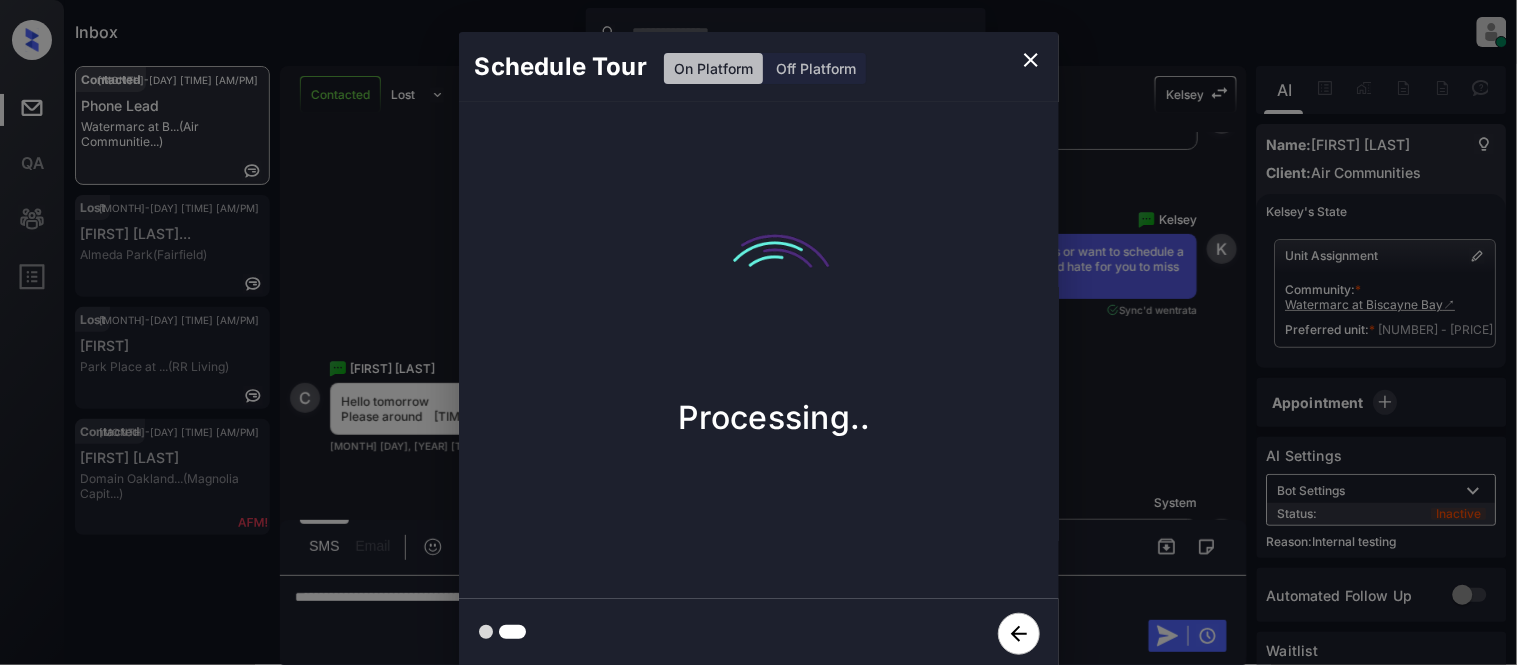 click on "Schedule Tour On Platform Off Platform Processing.." at bounding box center [758, 350] 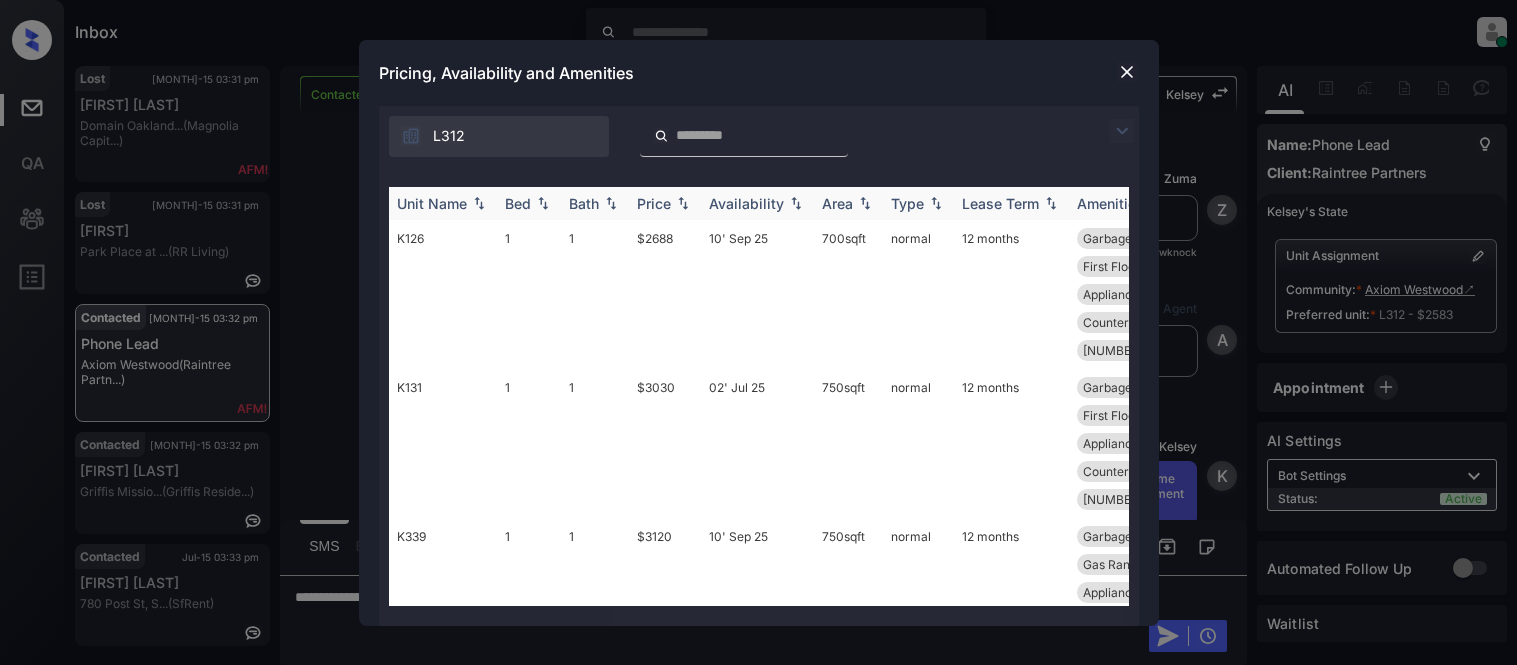 click on "Price" at bounding box center [654, 203] 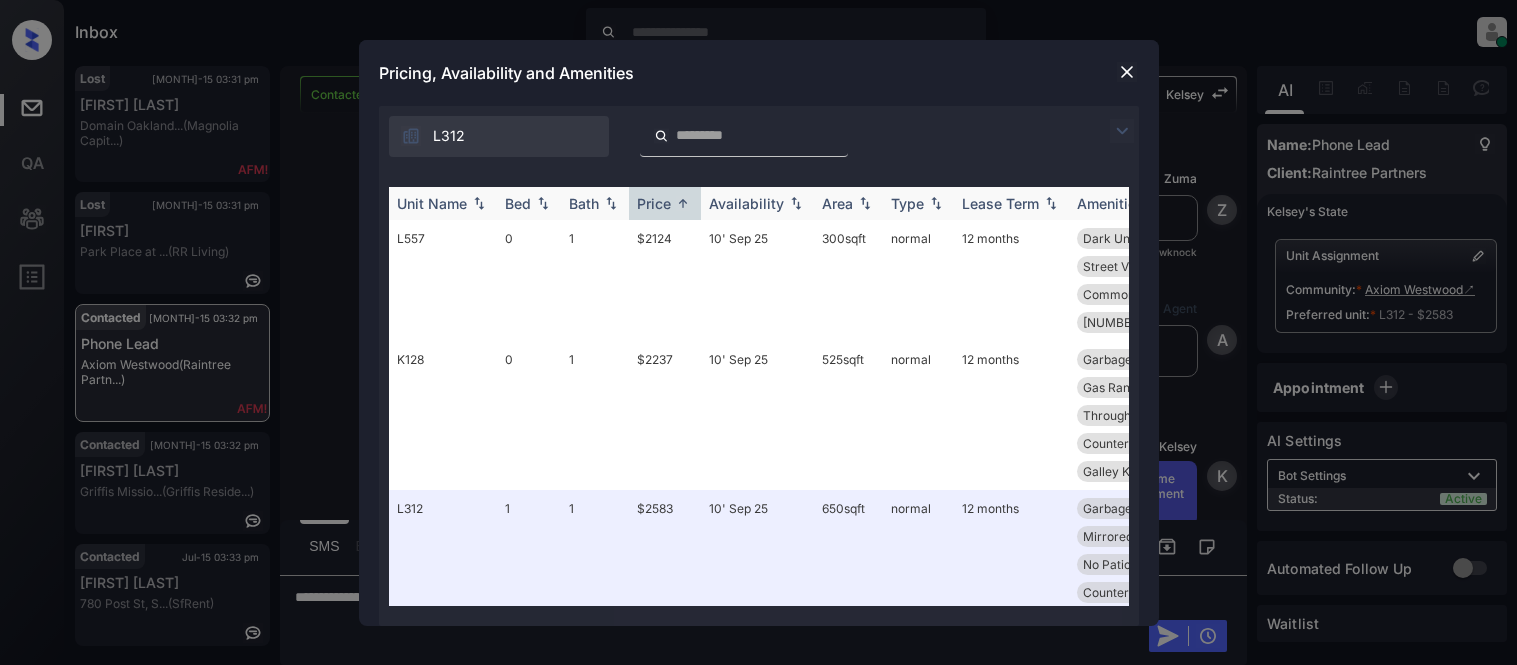scroll, scrollTop: 0, scrollLeft: 0, axis: both 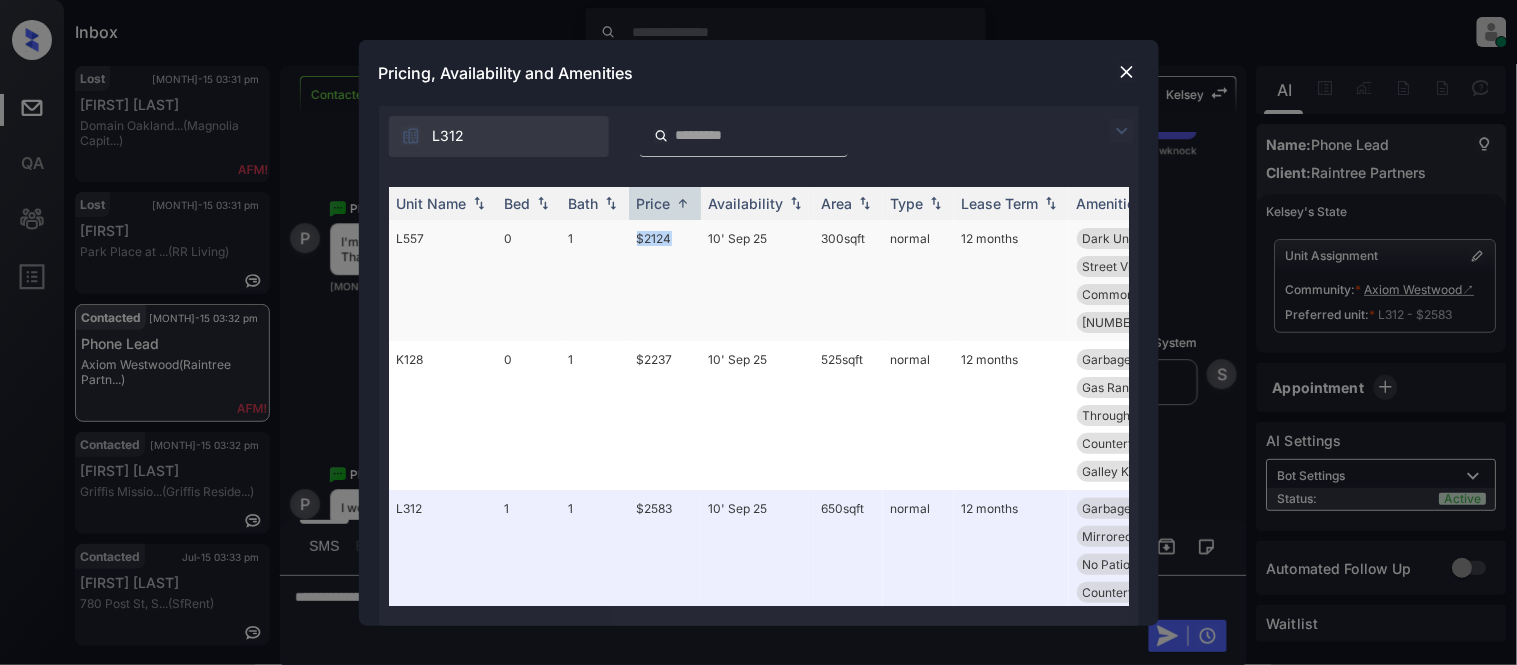 drag, startPoint x: 621, startPoint y: 240, endPoint x: 678, endPoint y: 240, distance: 57 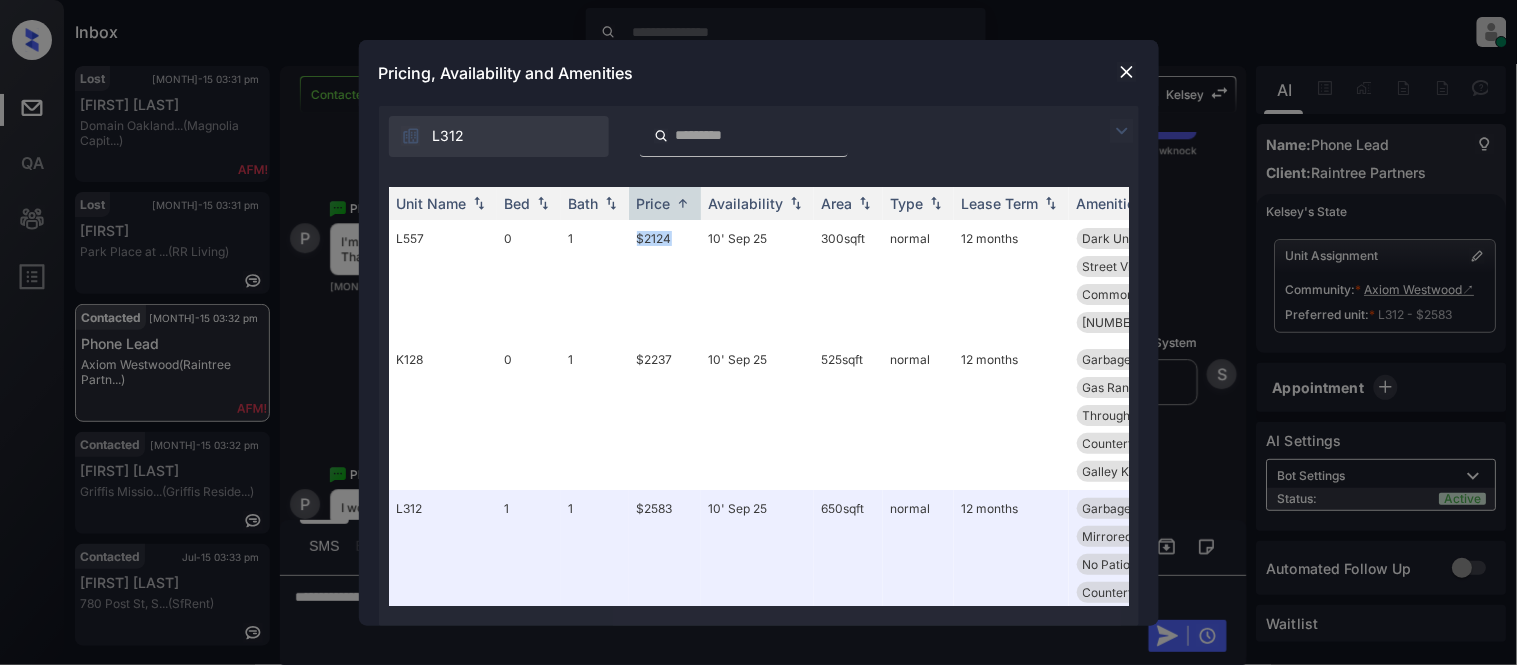 click at bounding box center [1127, 72] 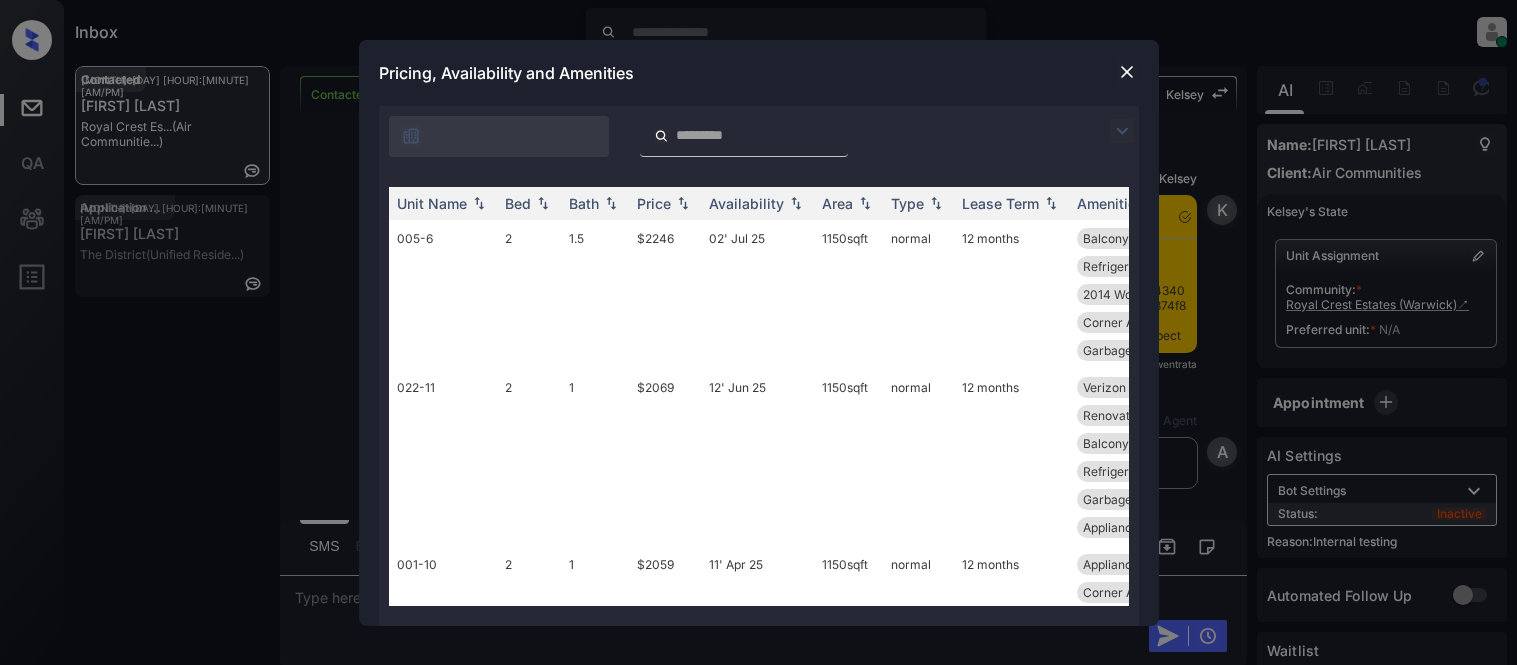scroll, scrollTop: 0, scrollLeft: 0, axis: both 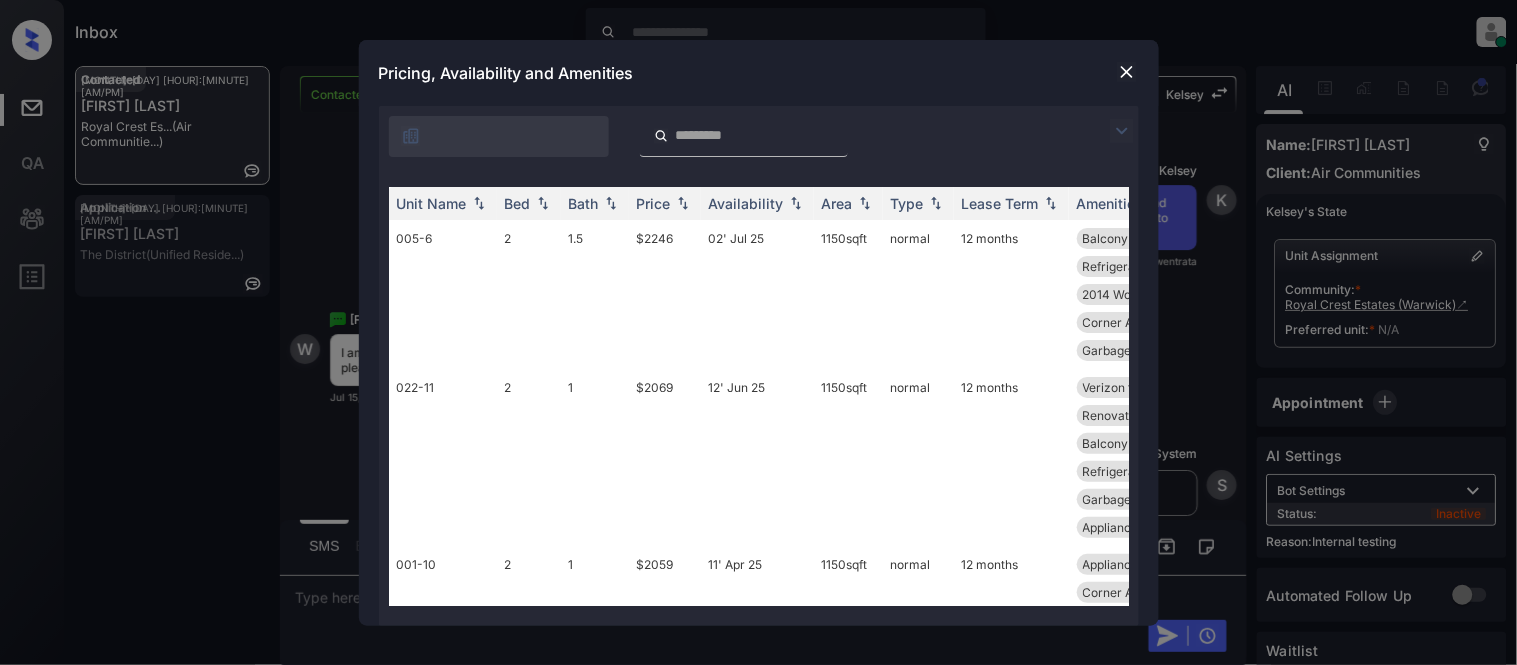 click at bounding box center (1122, 131) 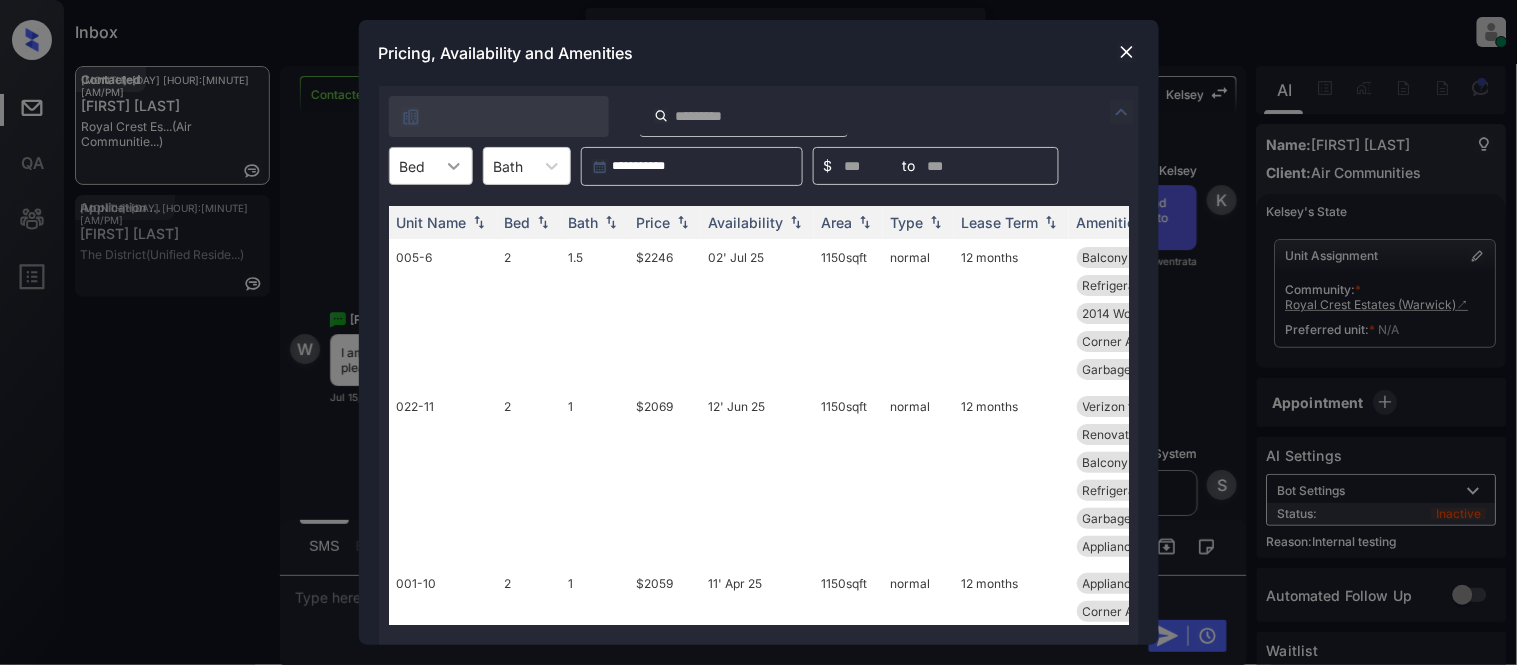 click at bounding box center [454, 166] 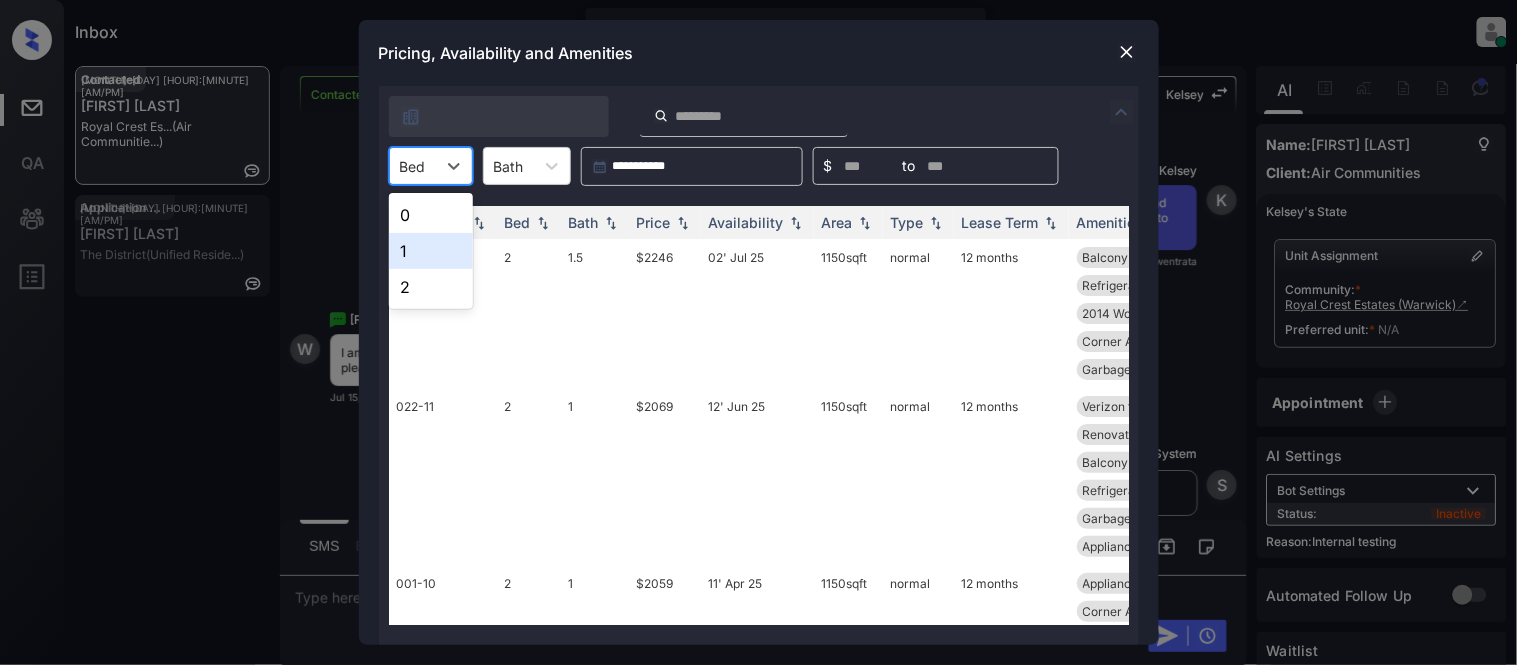 click on "1" at bounding box center [431, 251] 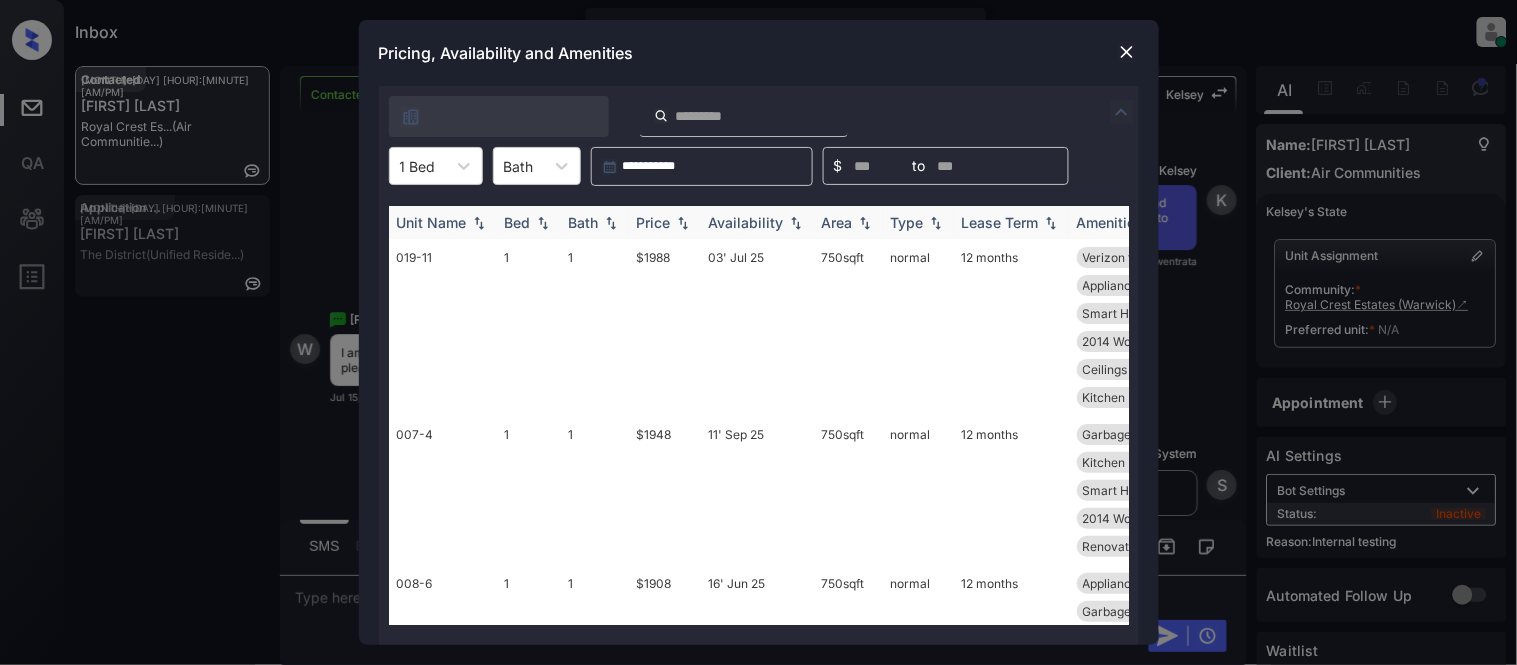 click on "Price" at bounding box center (654, 222) 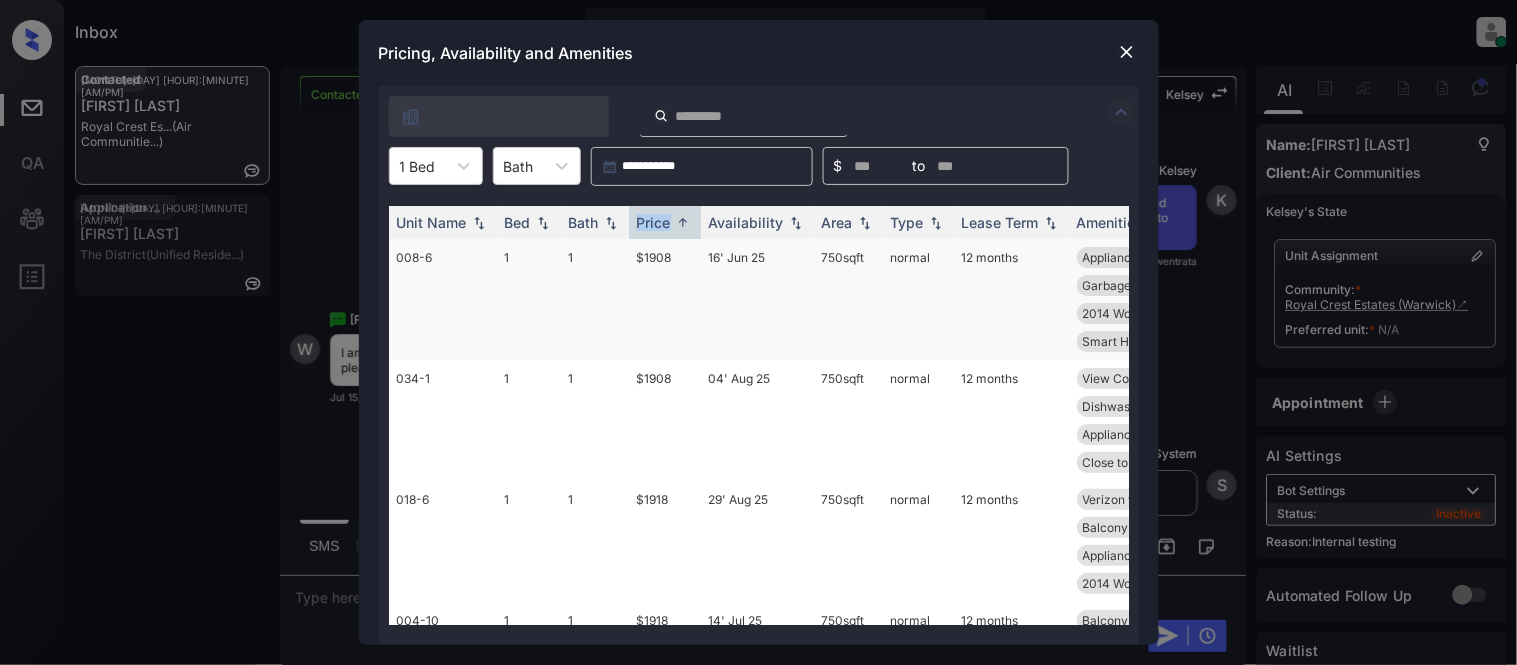 click on "$1908" at bounding box center (665, 299) 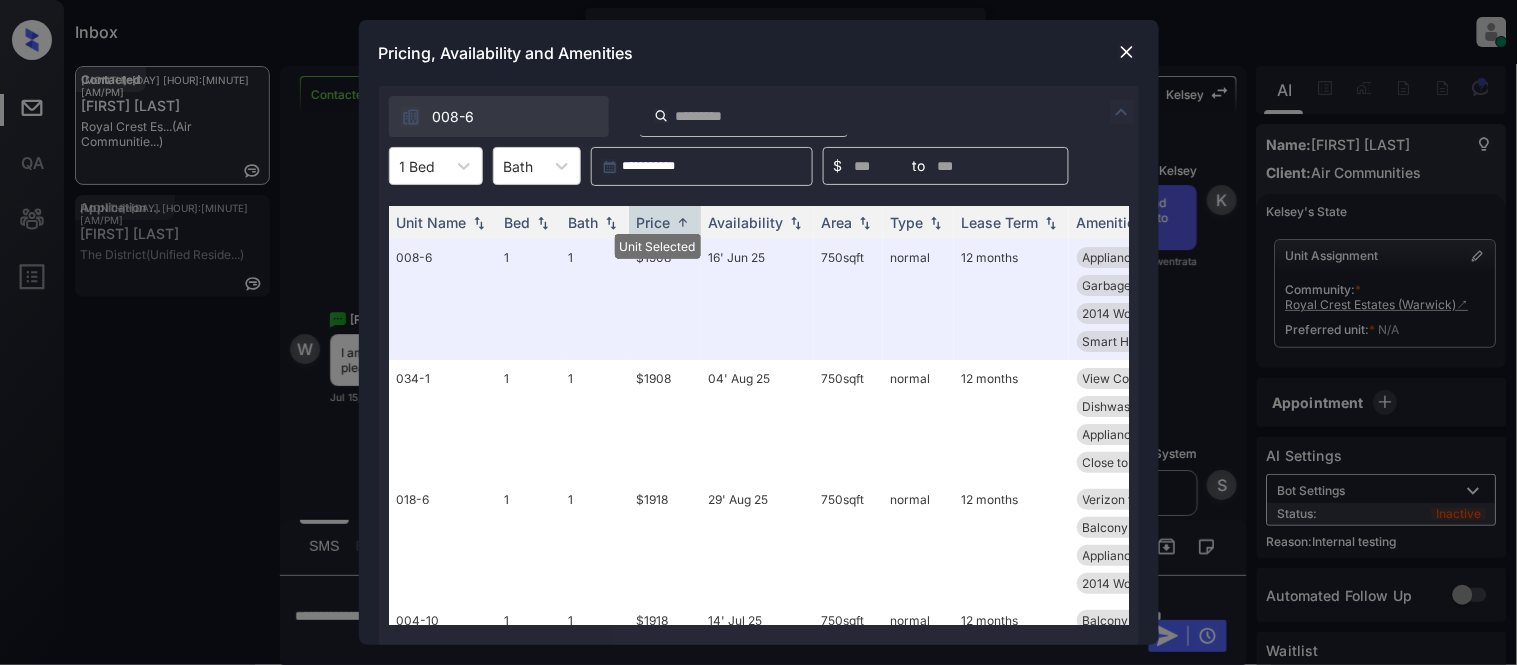 click at bounding box center (1127, 52) 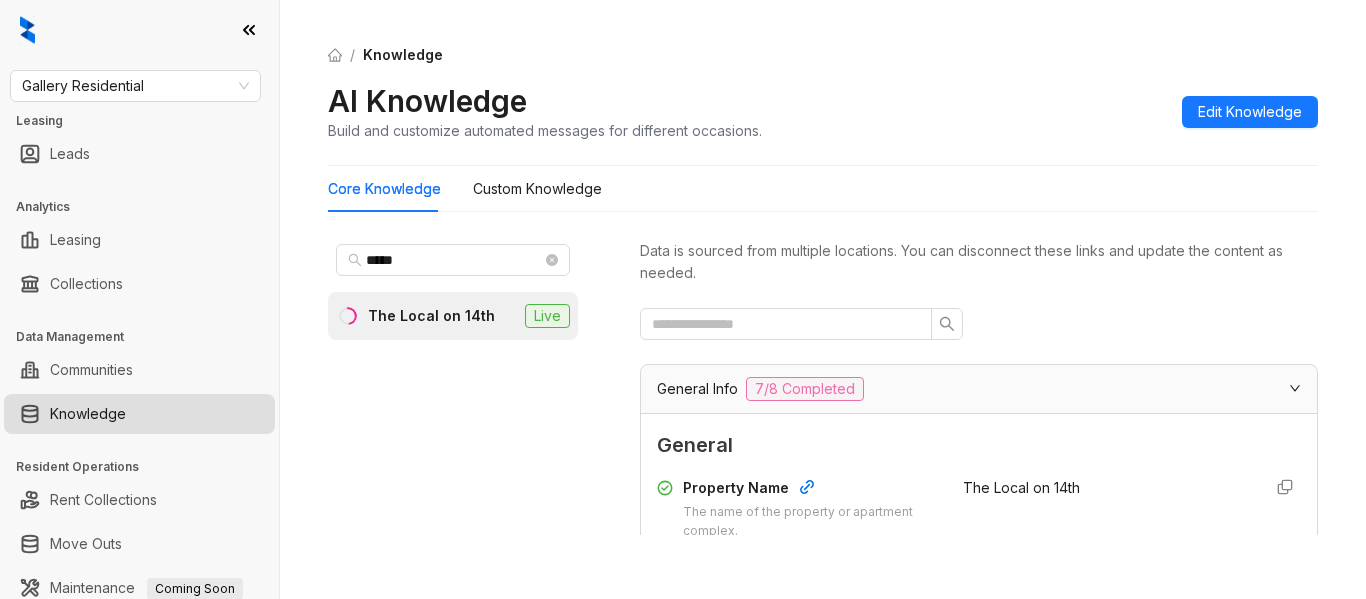 scroll, scrollTop: 0, scrollLeft: 0, axis: both 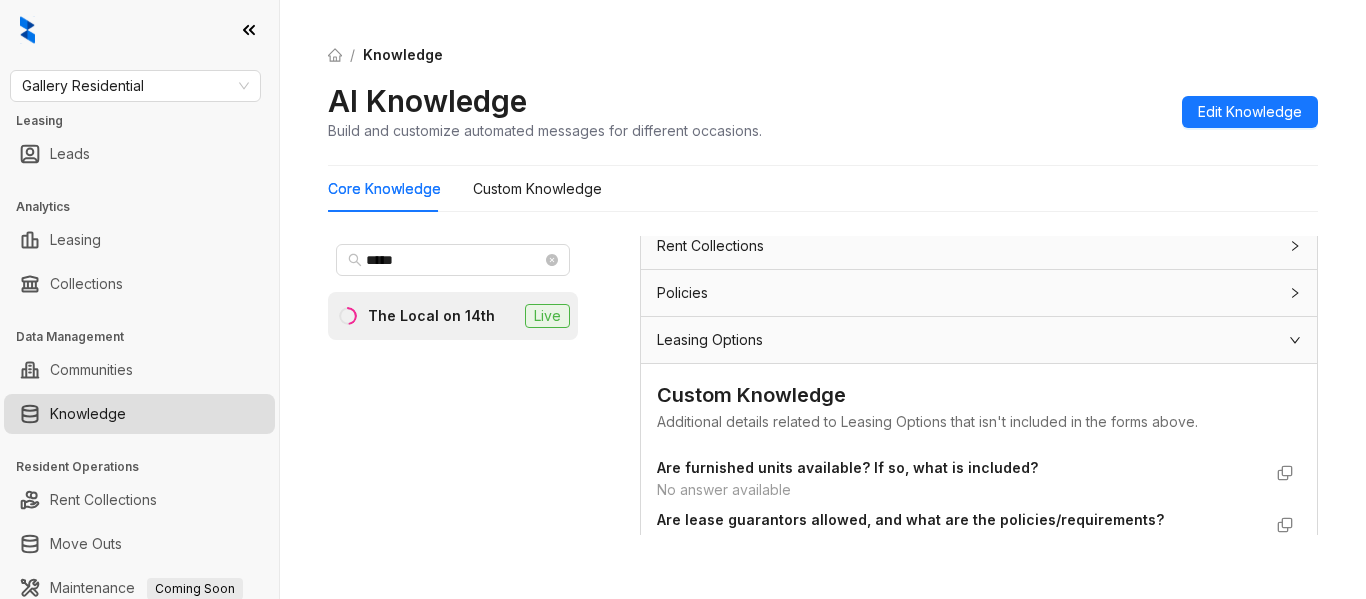 click on "AI Knowledge Build and customize automated messages for different occasions. Edit Knowledge" at bounding box center [823, 111] 